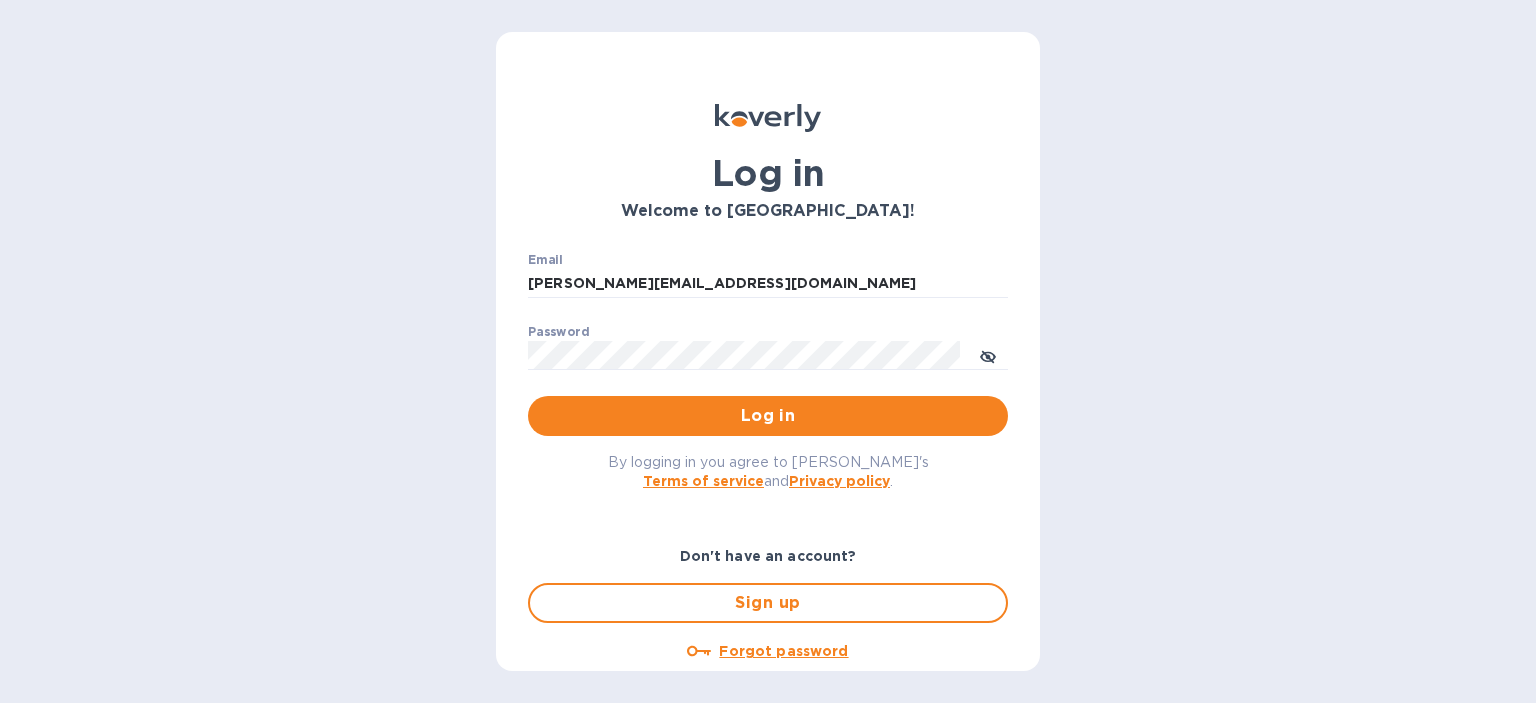 scroll, scrollTop: 0, scrollLeft: 0, axis: both 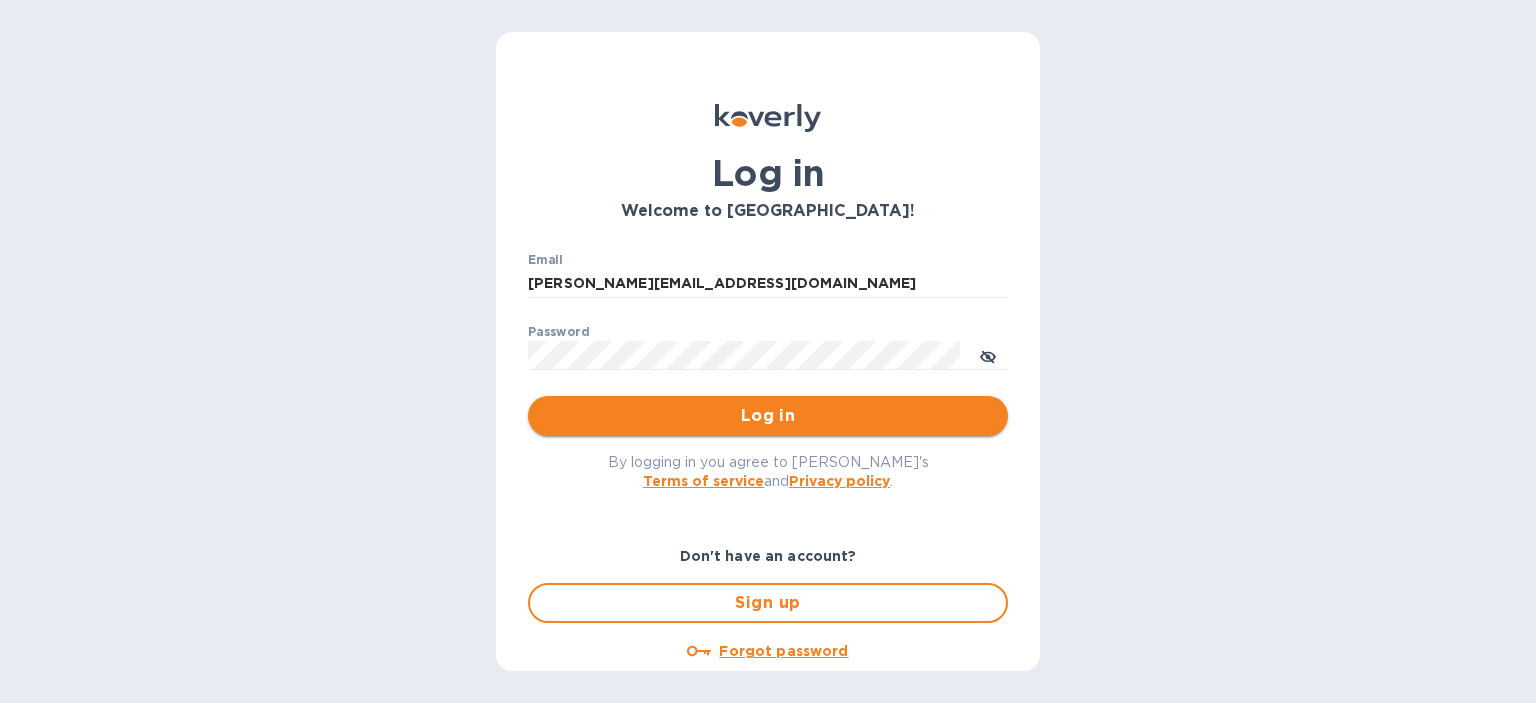 click on "Log in" at bounding box center (768, 416) 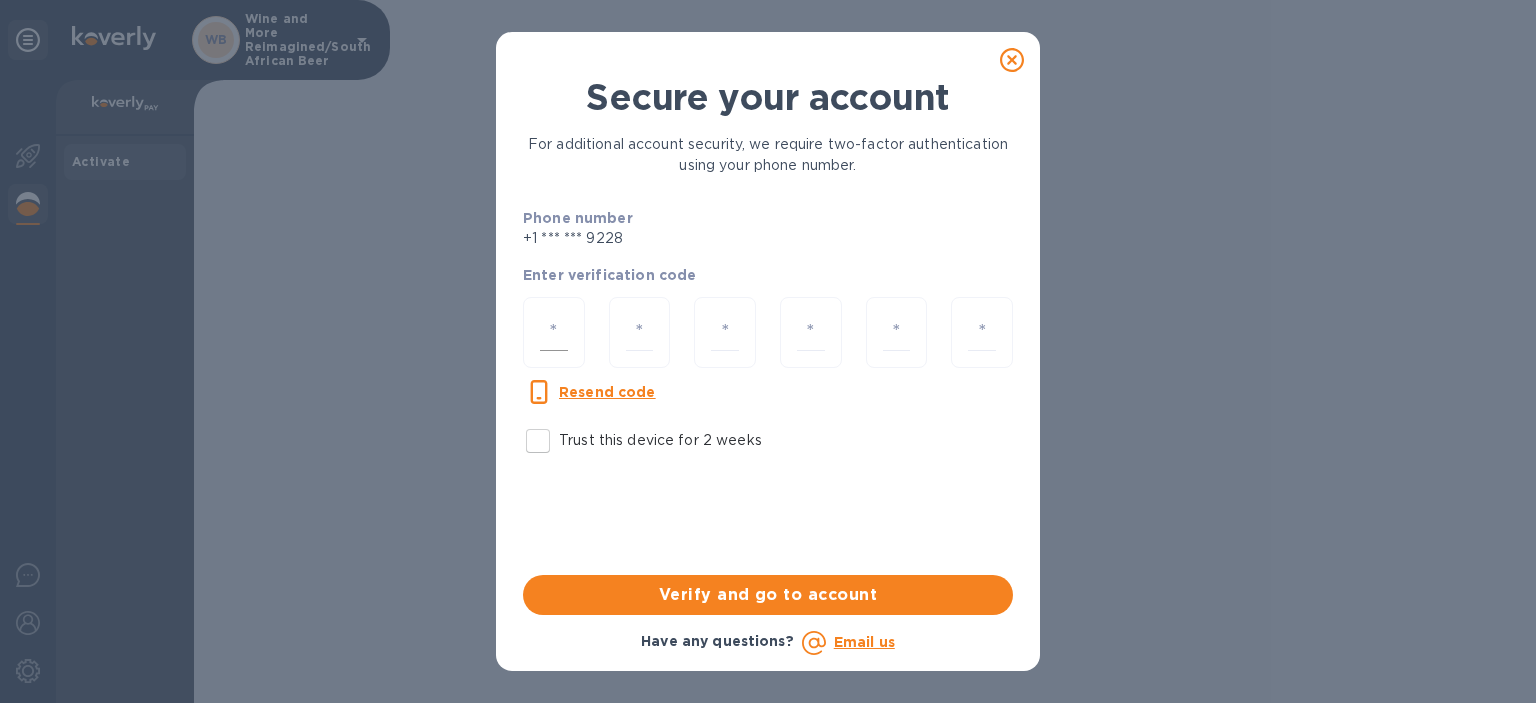 click at bounding box center (554, 332) 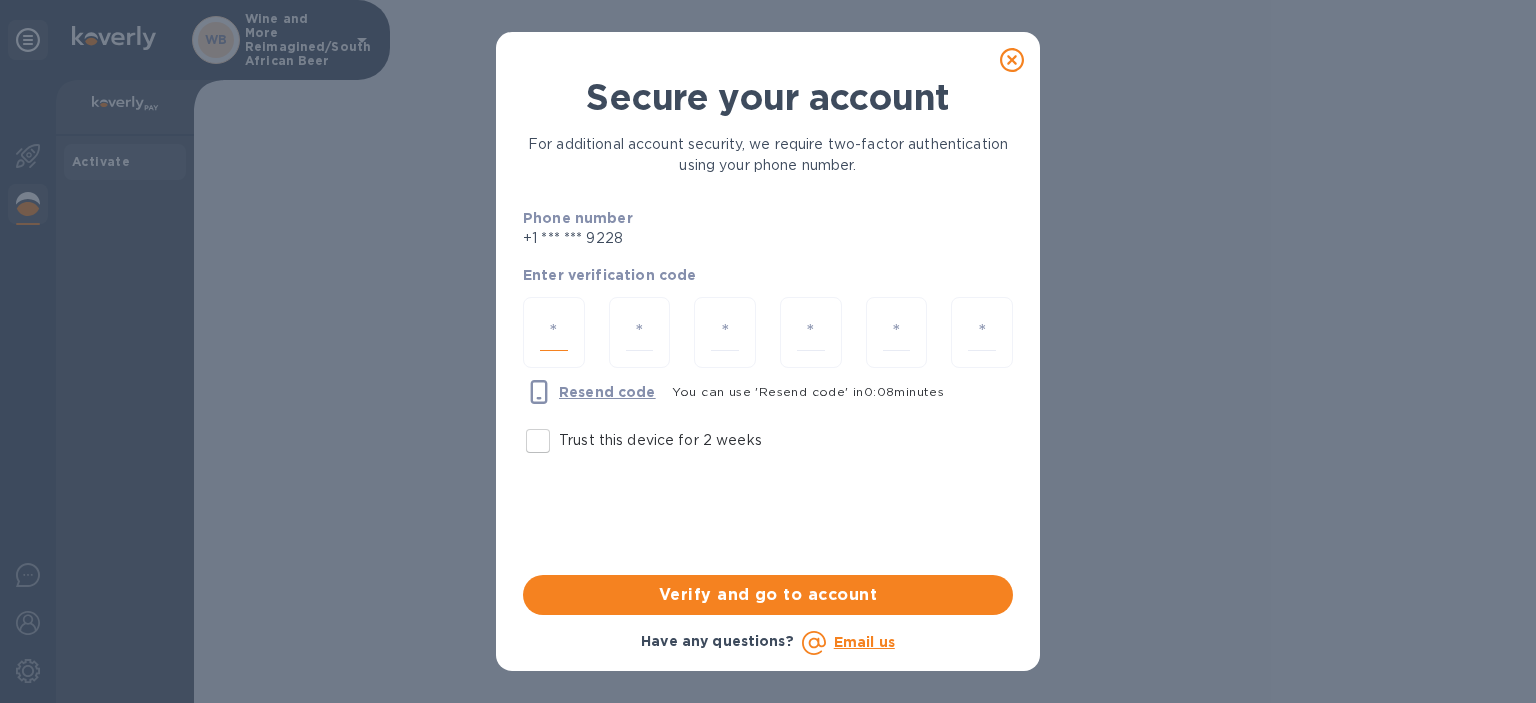 type on "7" 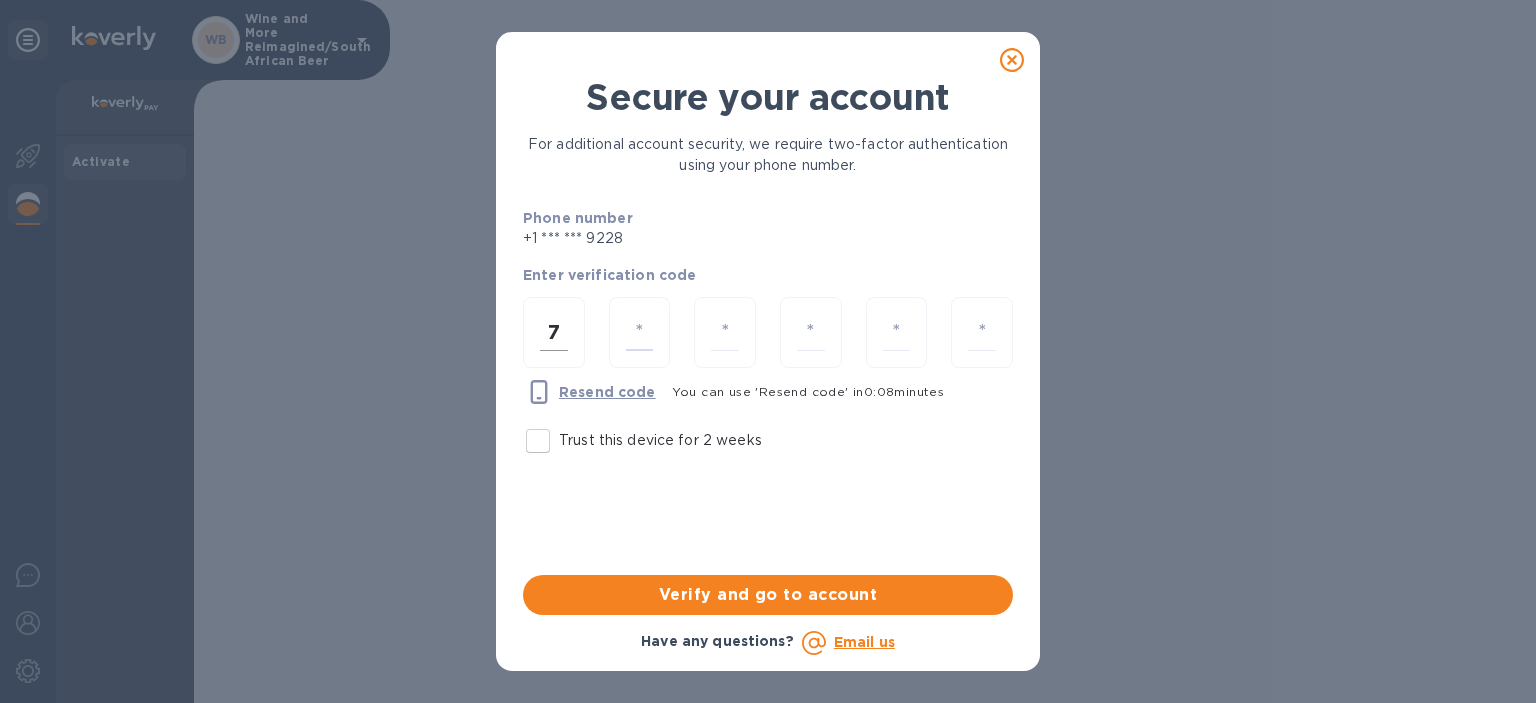 type on "4" 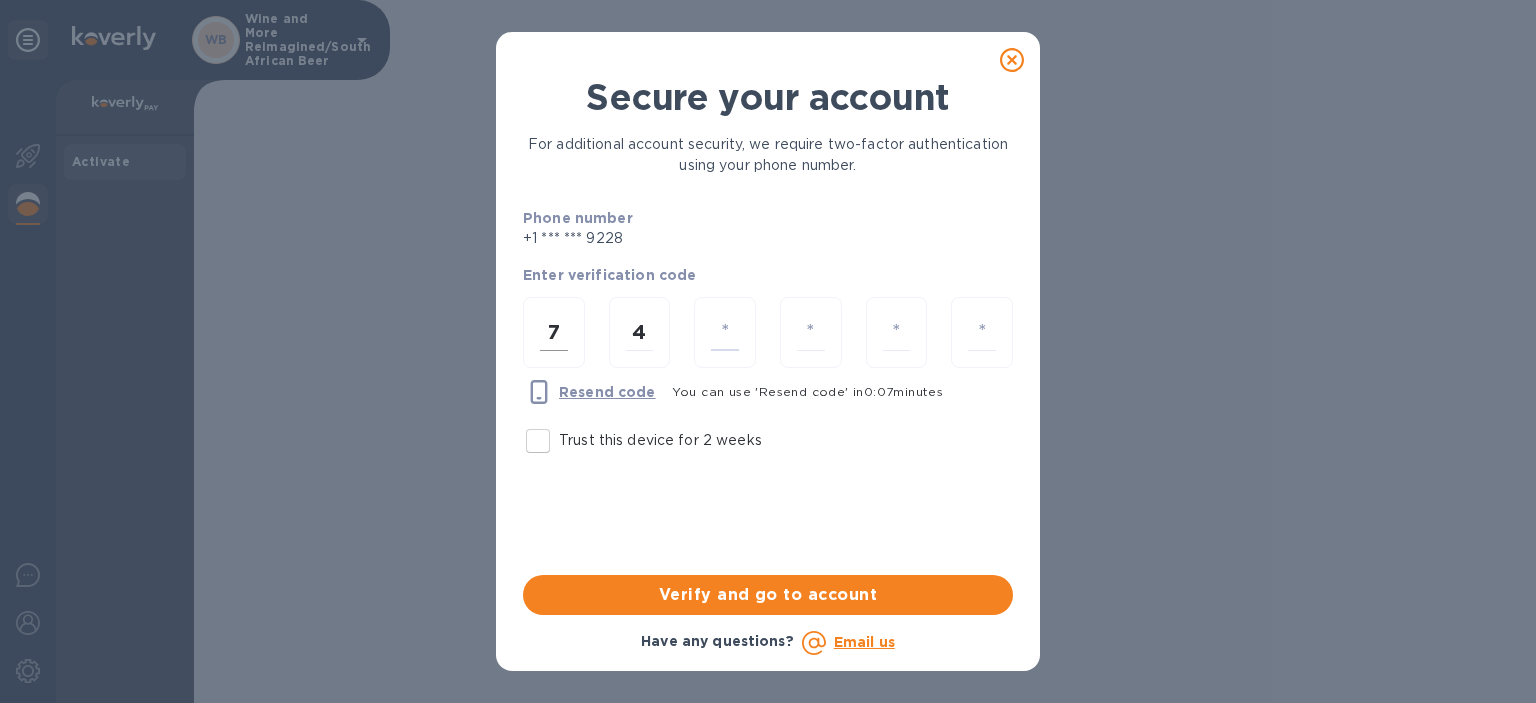 type on "1" 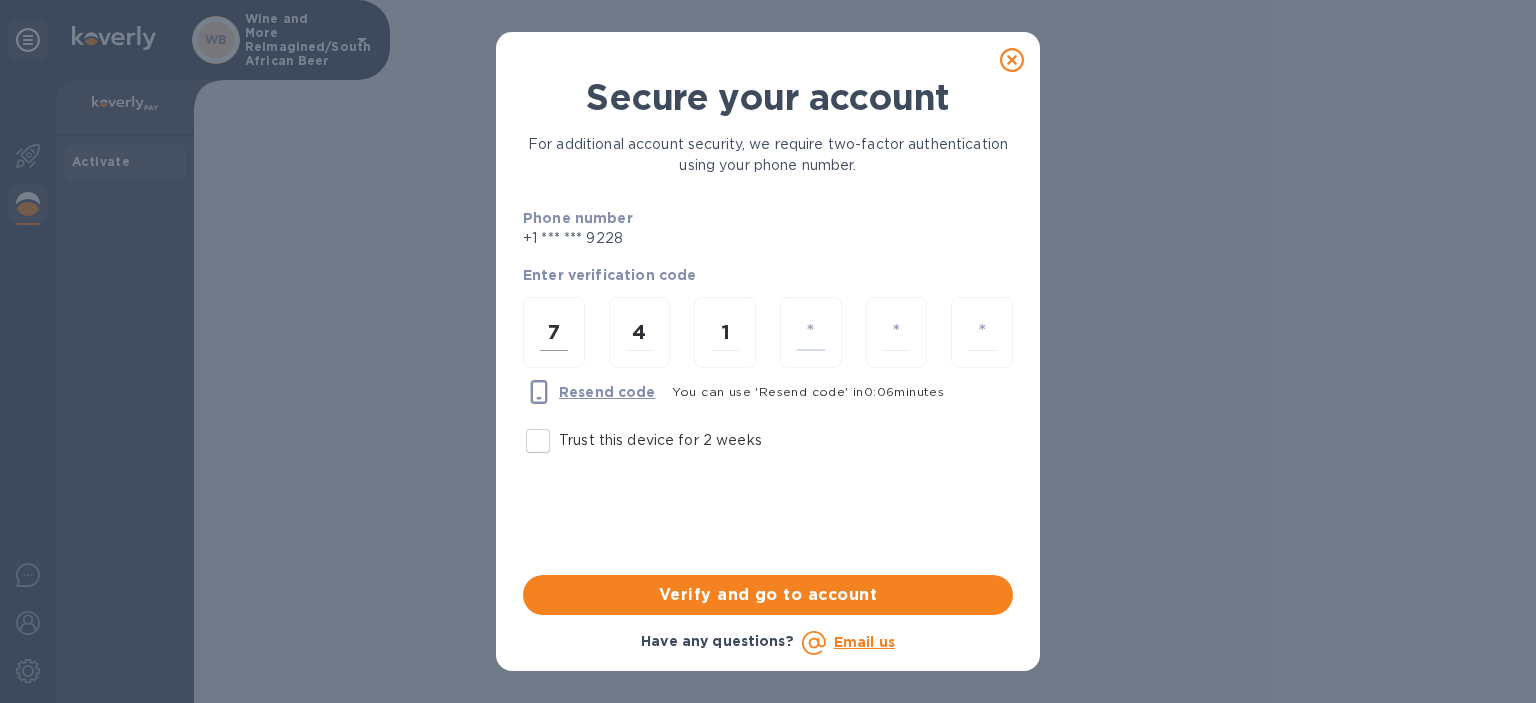 type on "6" 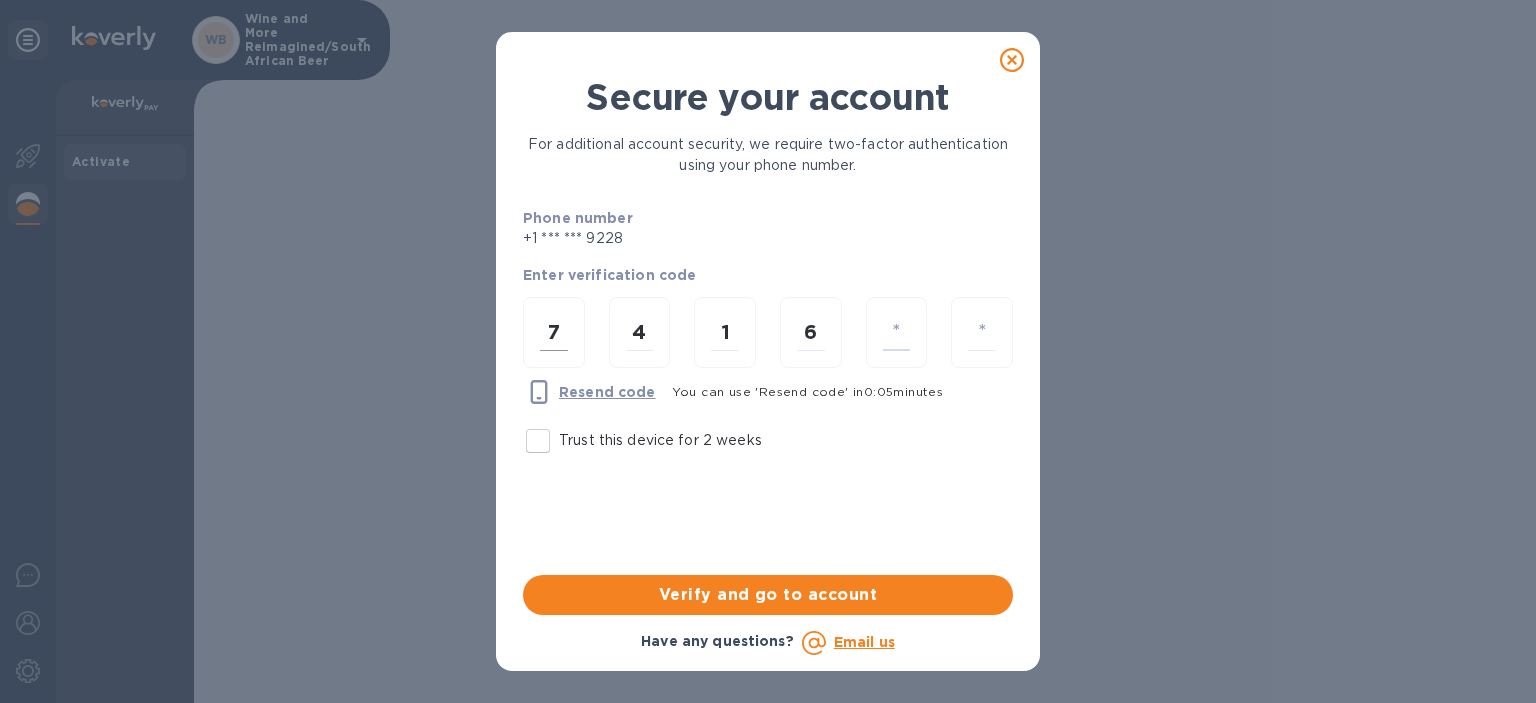 type on "4" 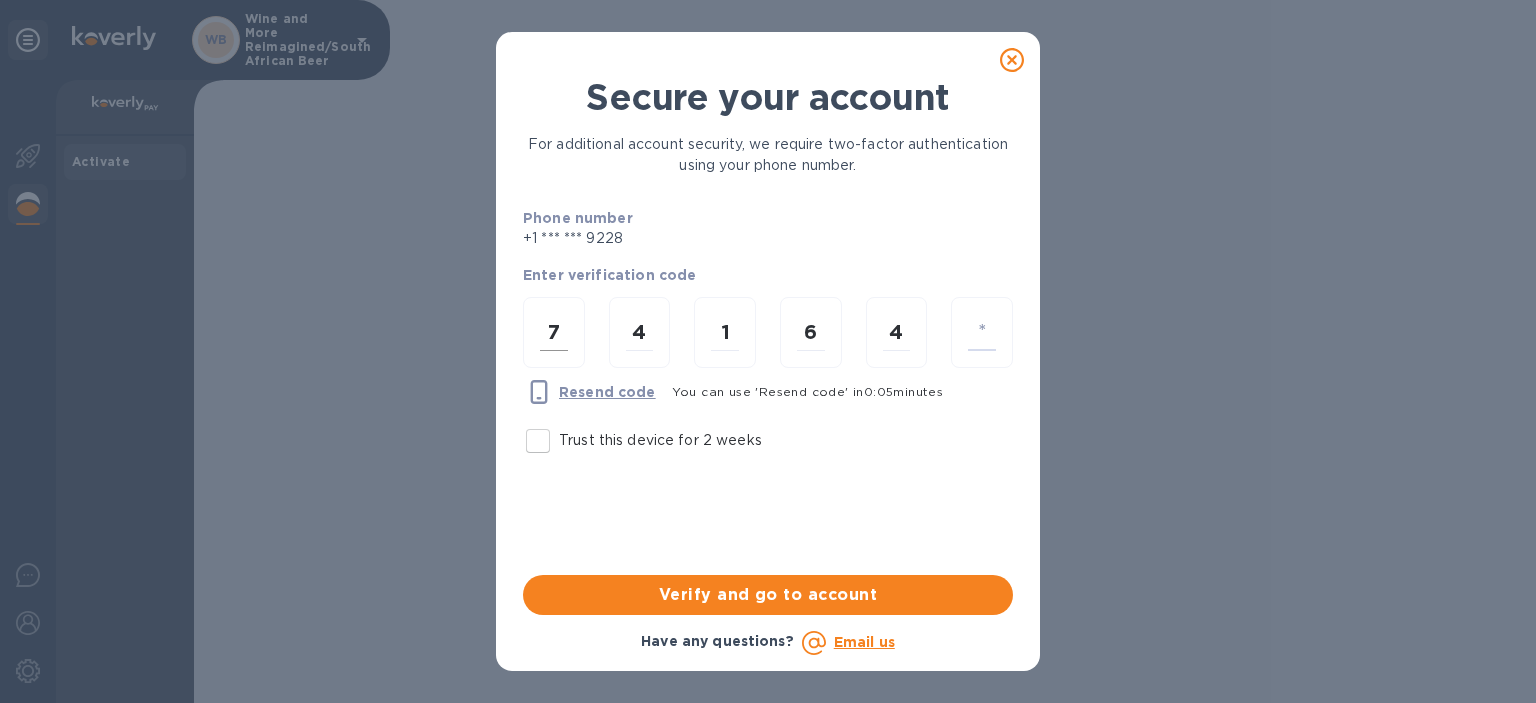 type on "3" 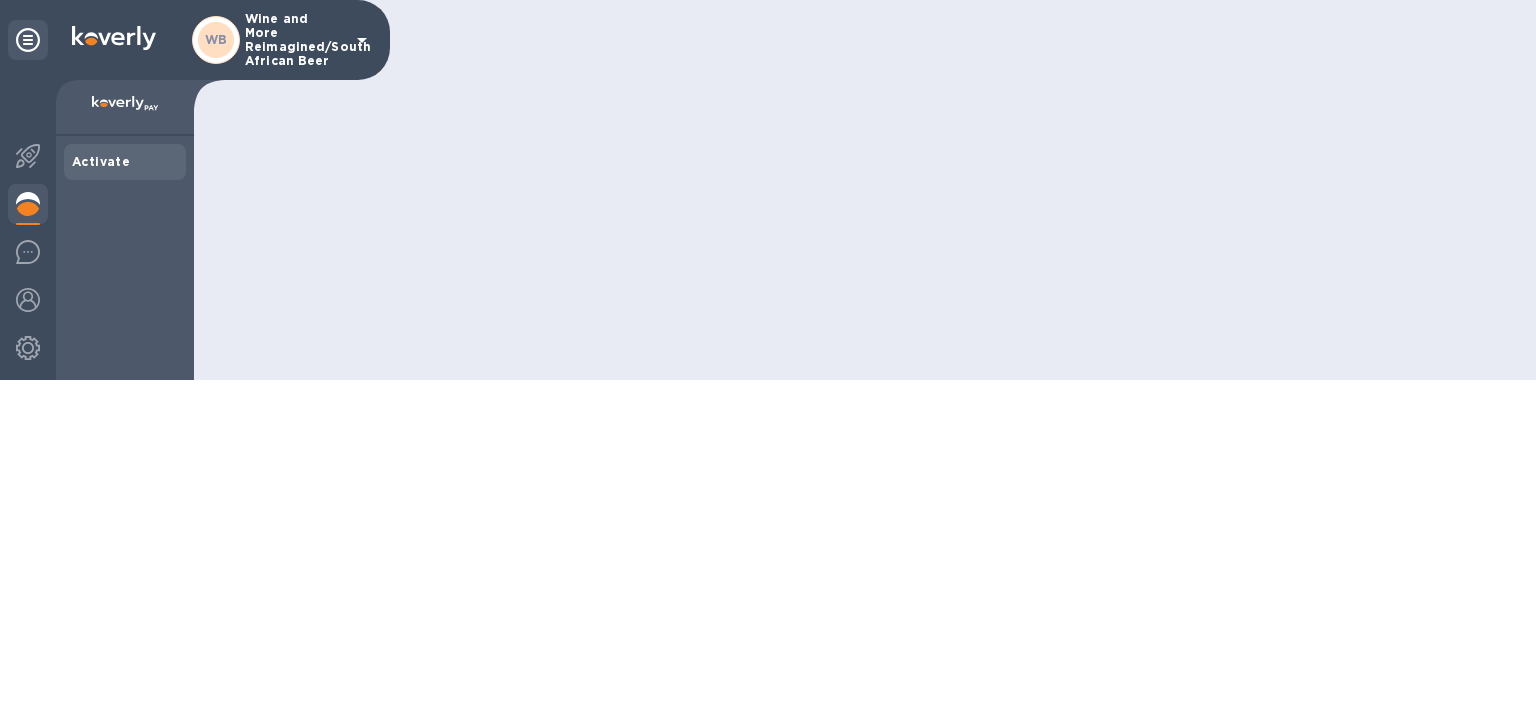 scroll, scrollTop: 0, scrollLeft: 0, axis: both 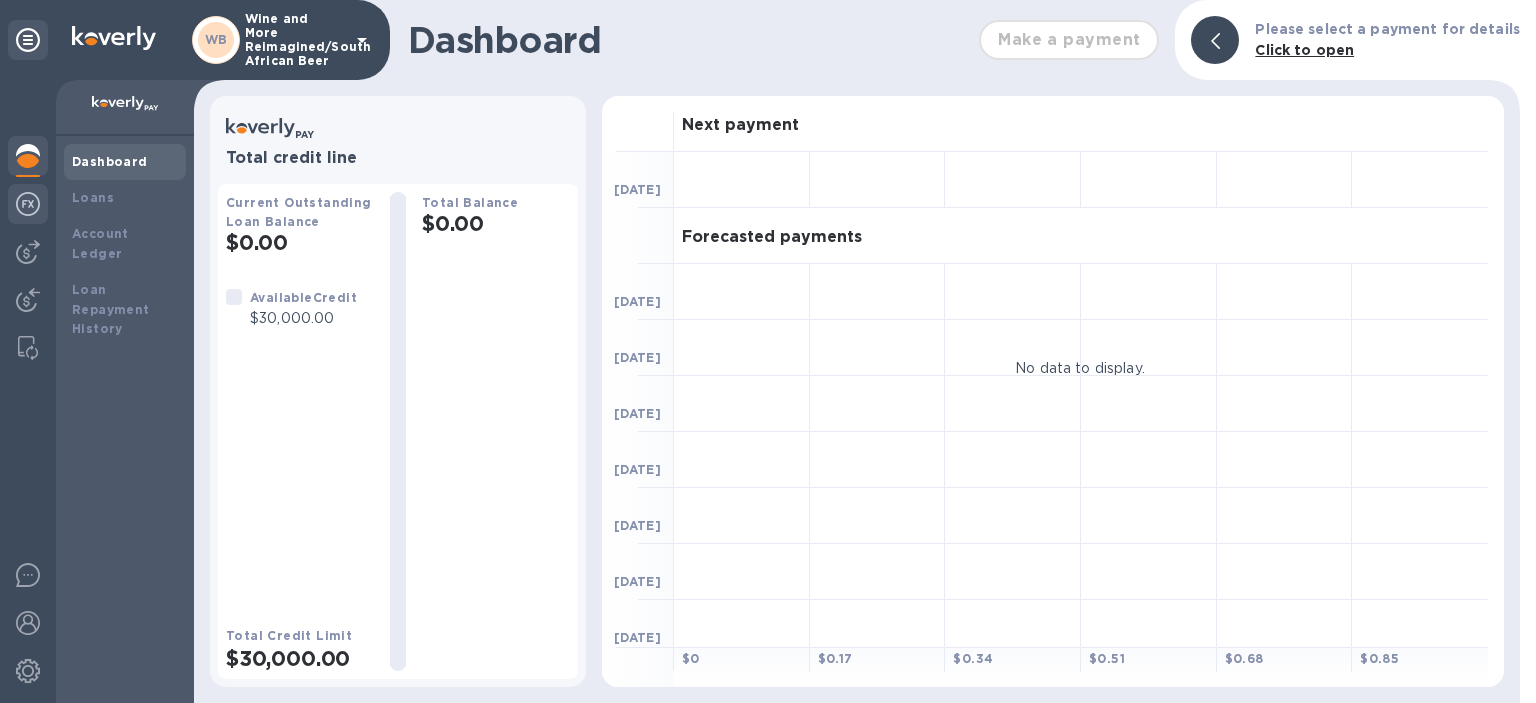 click at bounding box center [28, 204] 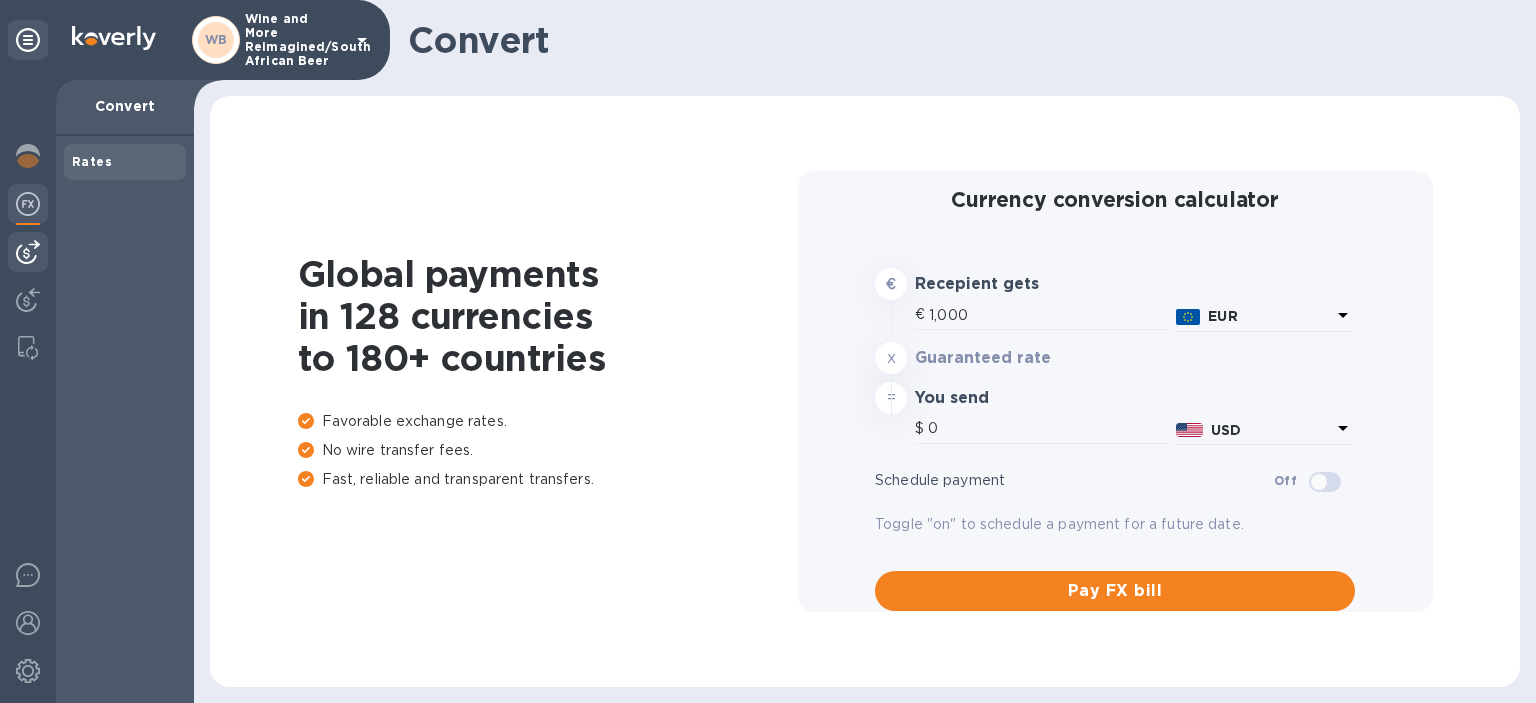 click at bounding box center (28, 252) 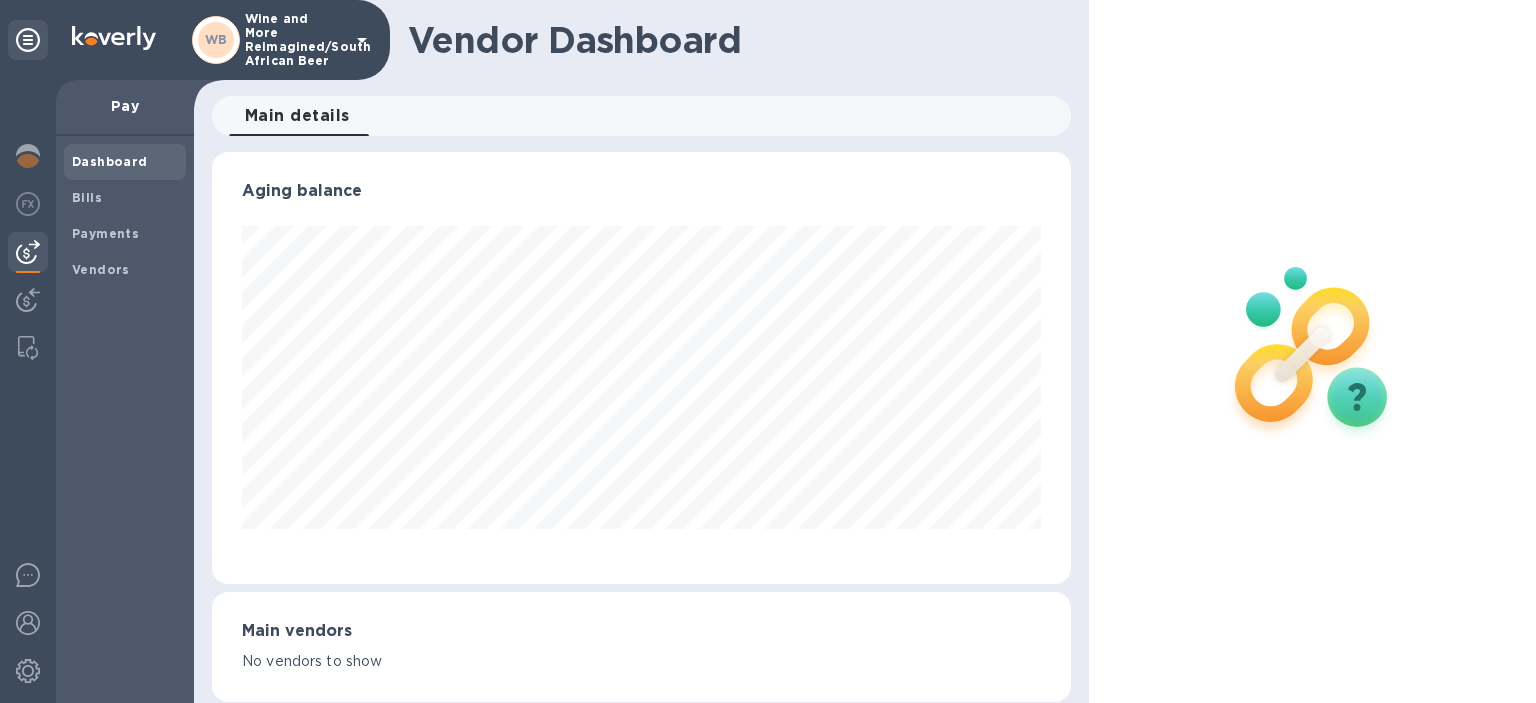 scroll, scrollTop: 999568, scrollLeft: 999141, axis: both 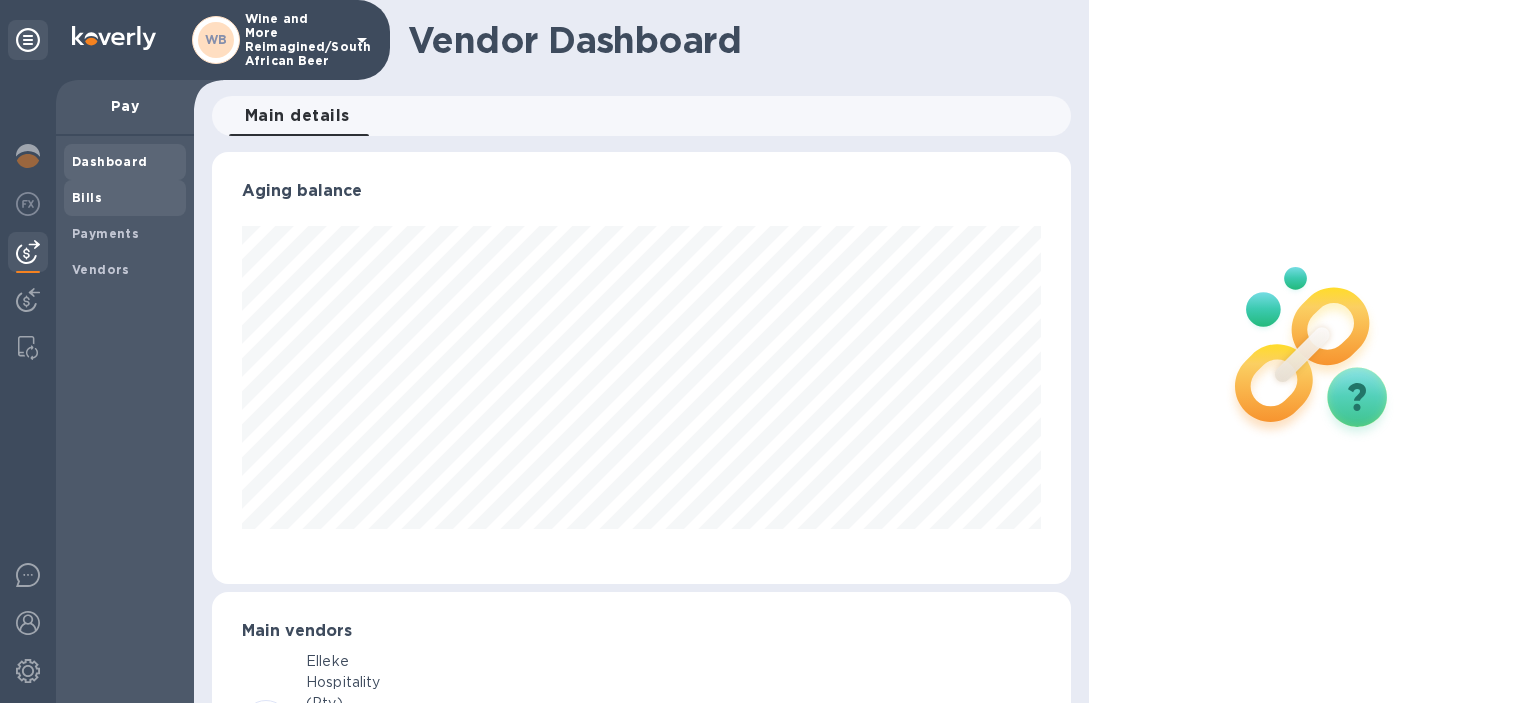 click on "Bills" at bounding box center (87, 197) 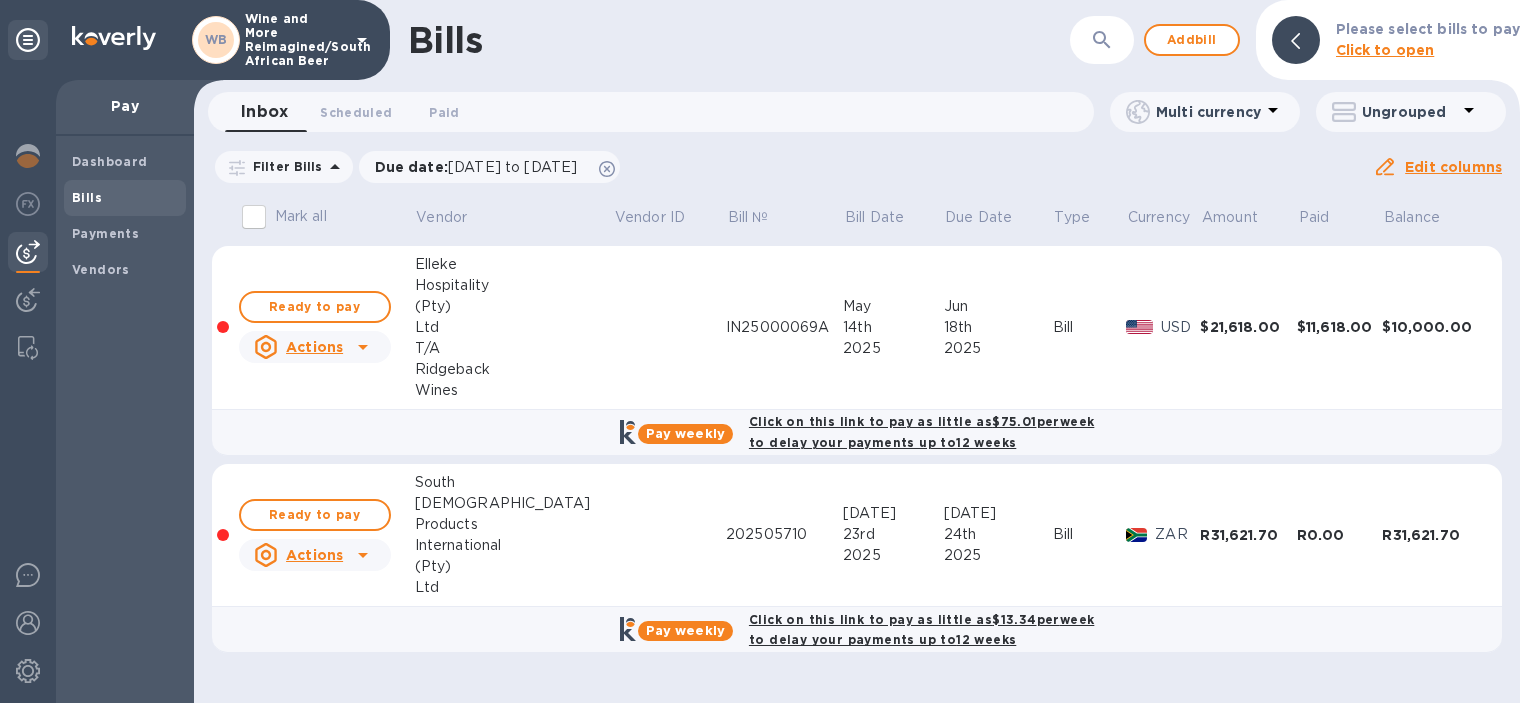 click on "R31,621.70" at bounding box center (1248, 535) 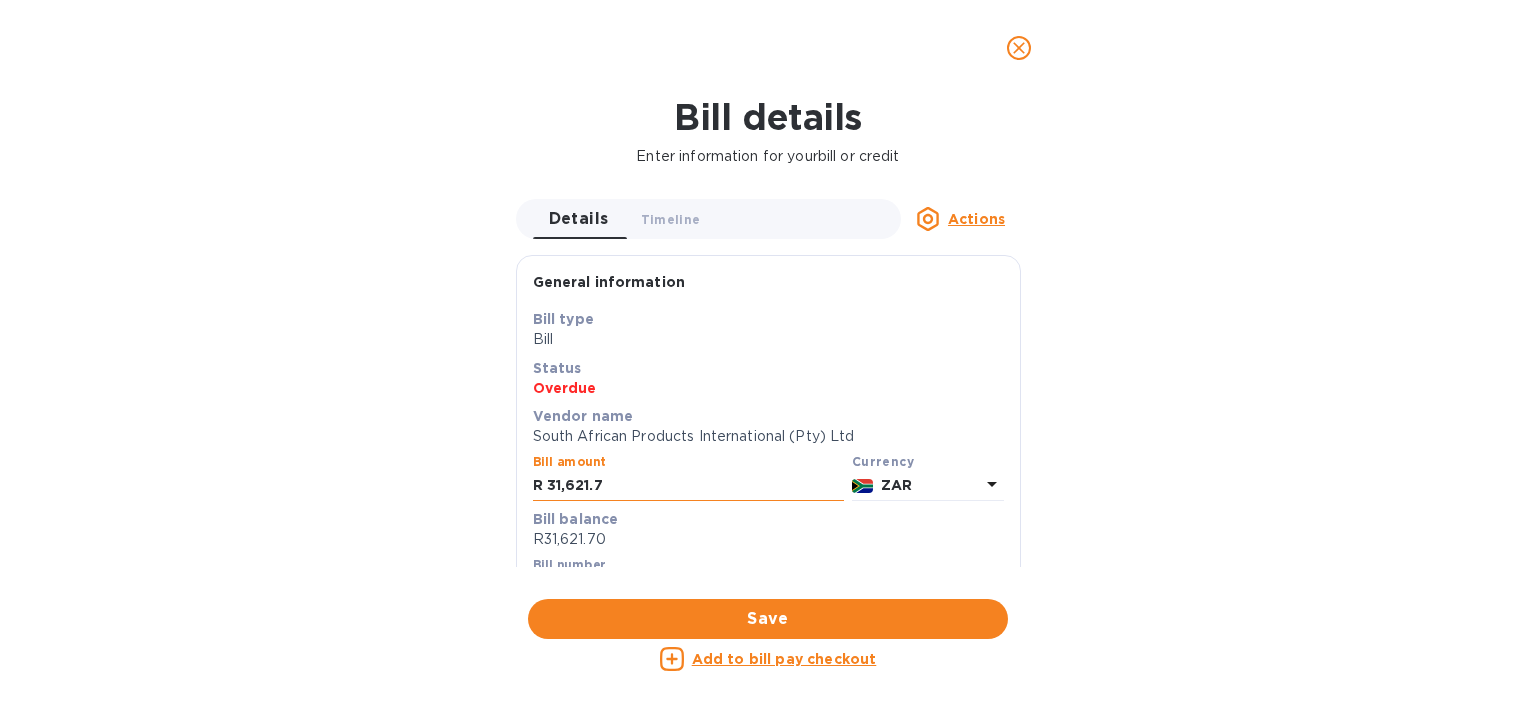 click on "31,621.7" at bounding box center [695, 486] 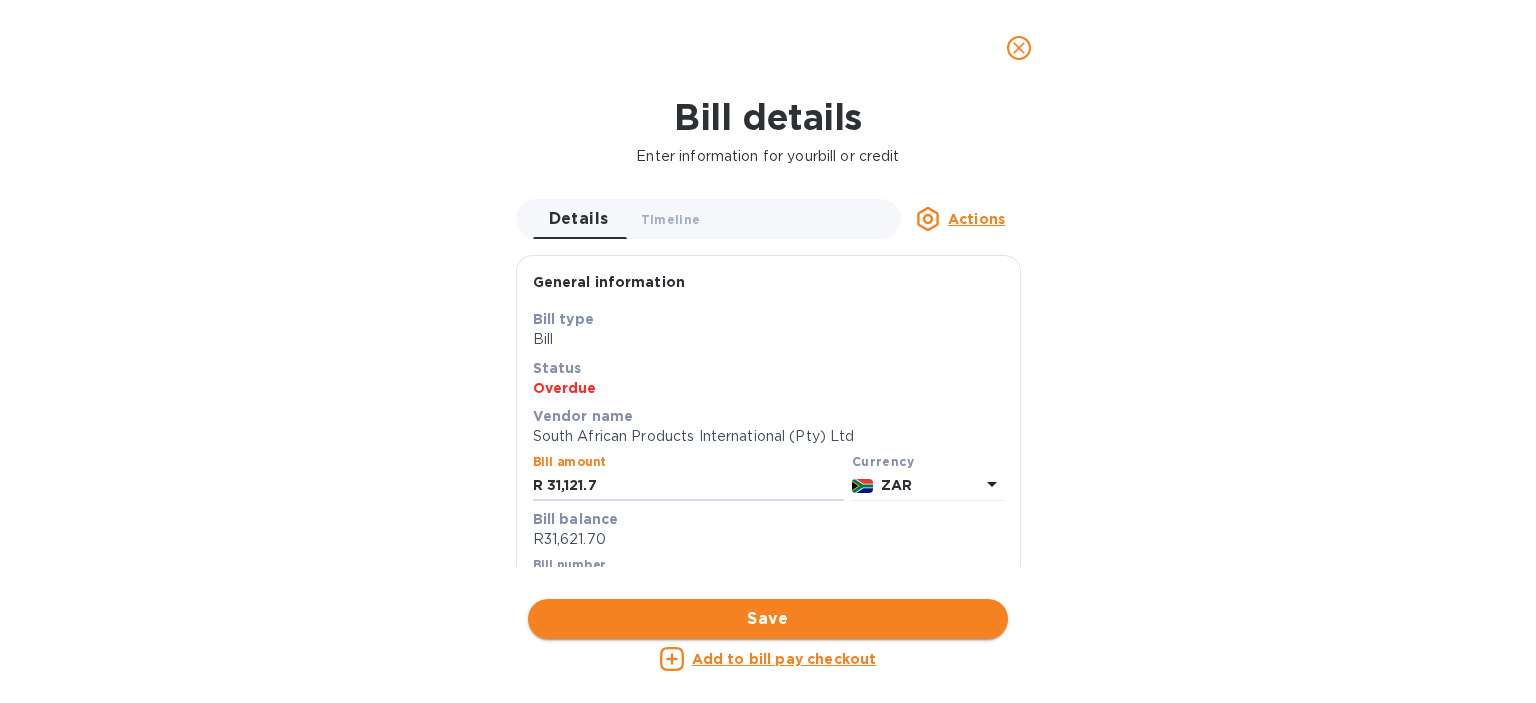 type on "31,121.7" 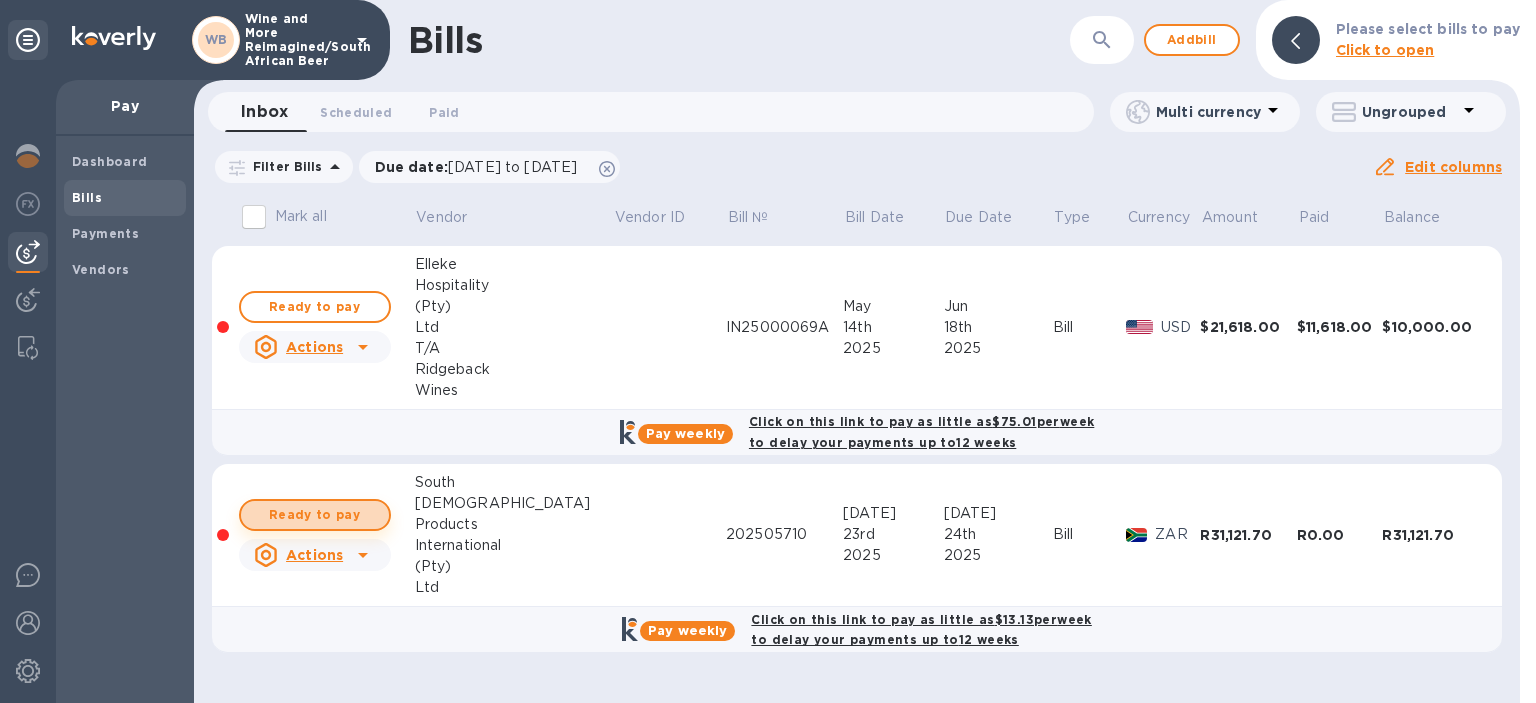 click on "Ready to pay" at bounding box center [315, 515] 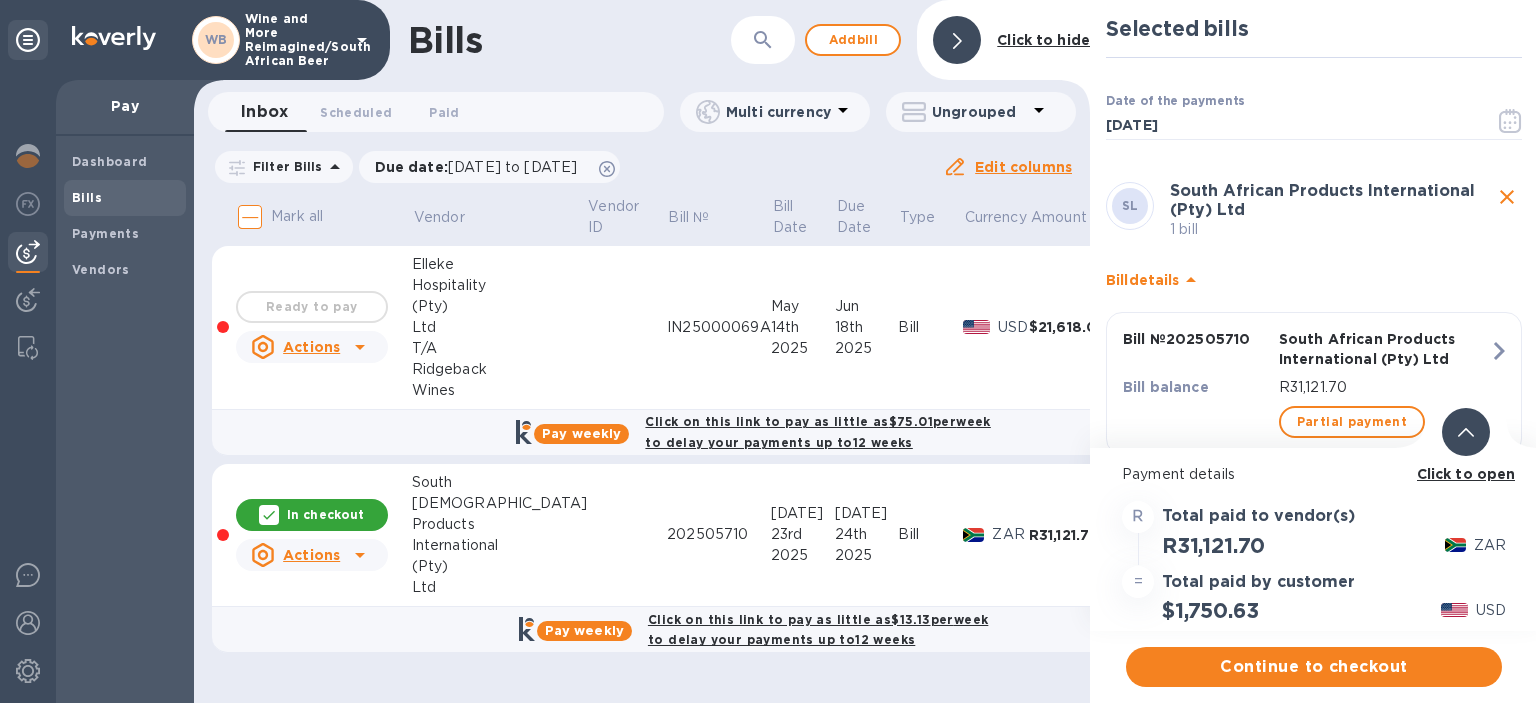 scroll, scrollTop: 48, scrollLeft: 0, axis: vertical 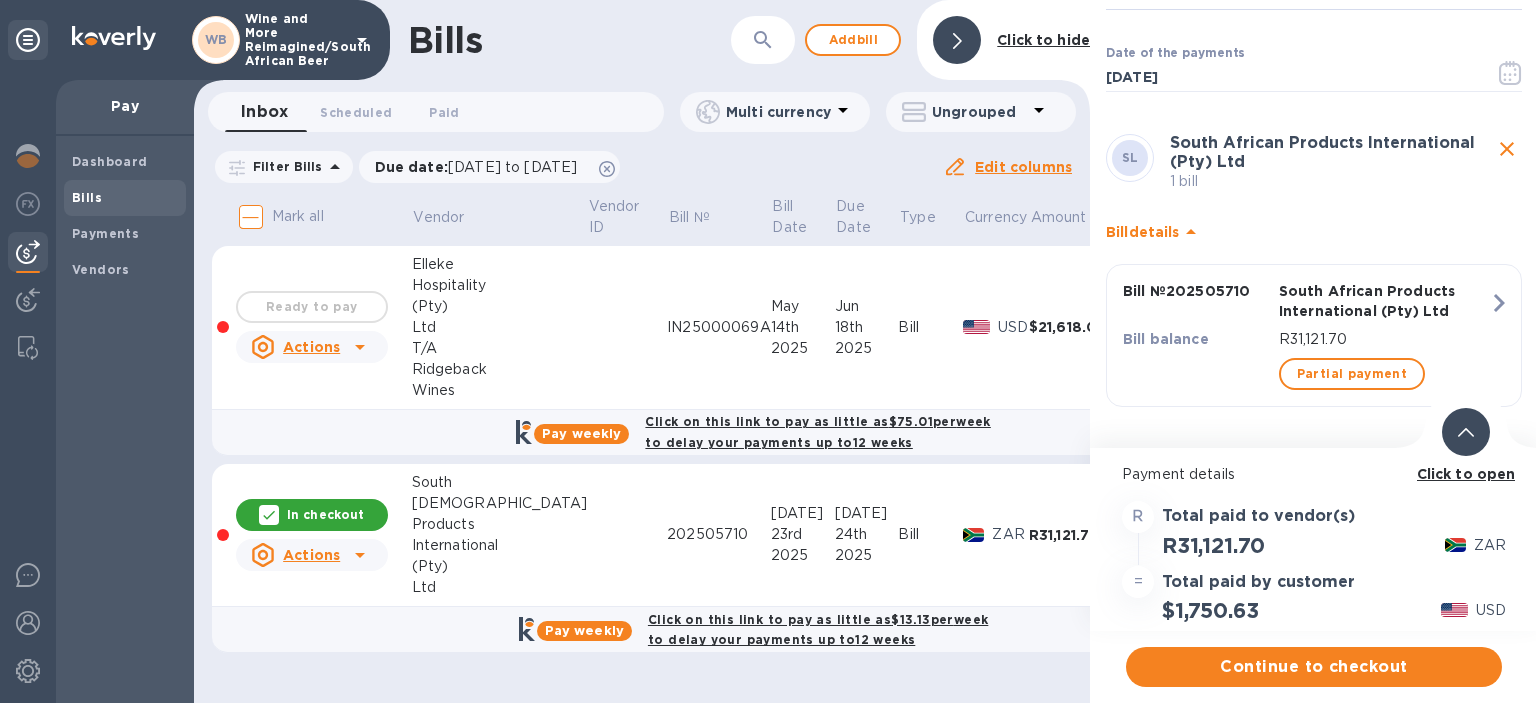 click on "South African Products International (Pty) Ltd" at bounding box center (1322, 152) 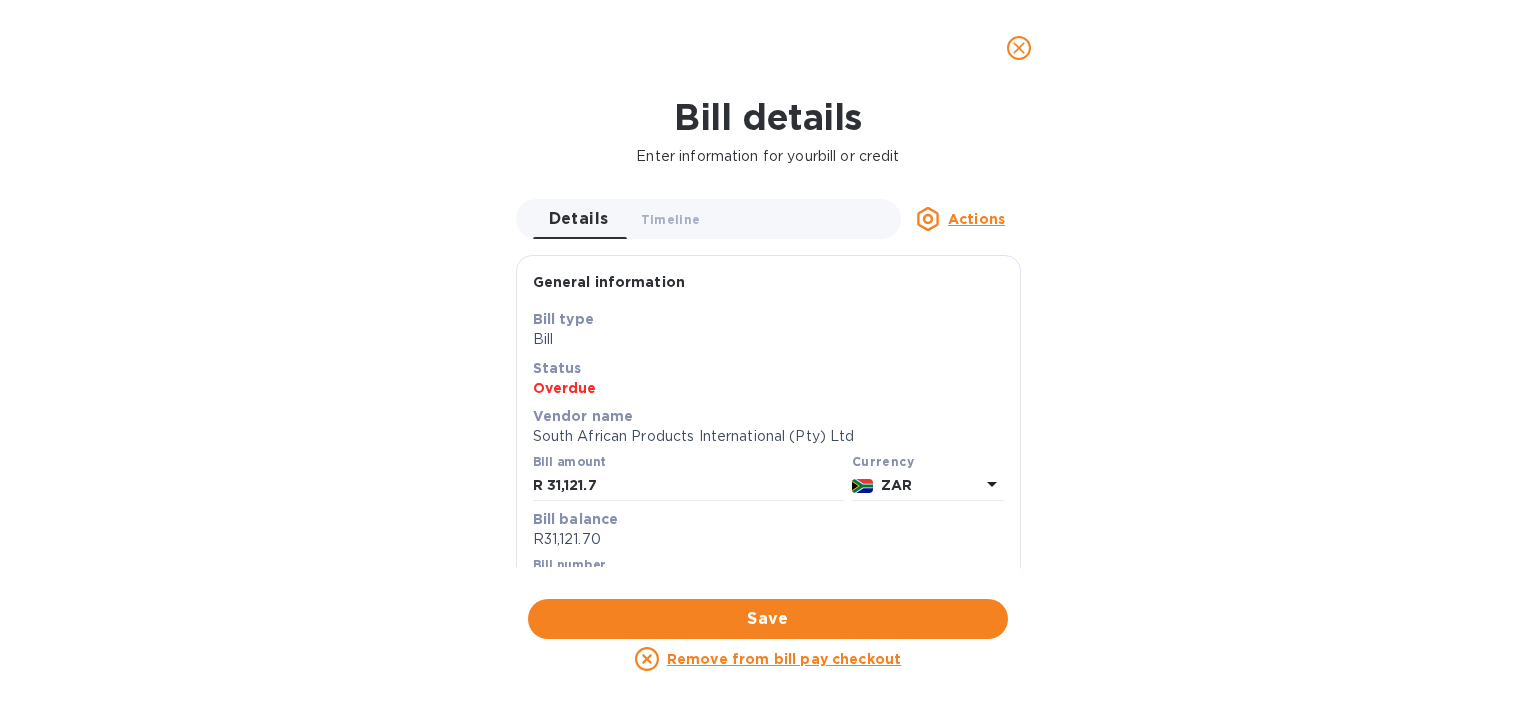 click 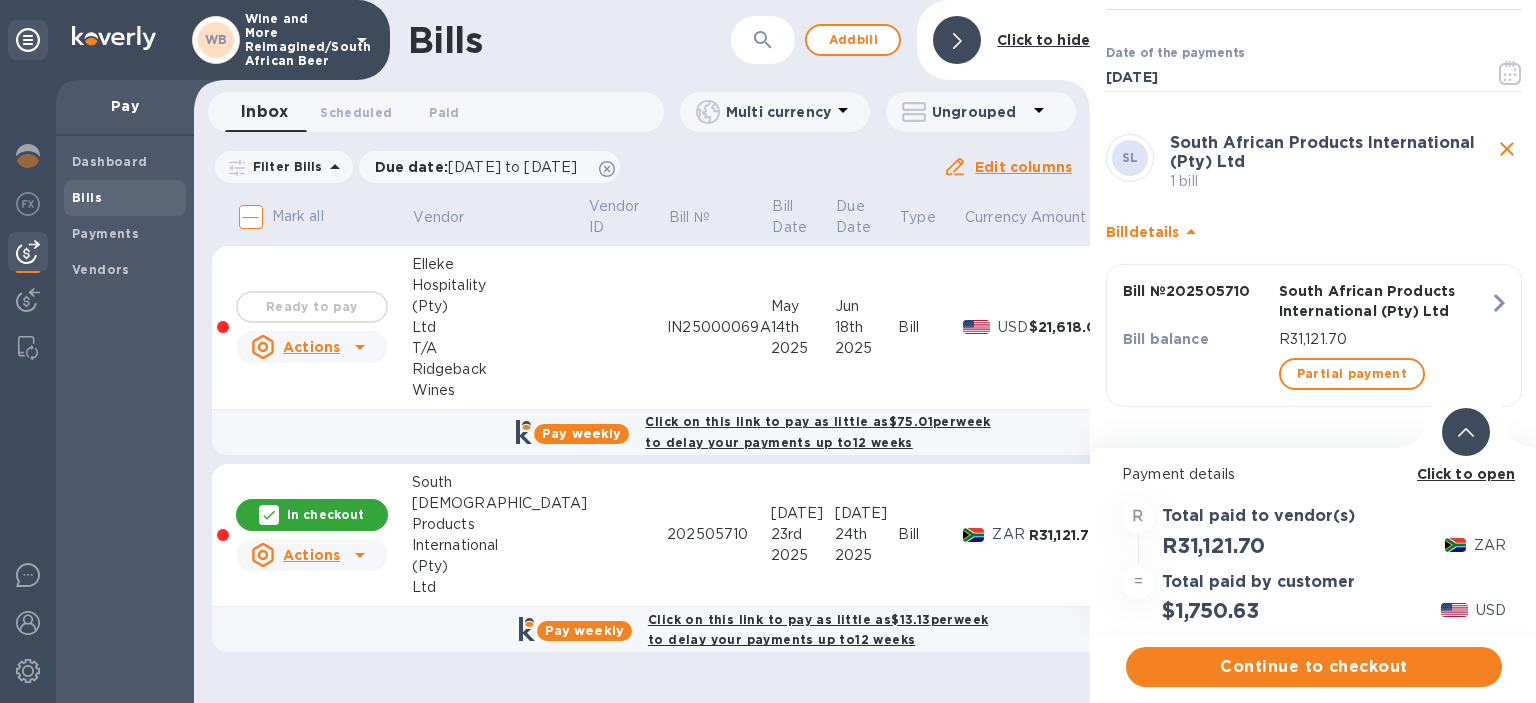 click on "Click to open" at bounding box center [1466, 474] 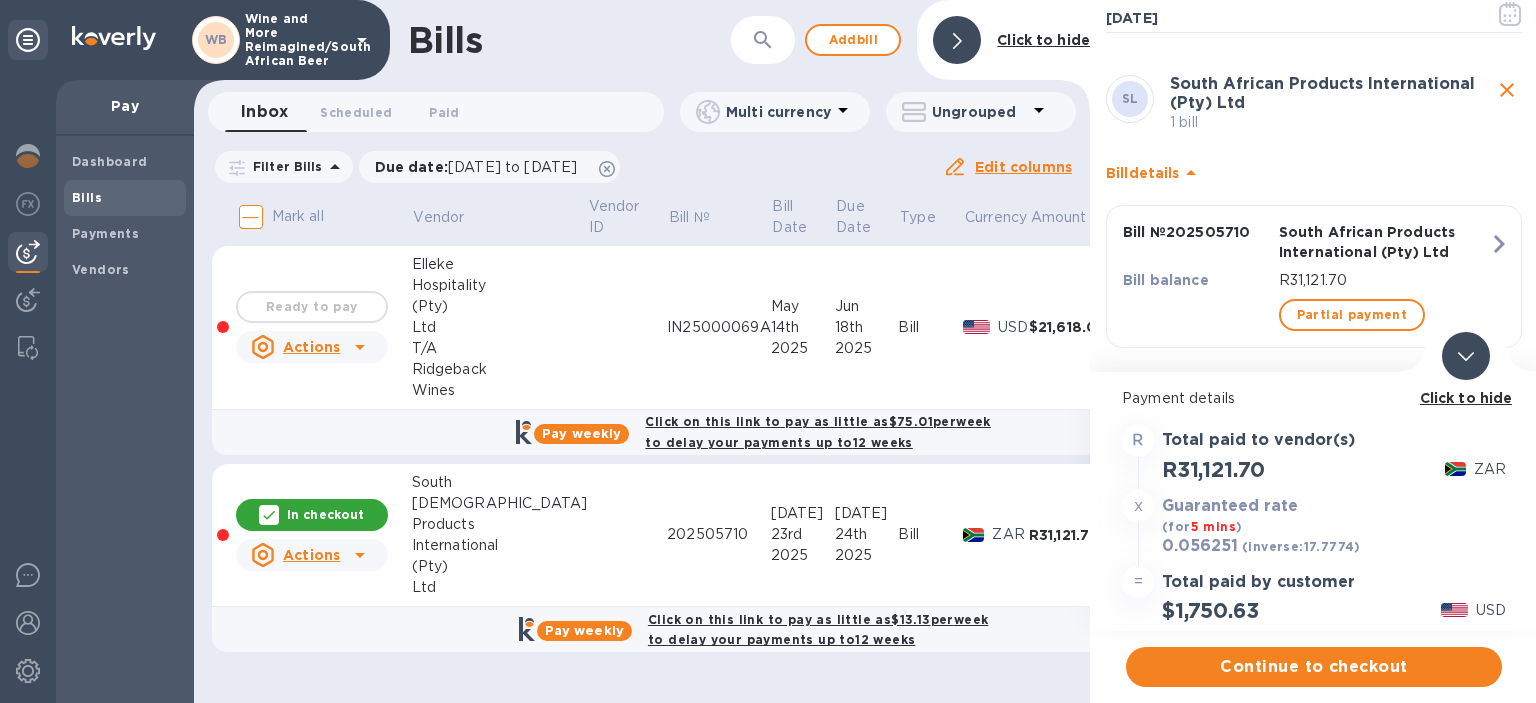 scroll, scrollTop: 124, scrollLeft: 0, axis: vertical 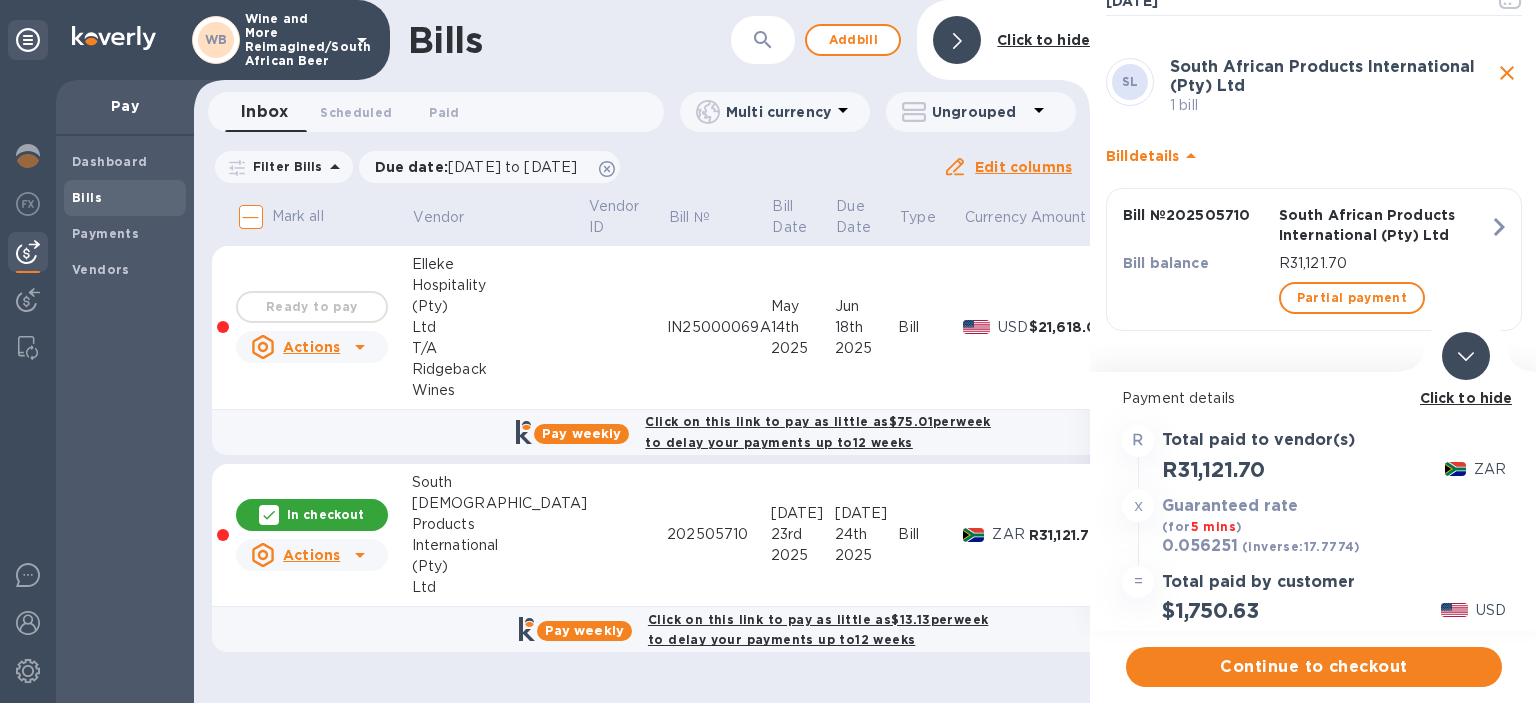 click on "Bill balance" at bounding box center (1197, 263) 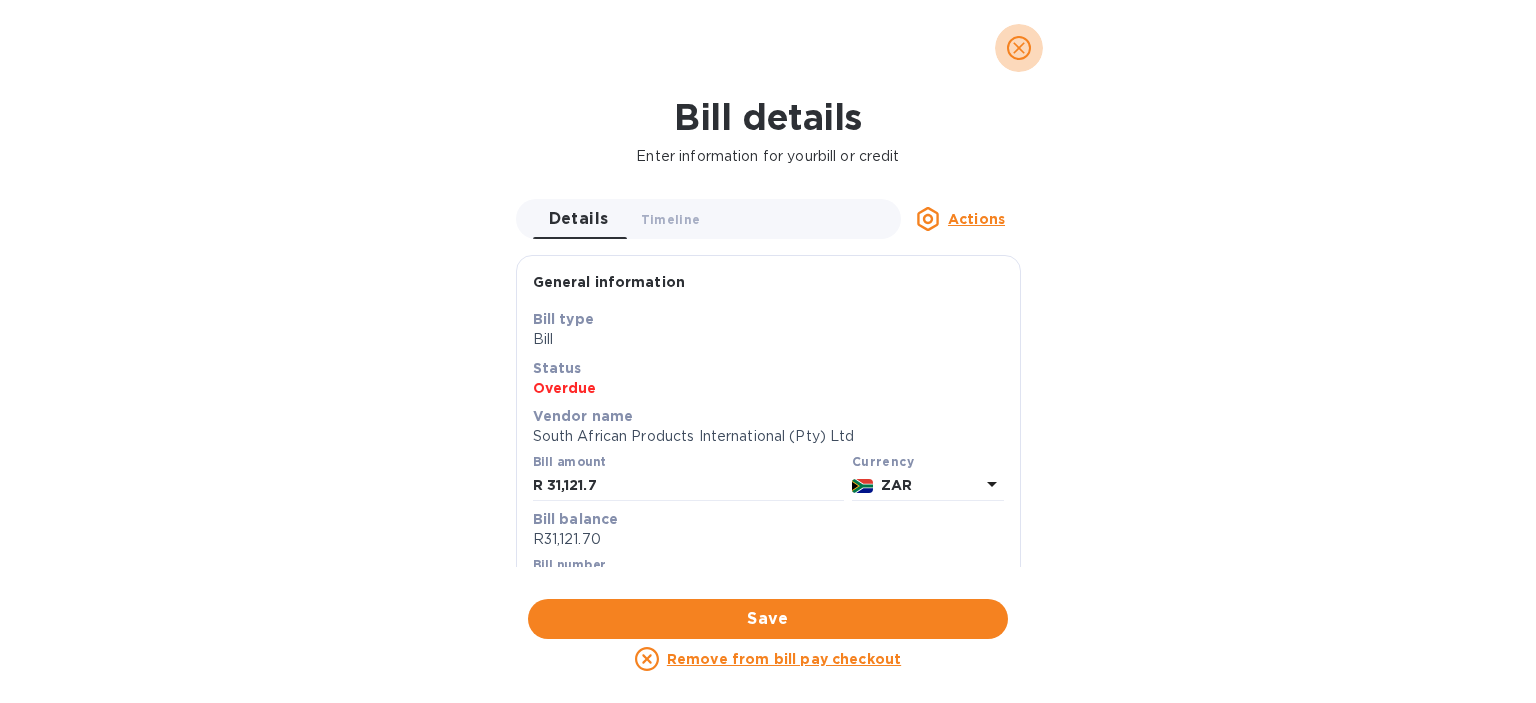 click 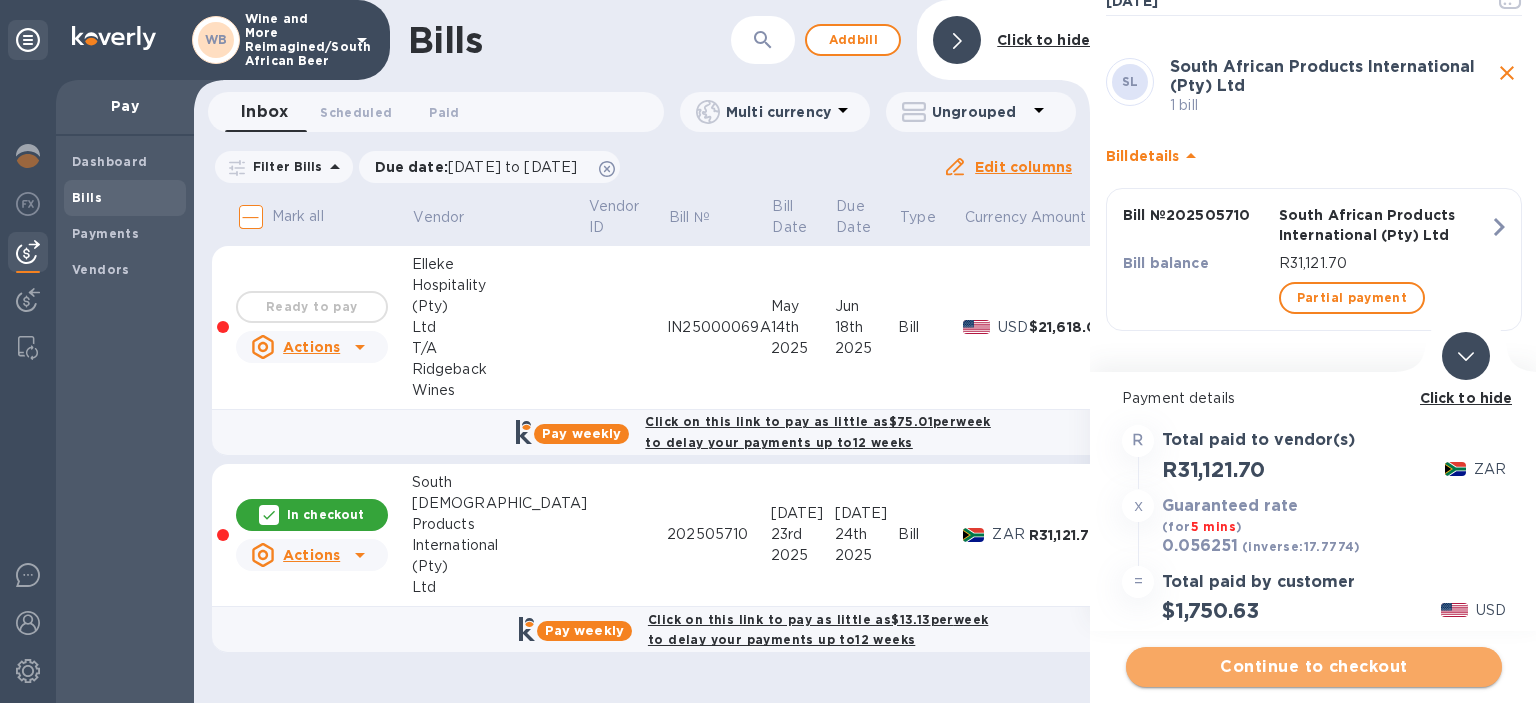 click on "Continue to checkout" at bounding box center (1314, 667) 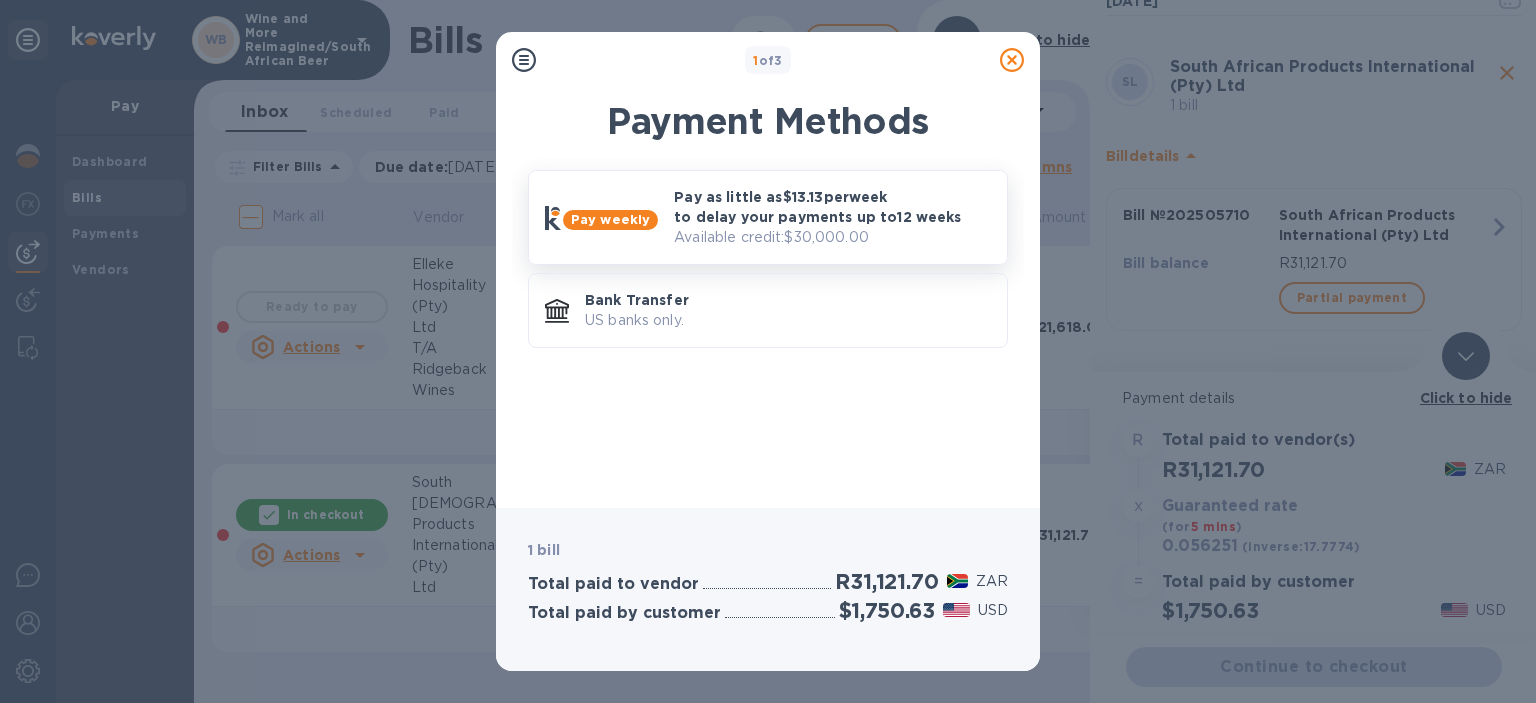 click on "Pay as little as  $13.13  per  week    to delay your payments up to  12 weeks" at bounding box center [832, 207] 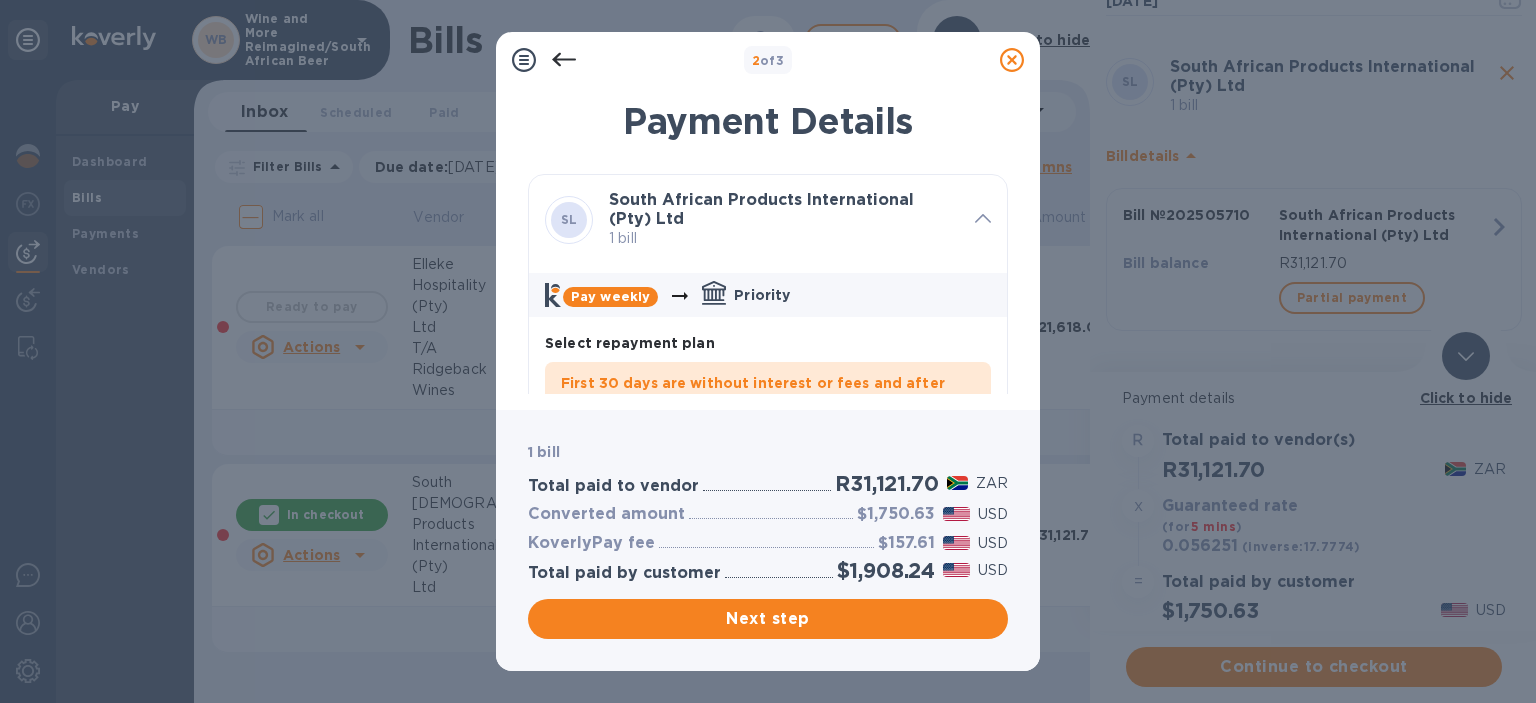 click on "Pay weekly" at bounding box center [610, 296] 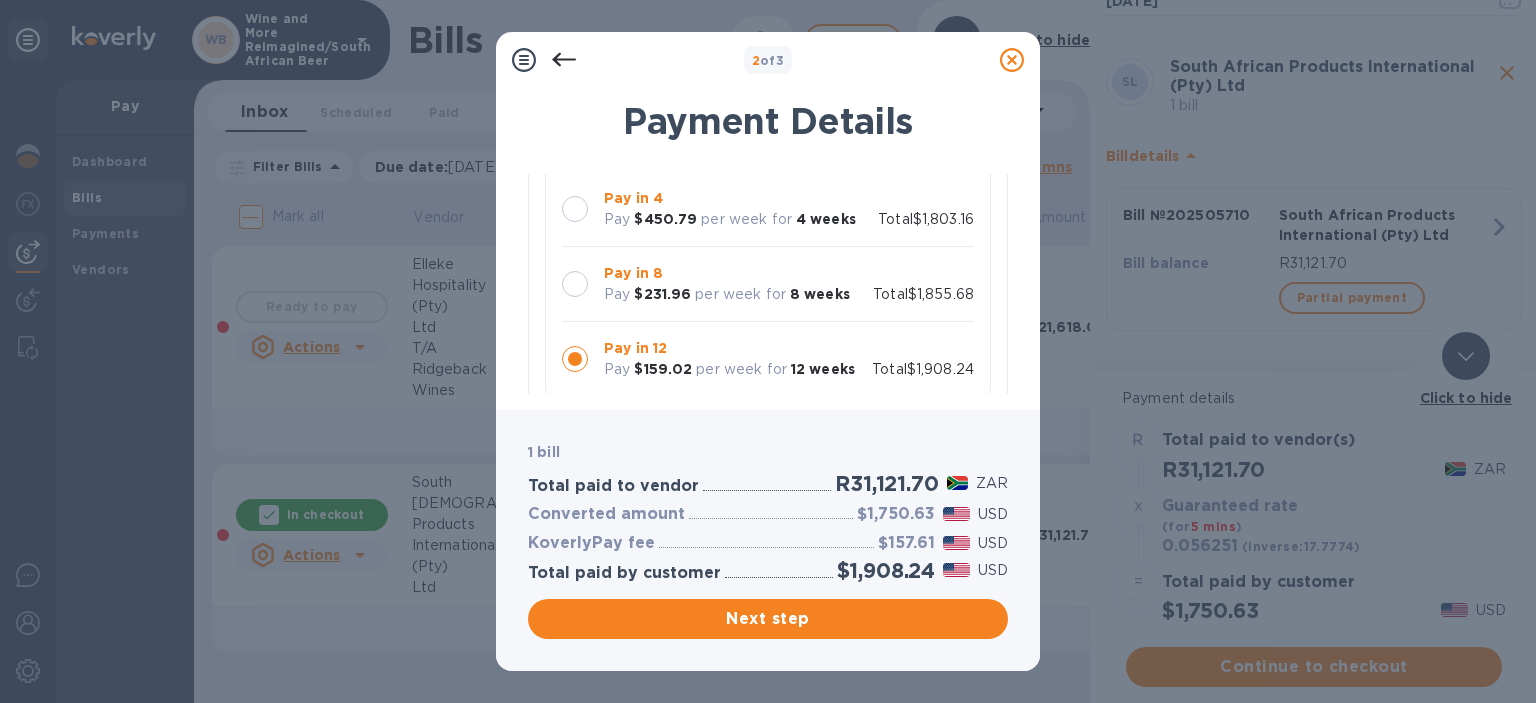 scroll, scrollTop: 115, scrollLeft: 0, axis: vertical 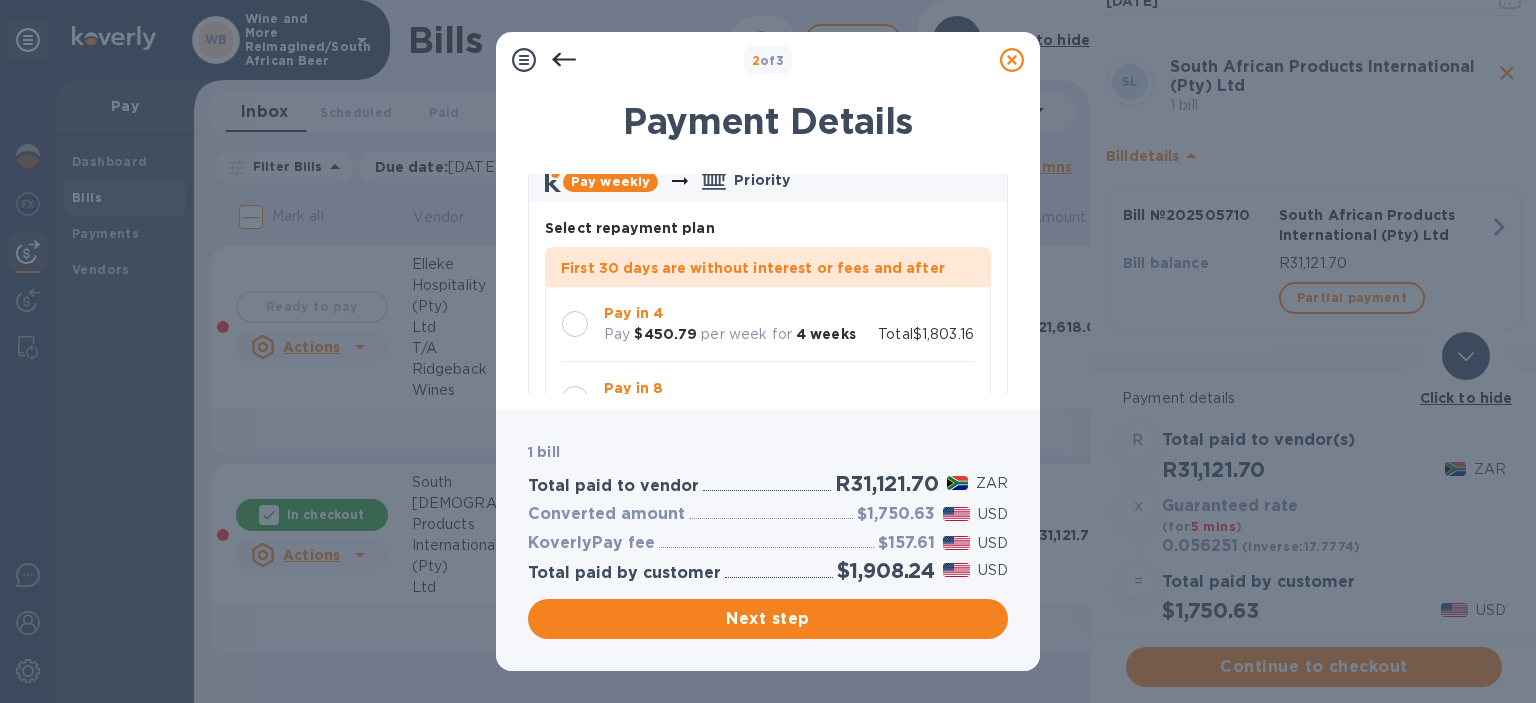 click at bounding box center [575, 324] 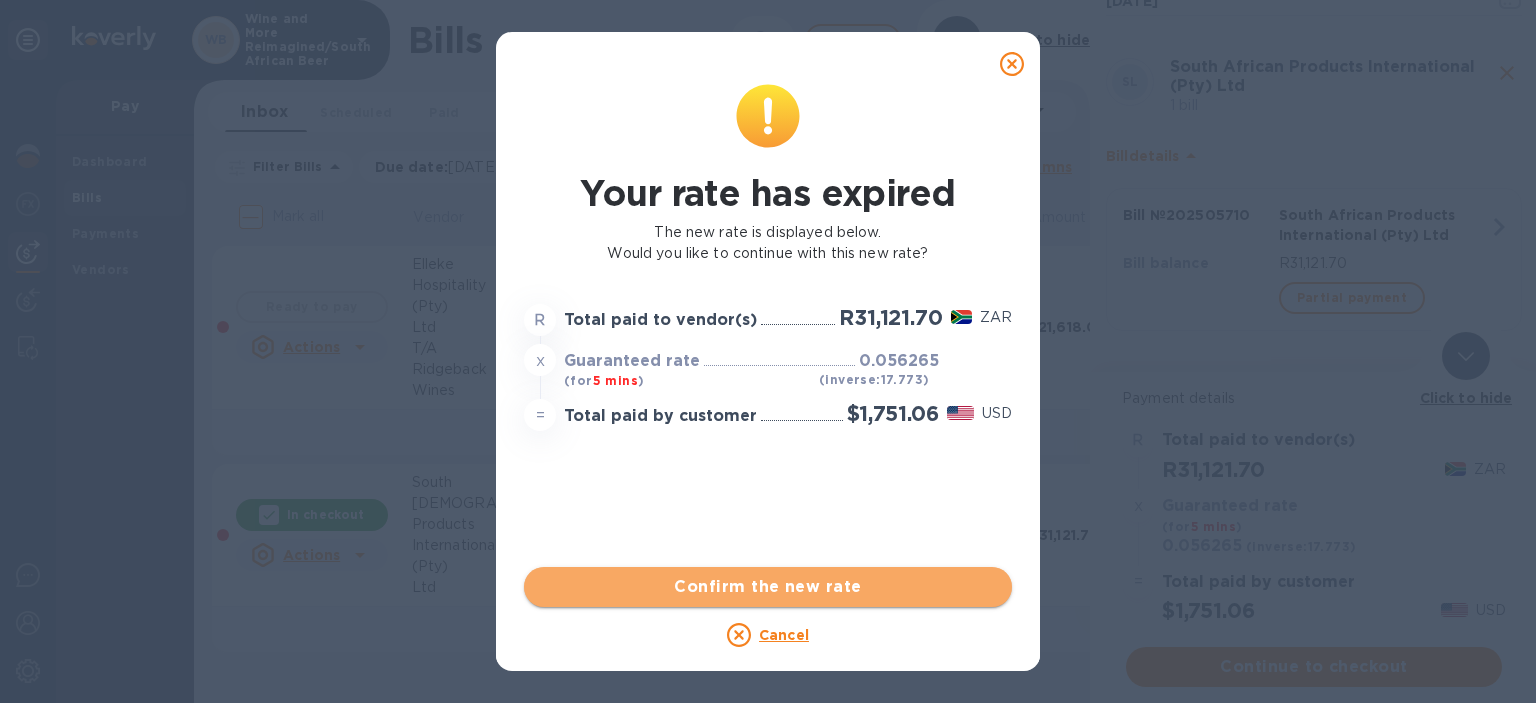 click on "Confirm the new rate" at bounding box center [768, 587] 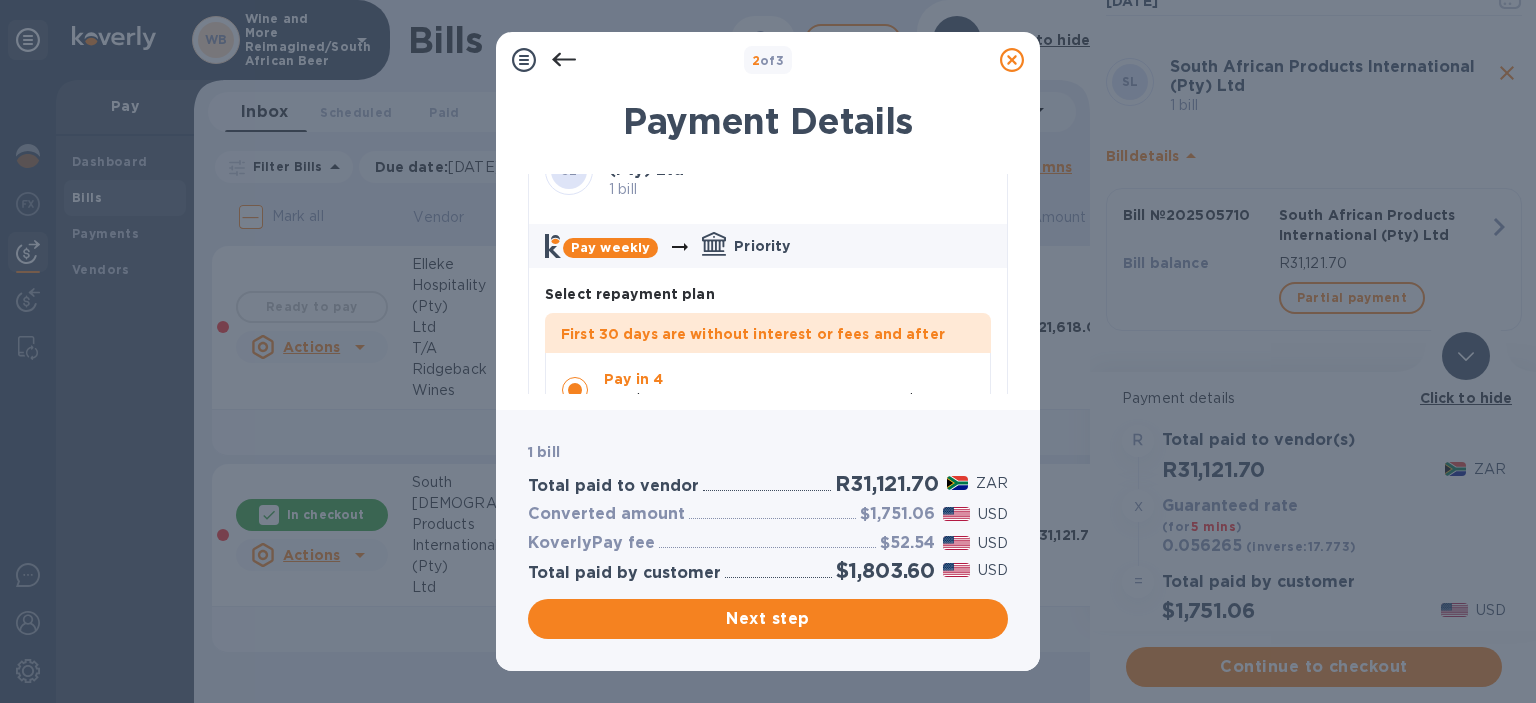 scroll, scrollTop: 164, scrollLeft: 0, axis: vertical 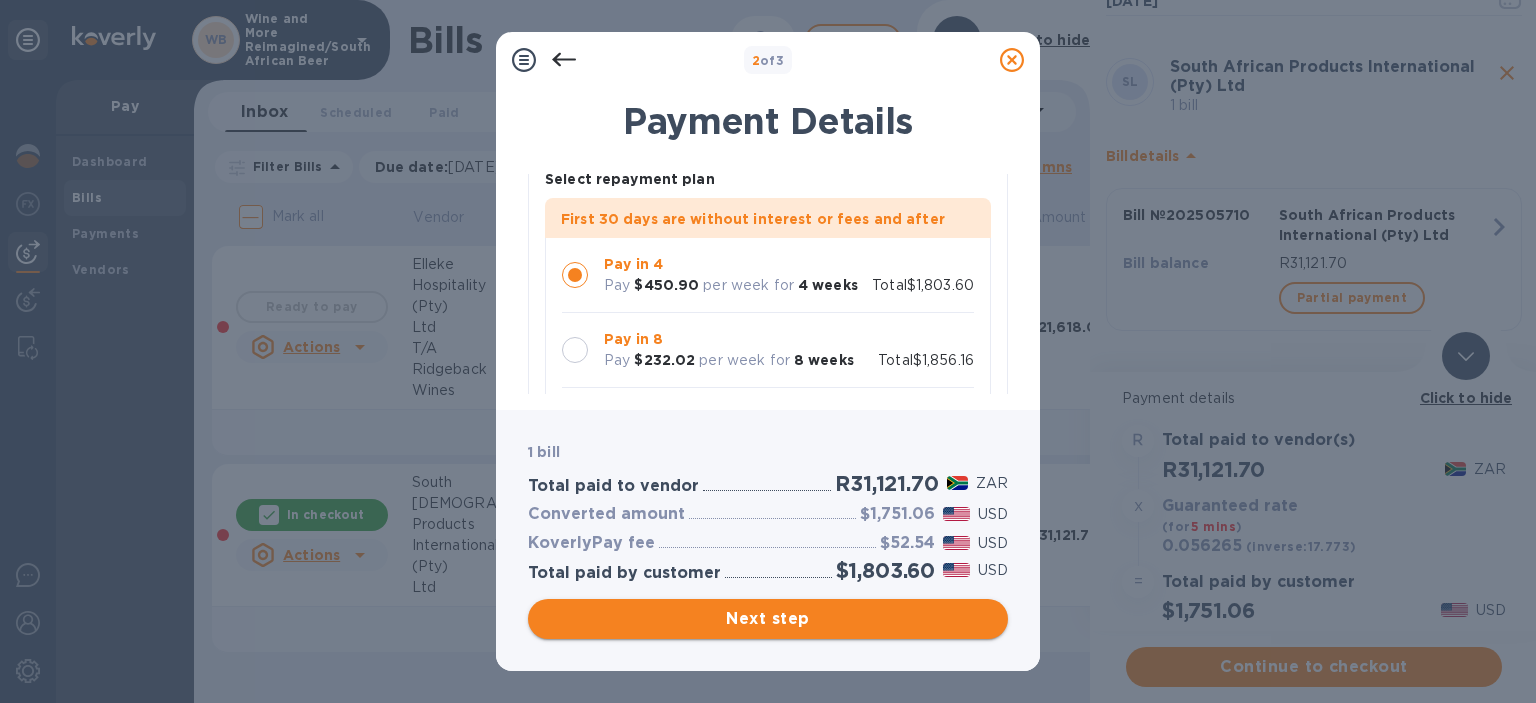 click on "Next step" at bounding box center (768, 619) 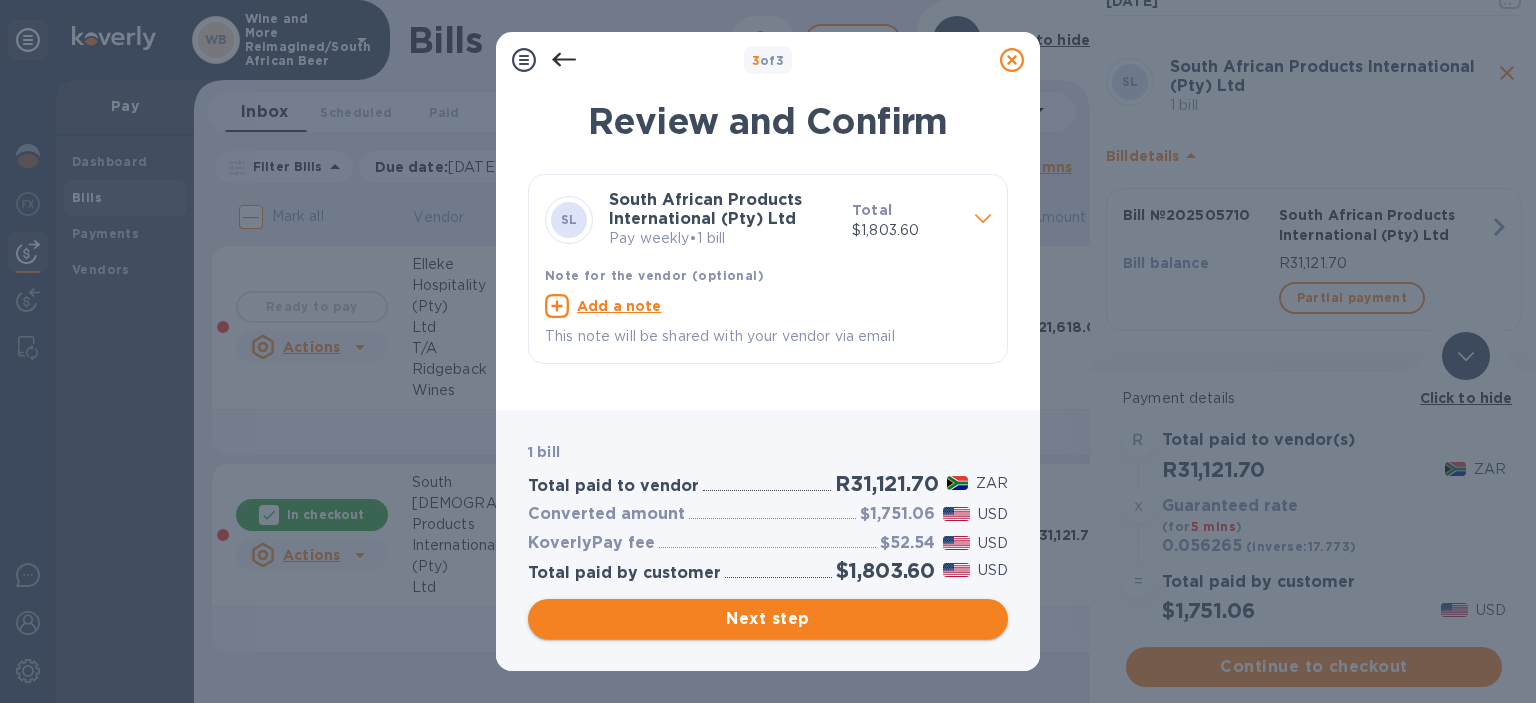 click on "Next step" at bounding box center [768, 619] 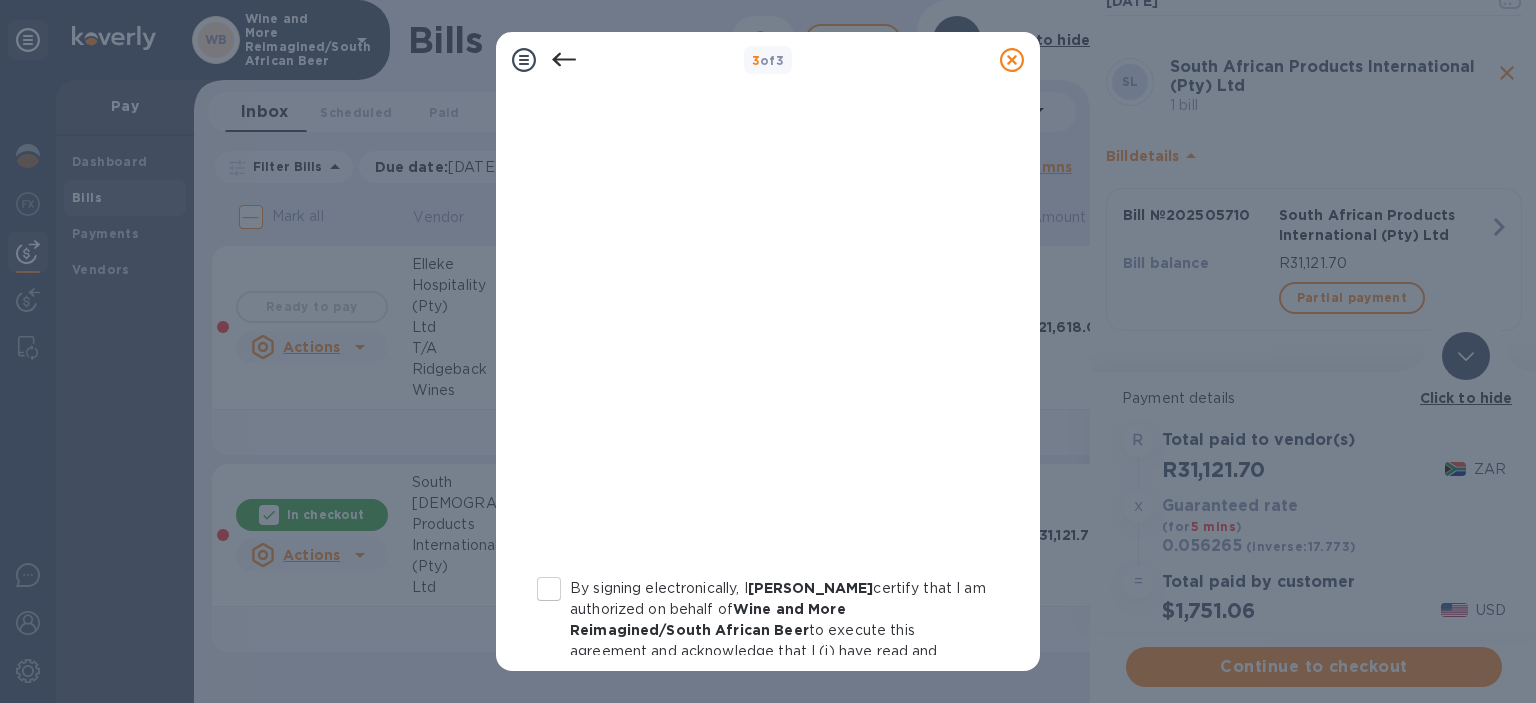 scroll, scrollTop: 435, scrollLeft: 0, axis: vertical 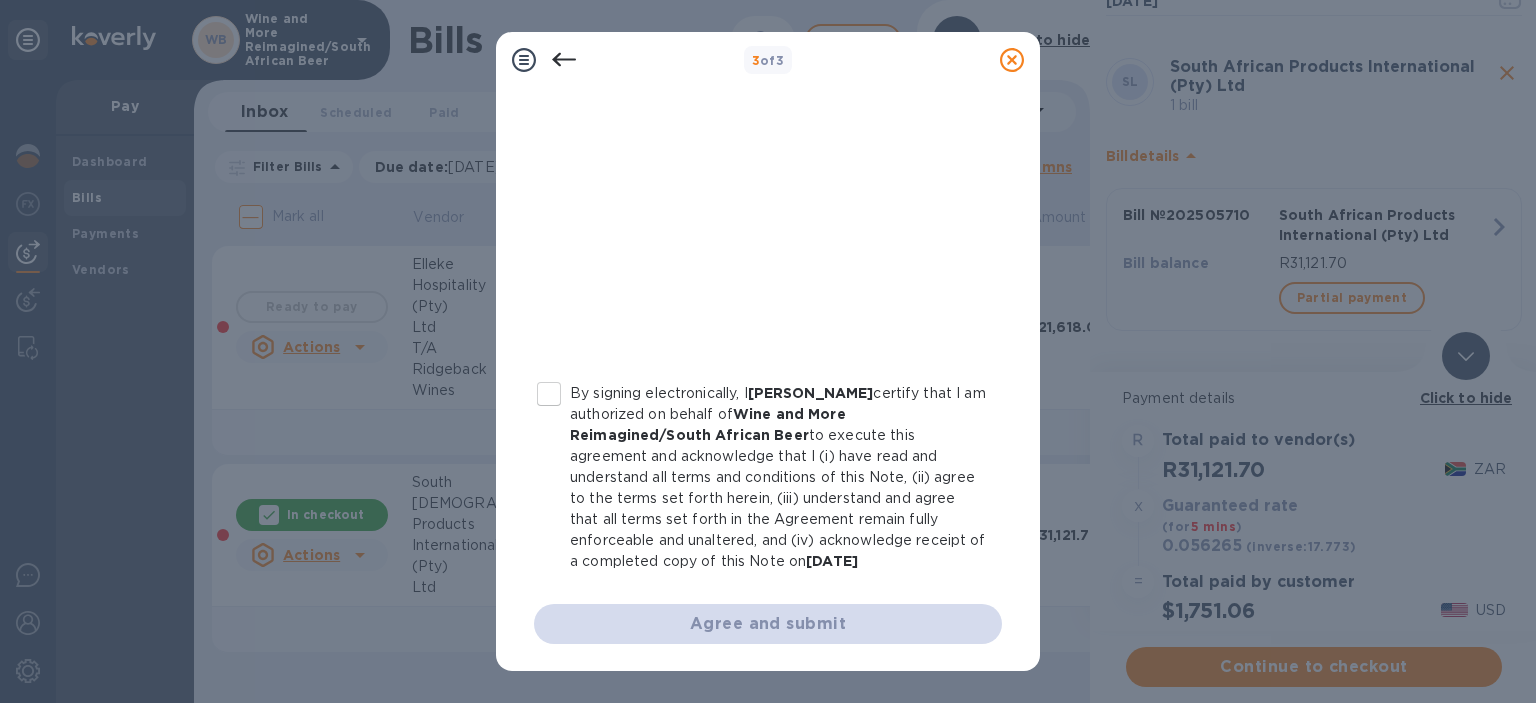 click on "By signing electronically, I  [PERSON_NAME]  certify that I am authorized on behalf of  Wine and More Reimagined/South African Beer  to execute this agreement and acknowledge that I (i) have read and understand all terms and conditions of this Note, (ii) agree to the terms set forth herein, (iii) understand and agree that all terms set forth in the Agreement remain fully enforceable and unaltered, and (iv) acknowledge receipt of a completed copy of this Note on  [DATE]" at bounding box center (549, 394) 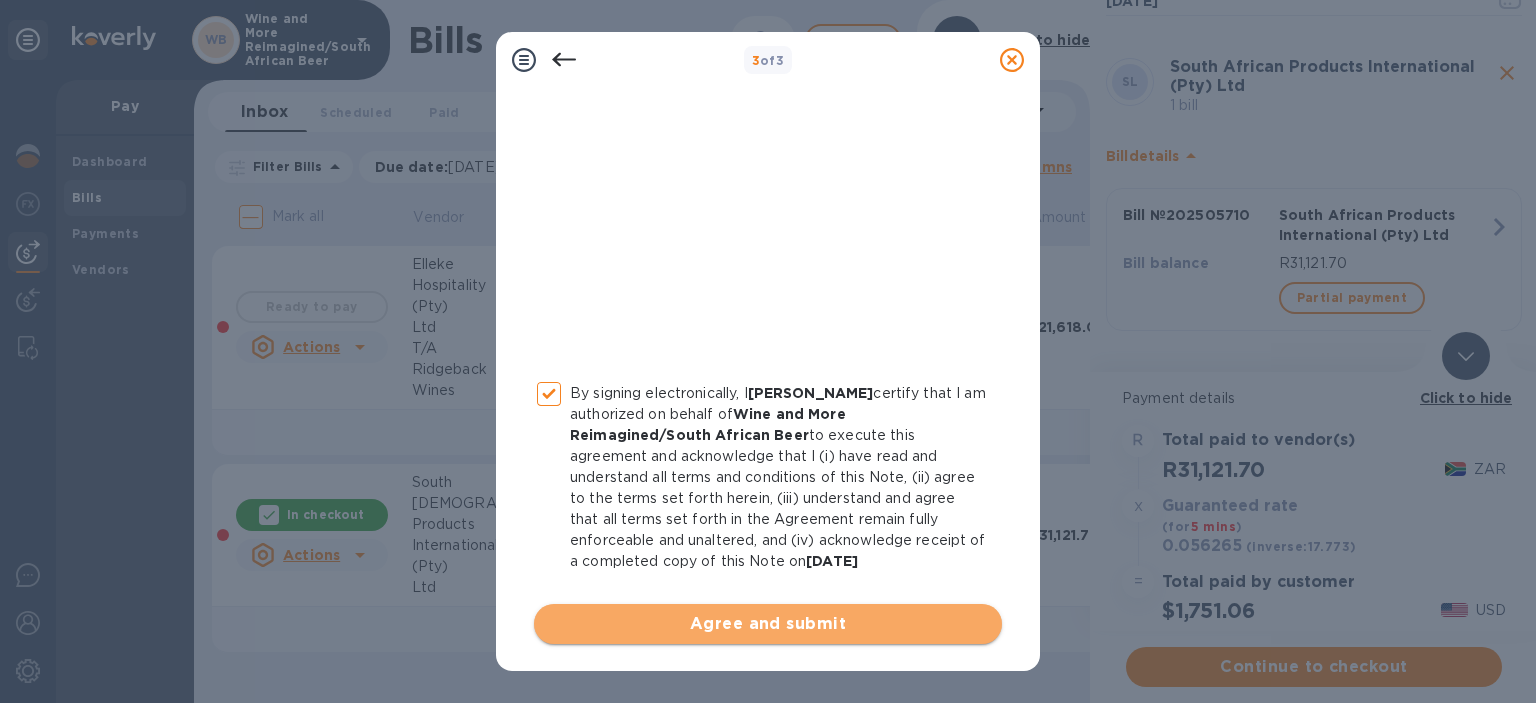 click on "Agree and submit" at bounding box center [768, 624] 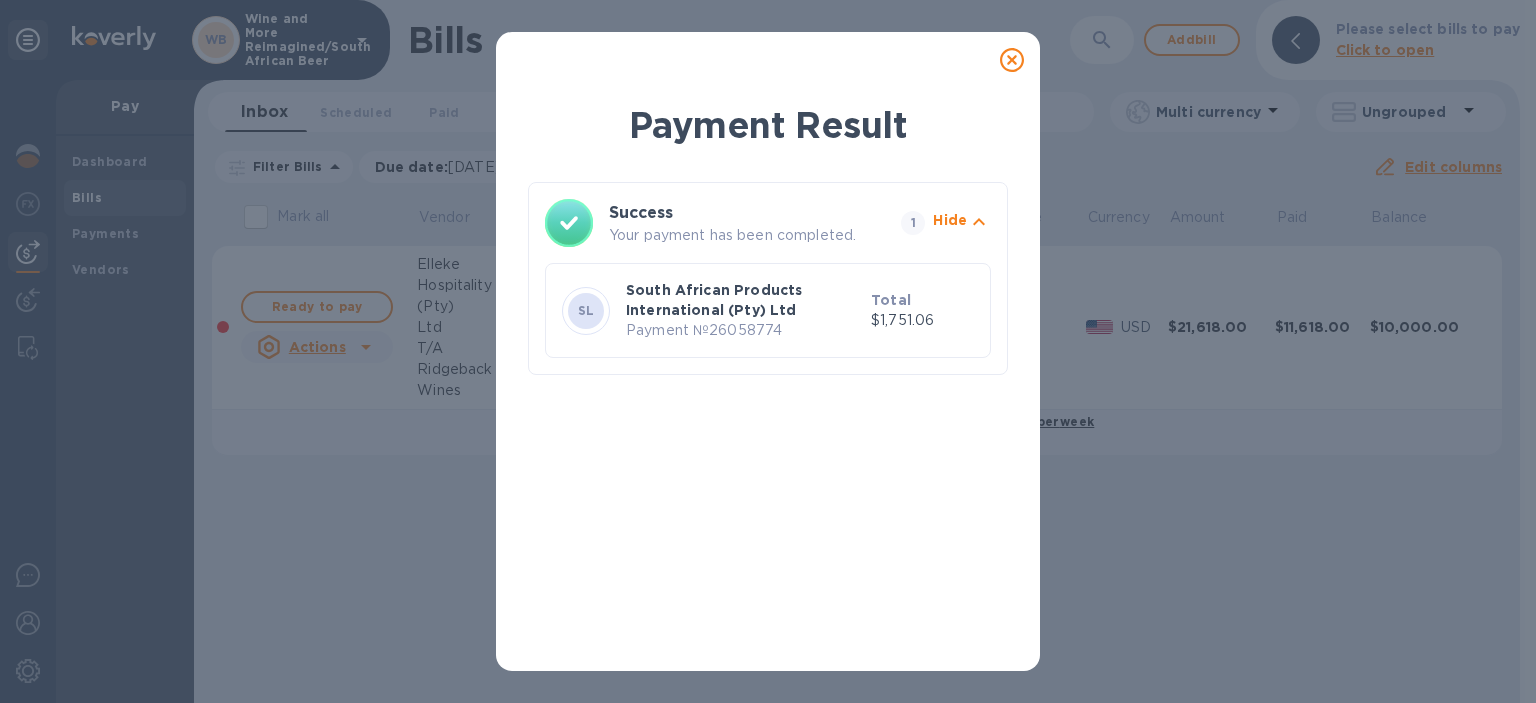 click 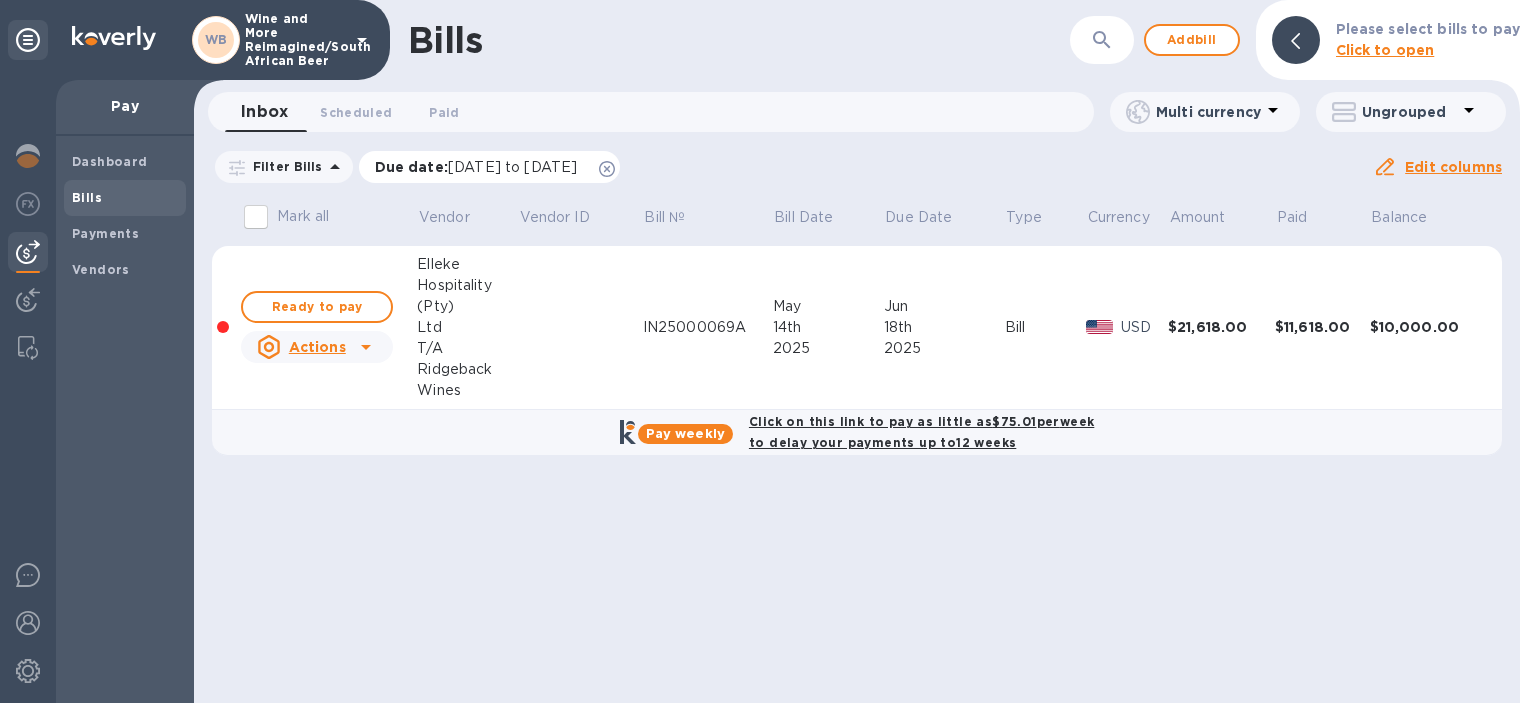 click on "[DATE] to [DATE]" at bounding box center (512, 167) 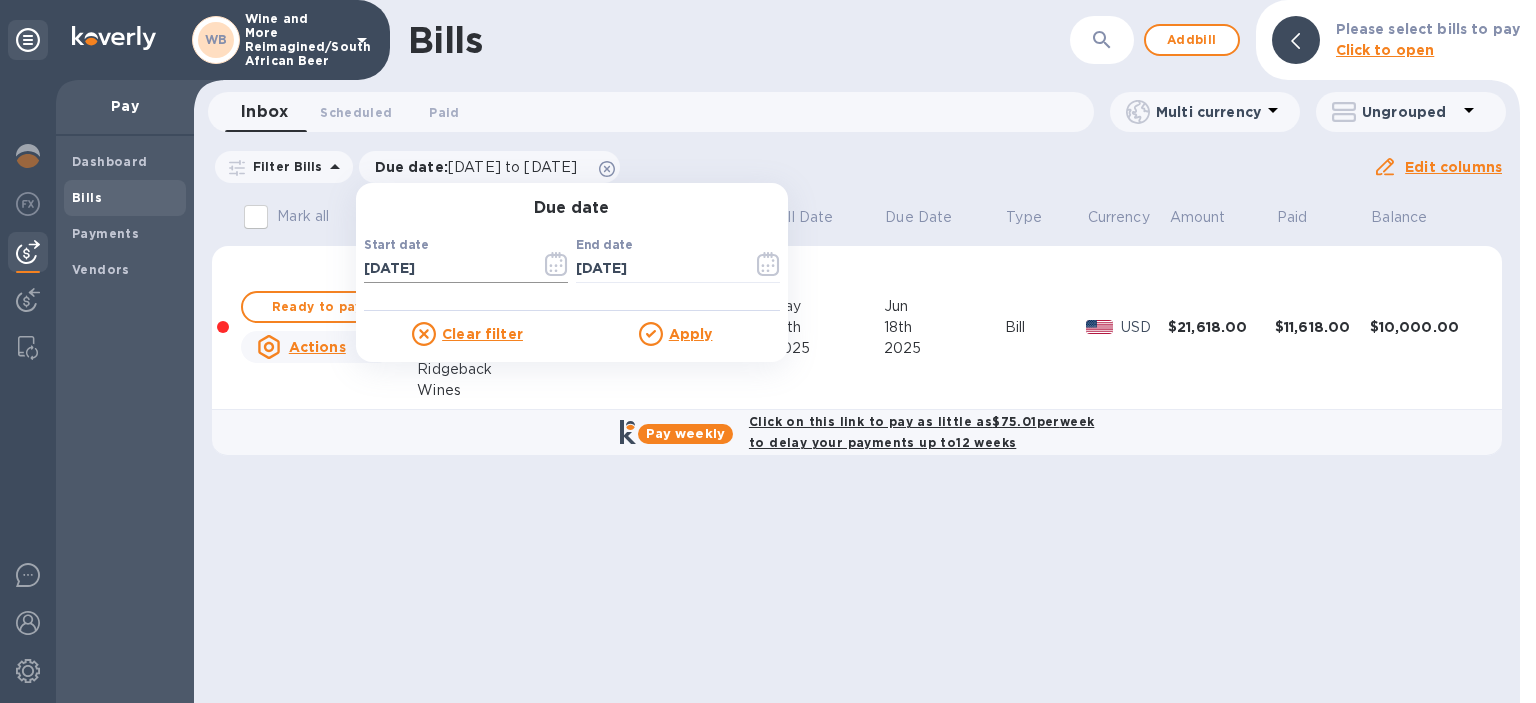 click on "[DATE]" at bounding box center (444, 269) 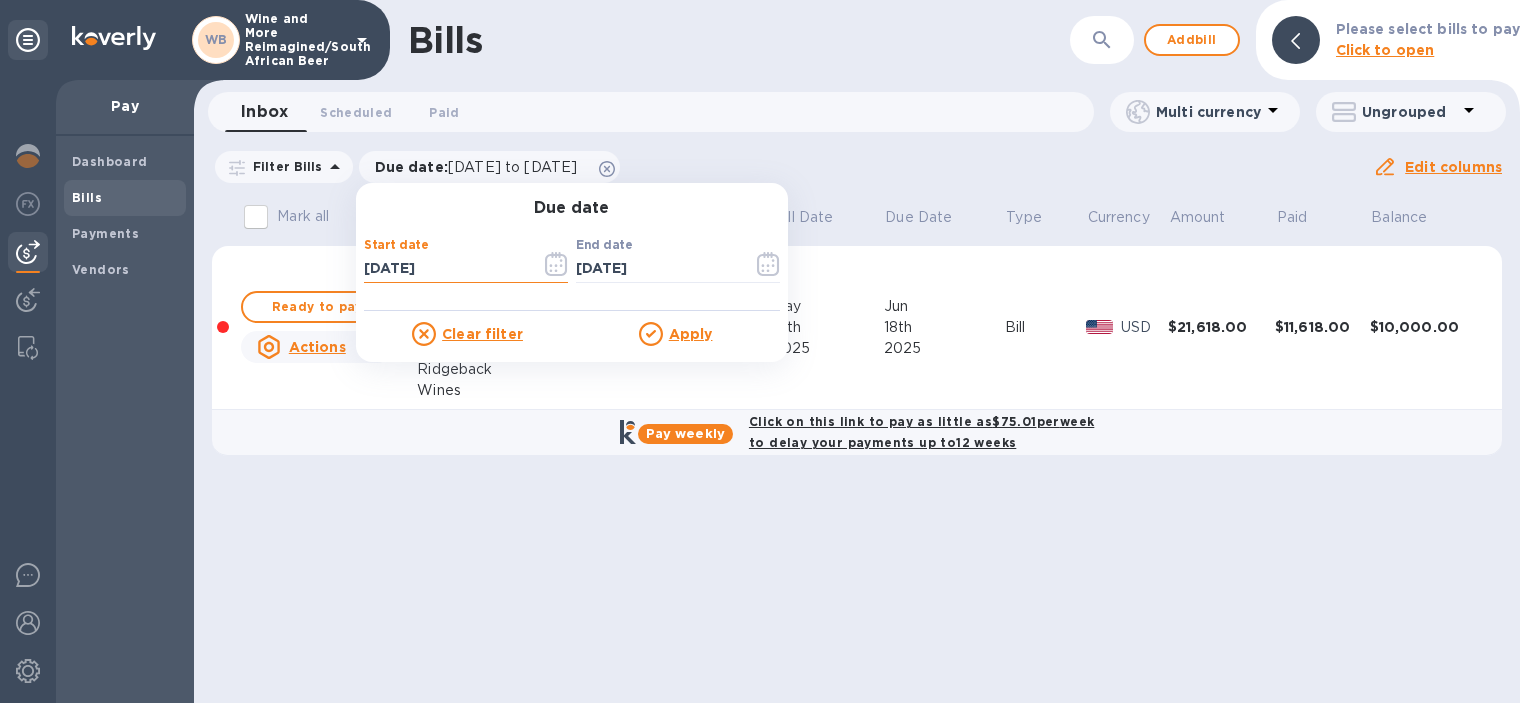 type on "[DATE]" 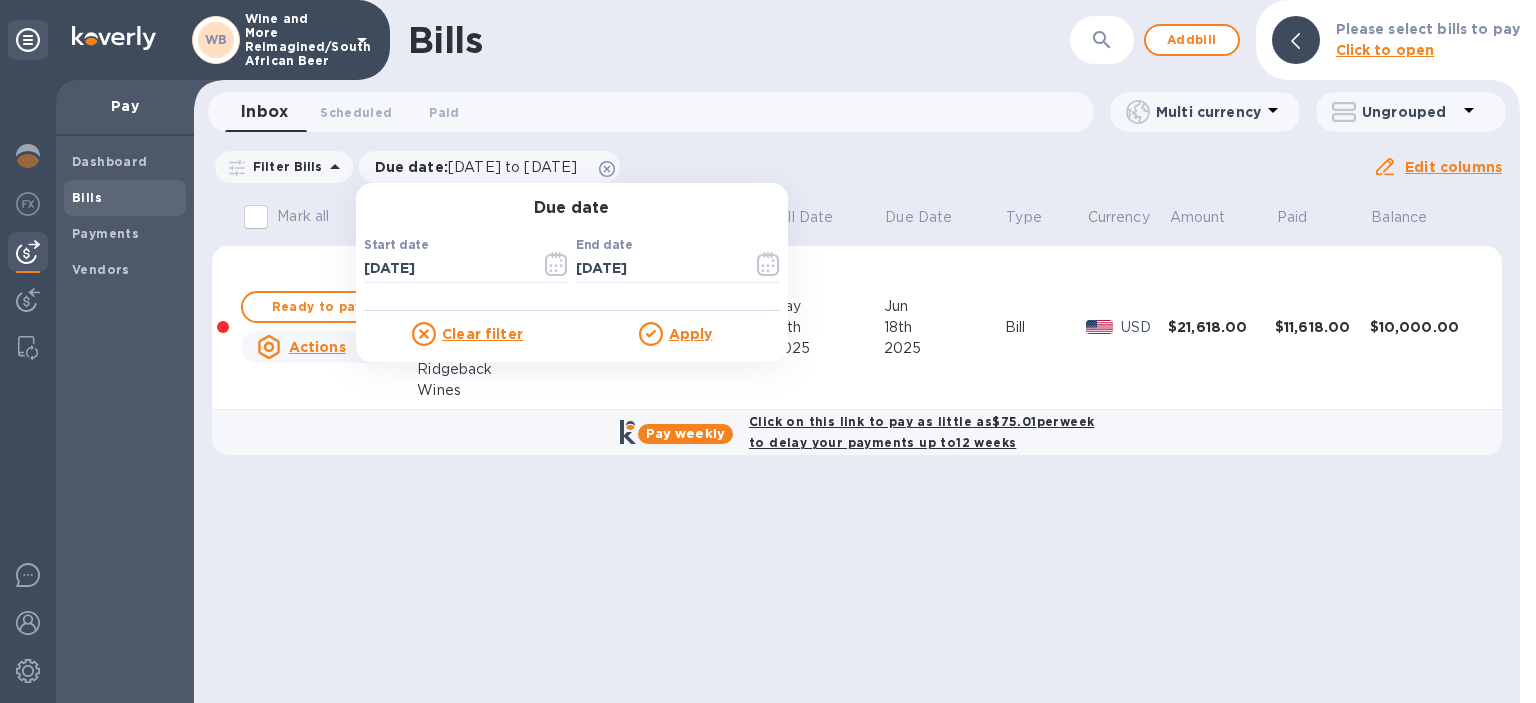 click on "Apply" at bounding box center [691, 334] 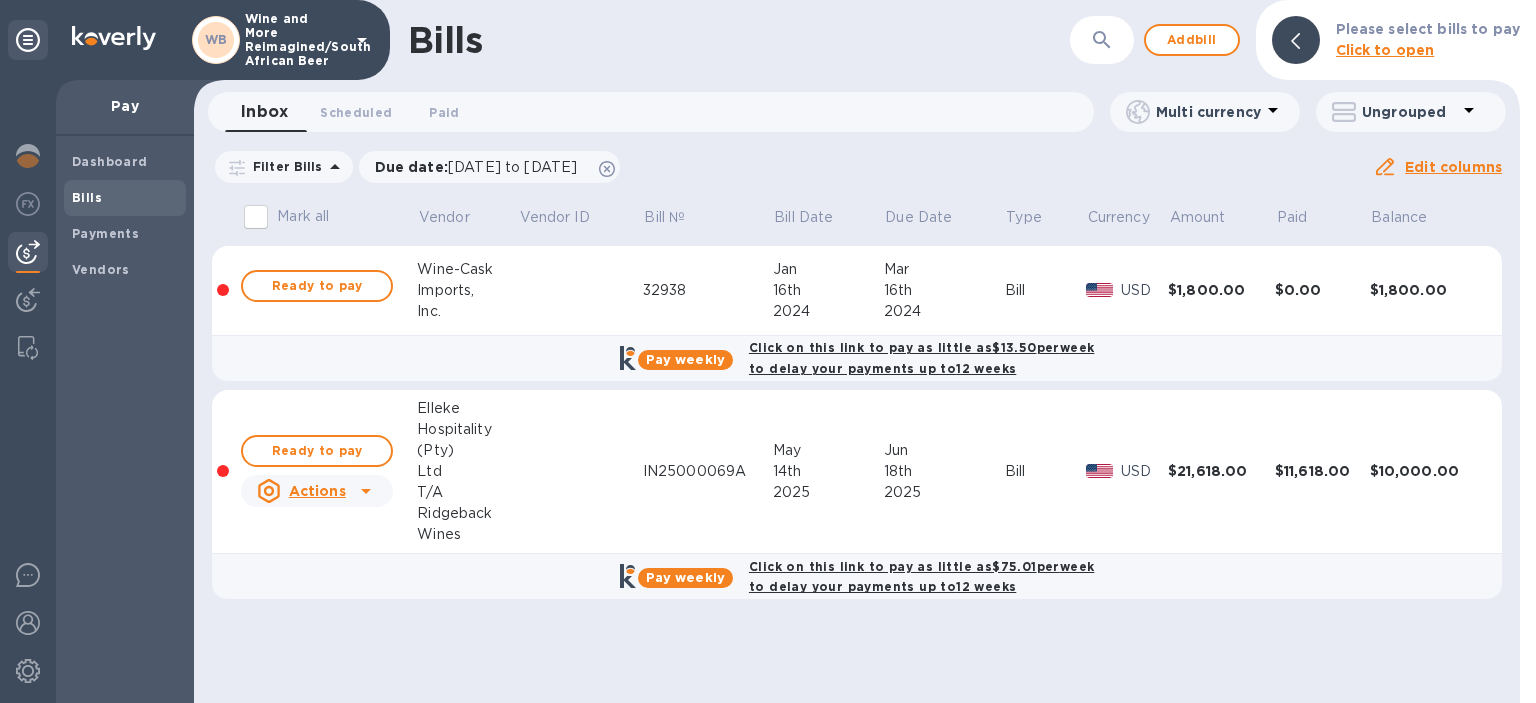 click on "Bills" at bounding box center (87, 197) 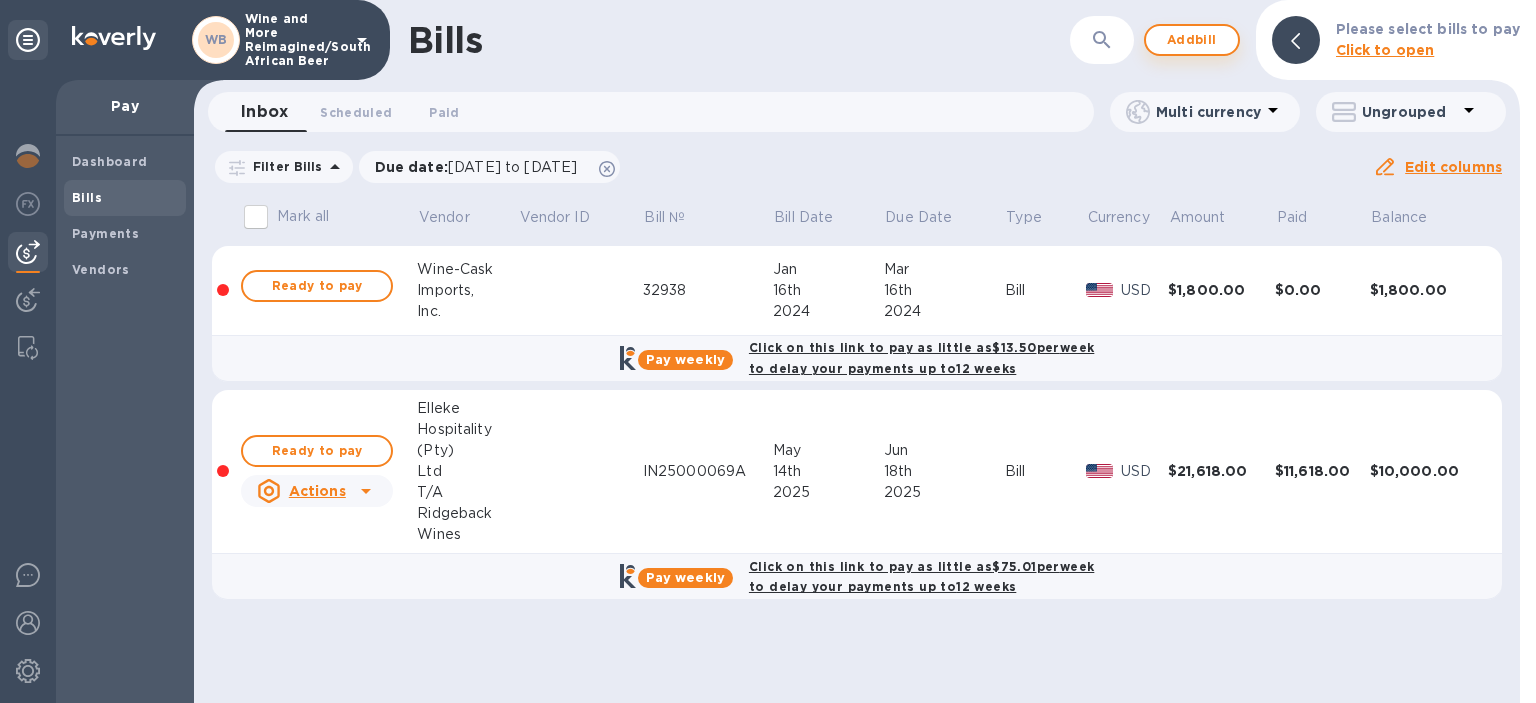 click on "Add   bill" at bounding box center [1192, 40] 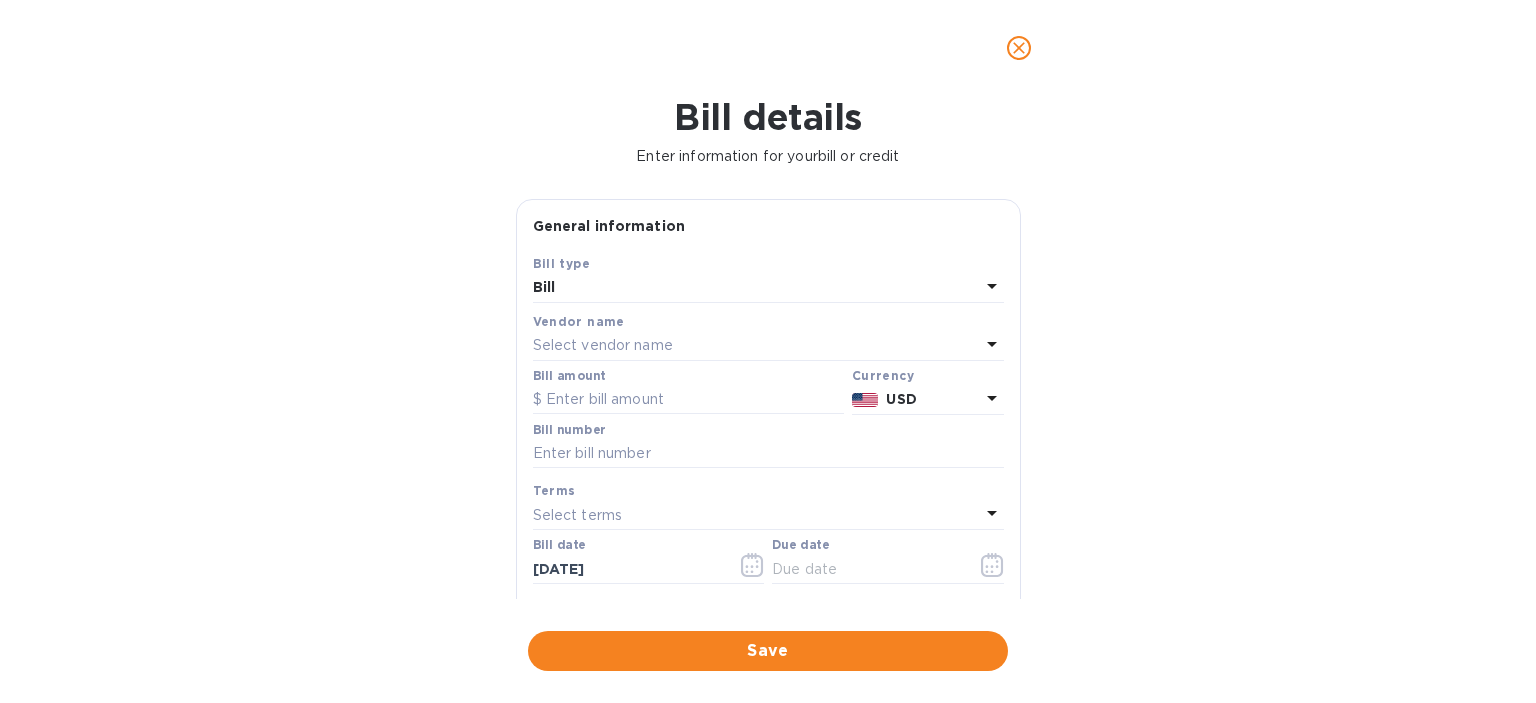 click on "Select vendor name" at bounding box center (603, 345) 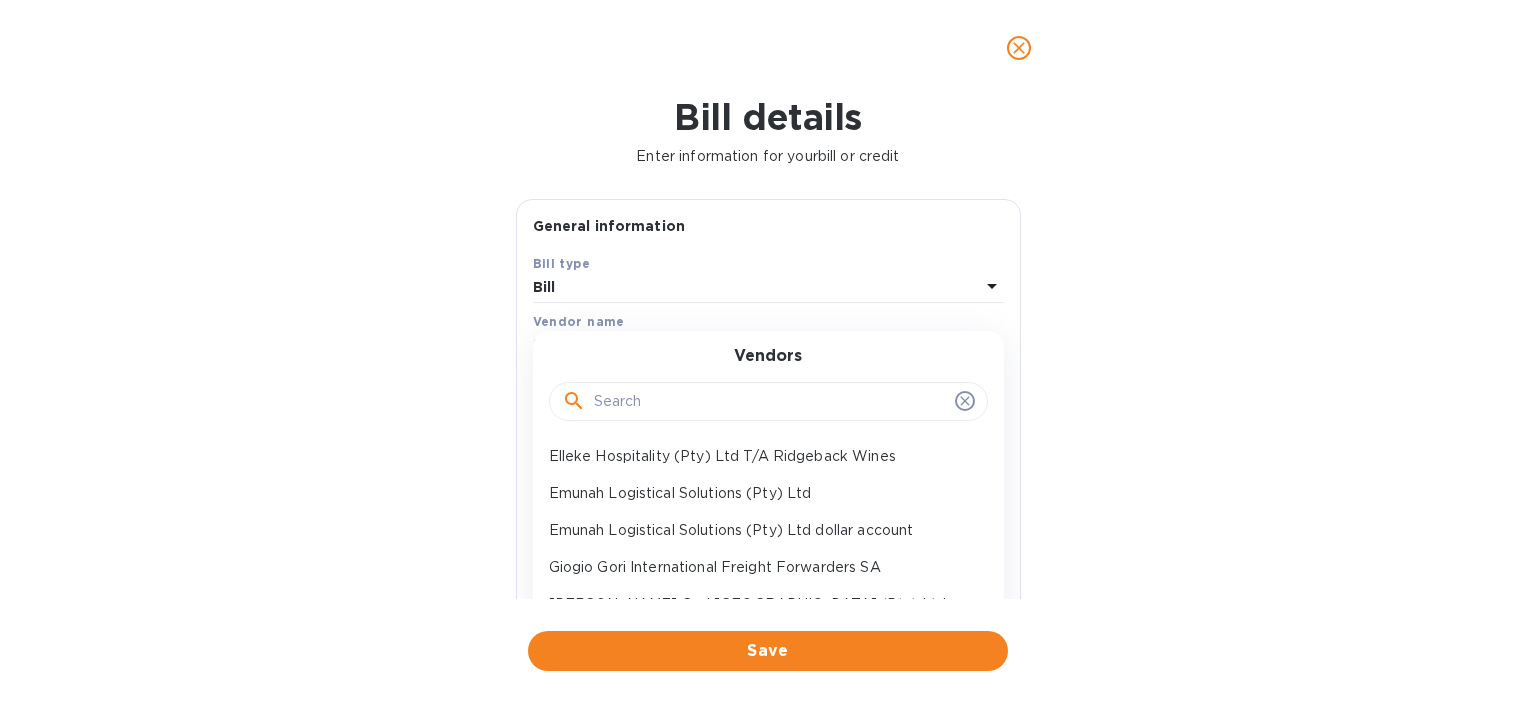 scroll, scrollTop: 230, scrollLeft: 0, axis: vertical 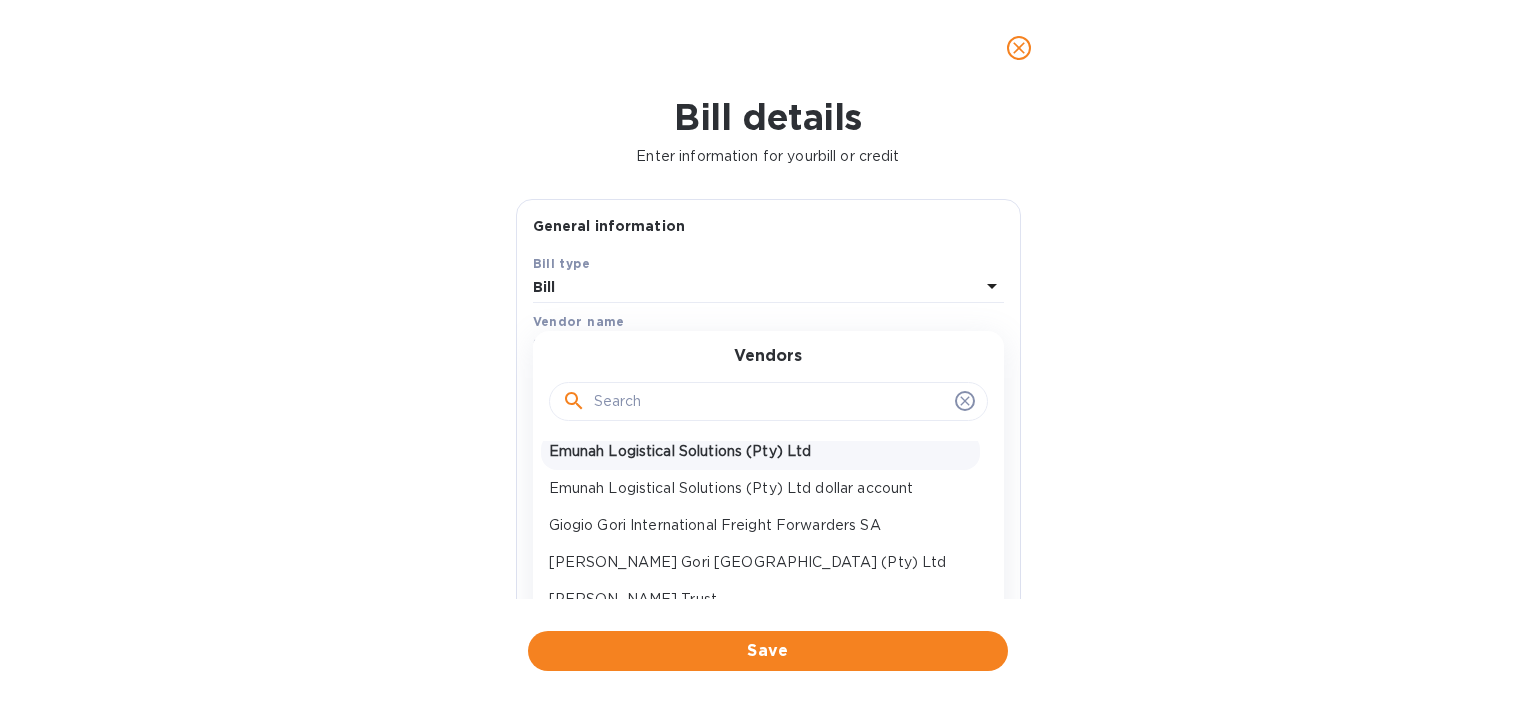 click on "Emunah Logistical Solutions (Pty) Ltd" at bounding box center (760, 451) 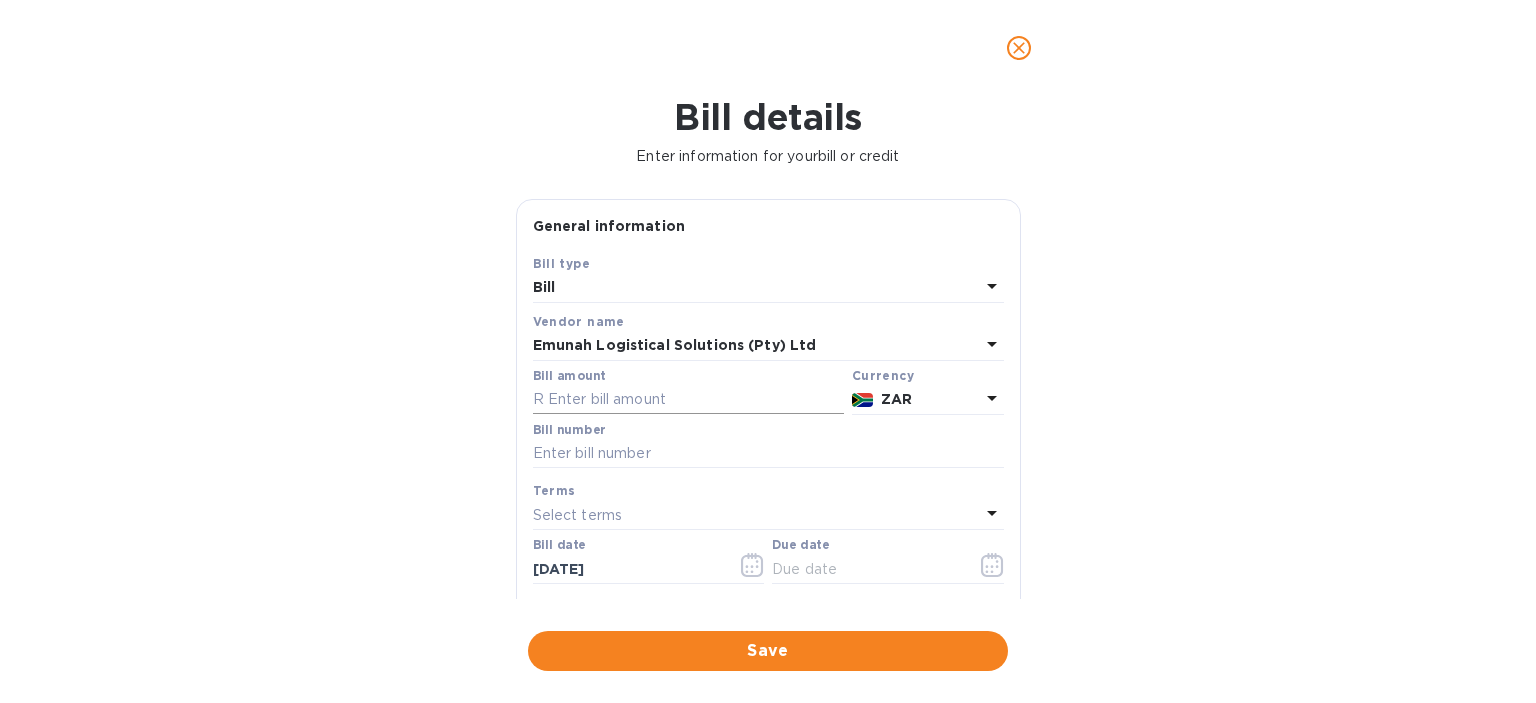 click at bounding box center (688, 400) 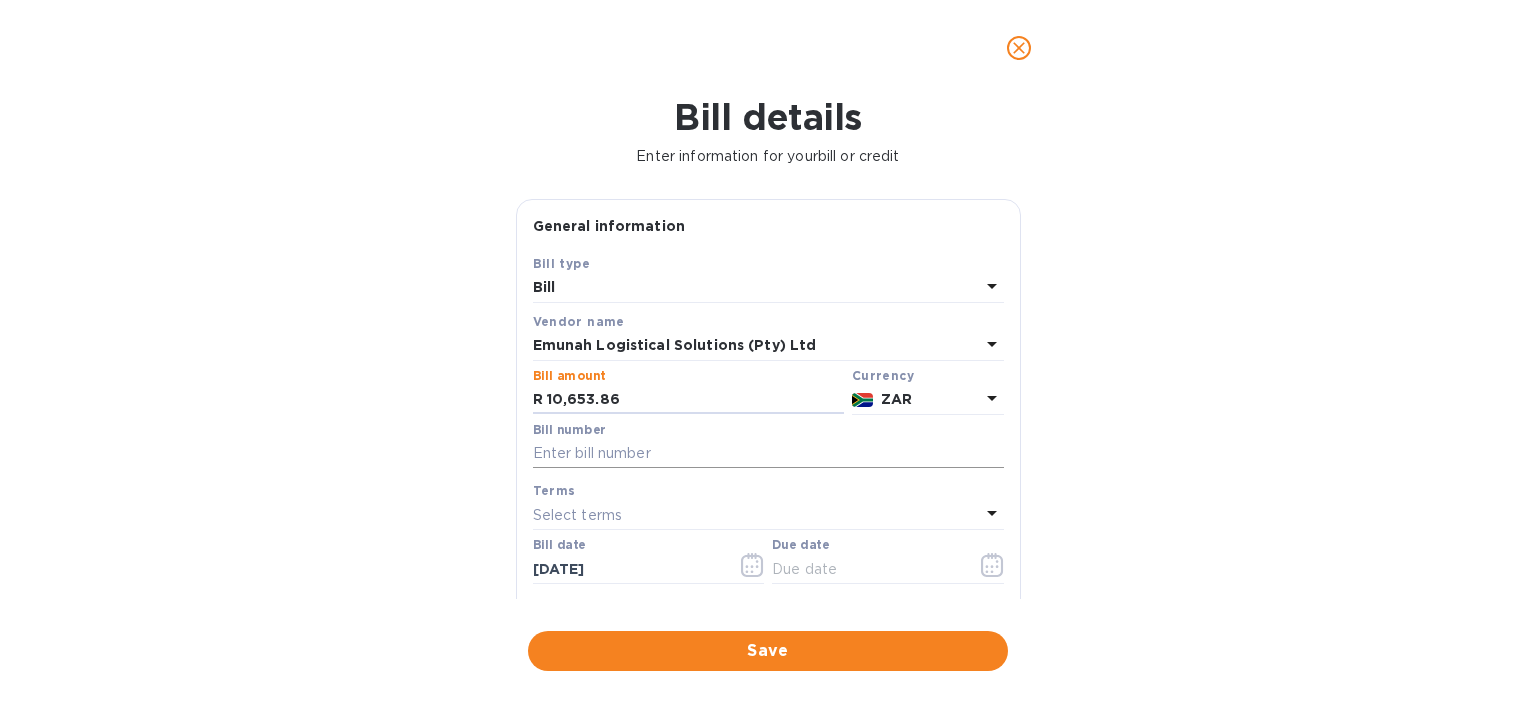 type on "10,653.86" 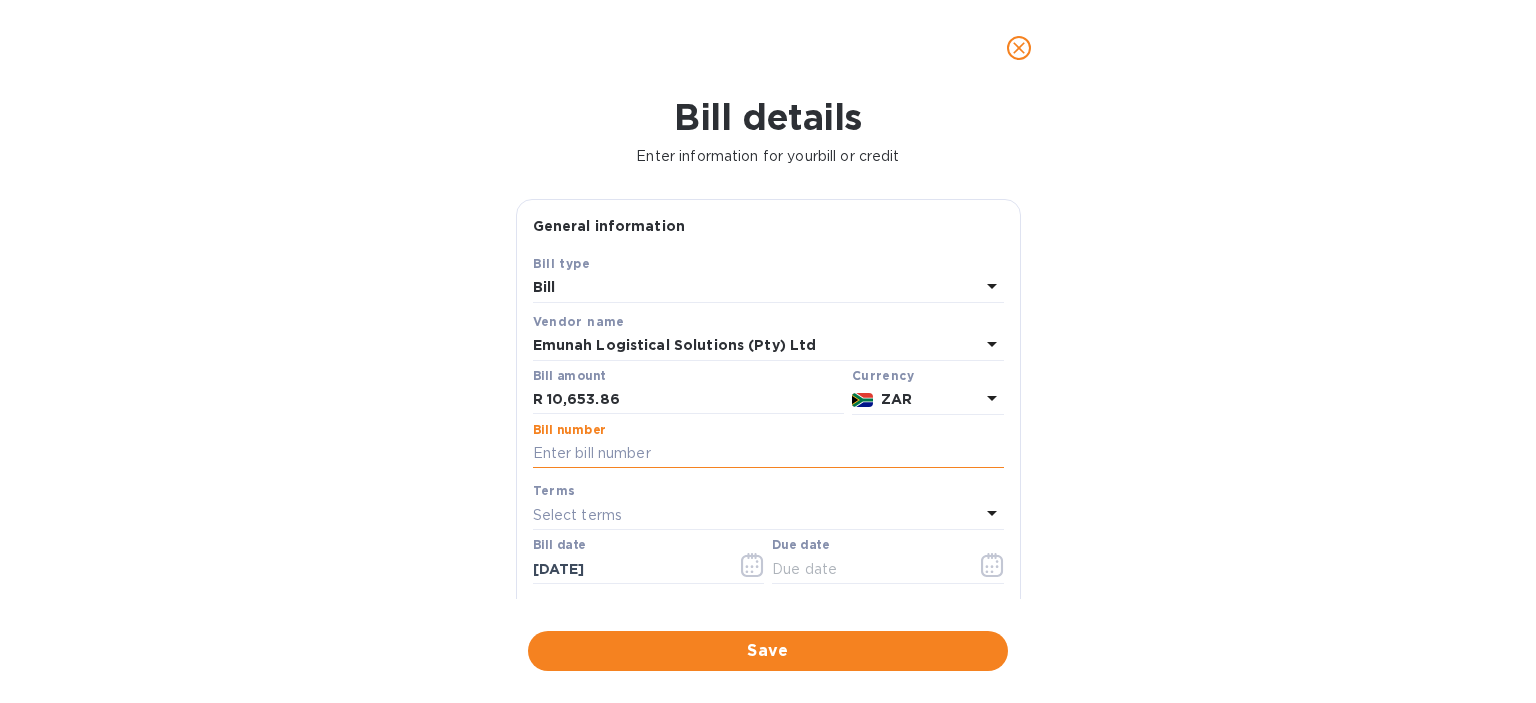 click at bounding box center (768, 454) 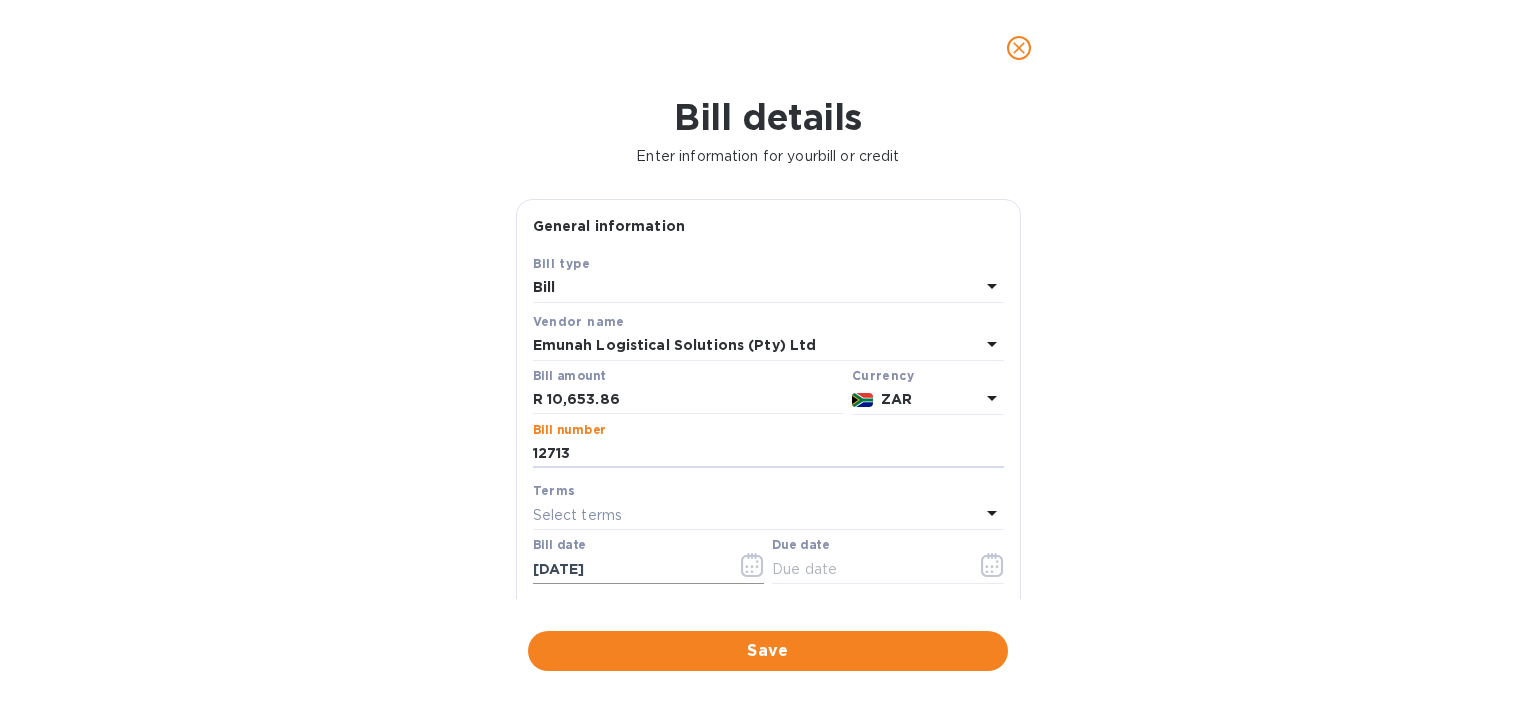 type on "12713" 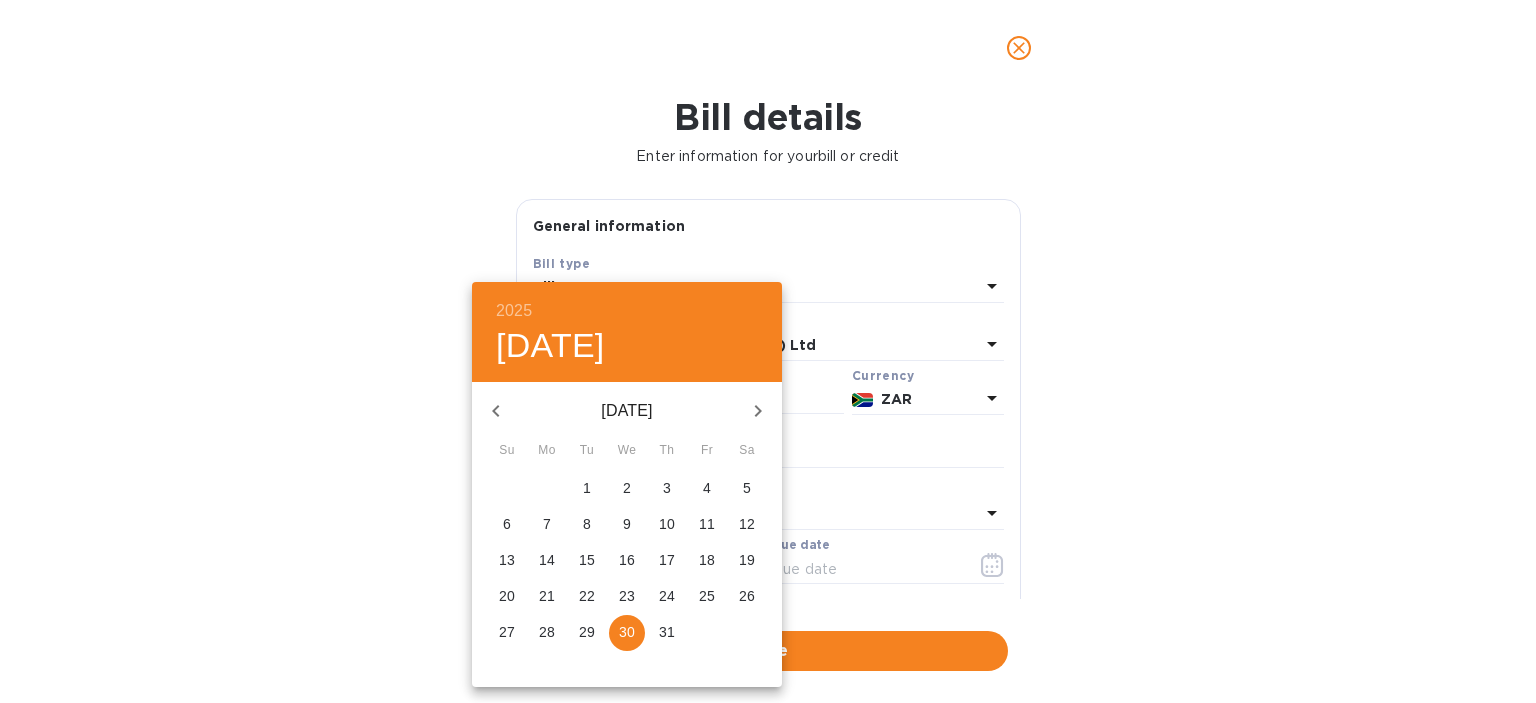click on "30" at bounding box center (627, 632) 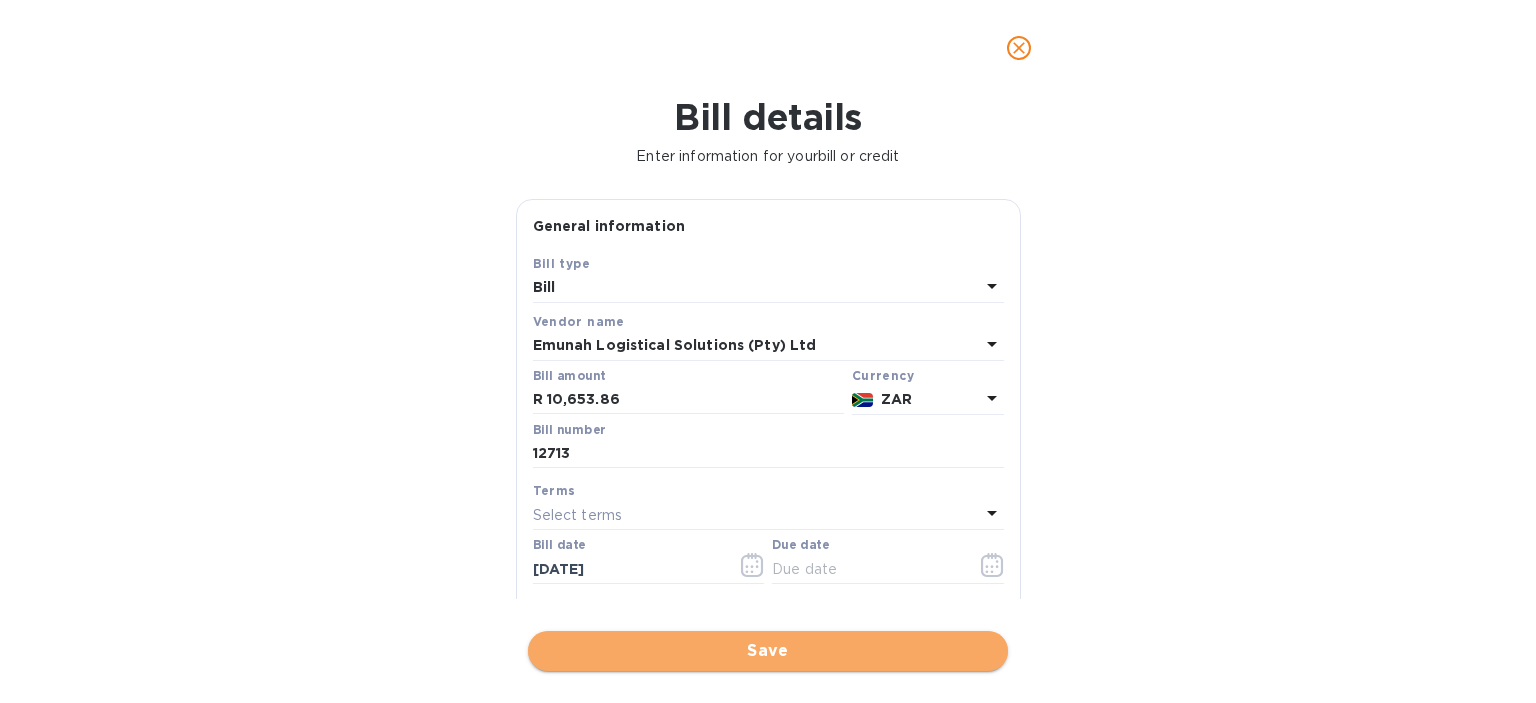 click on "Save" at bounding box center (768, 651) 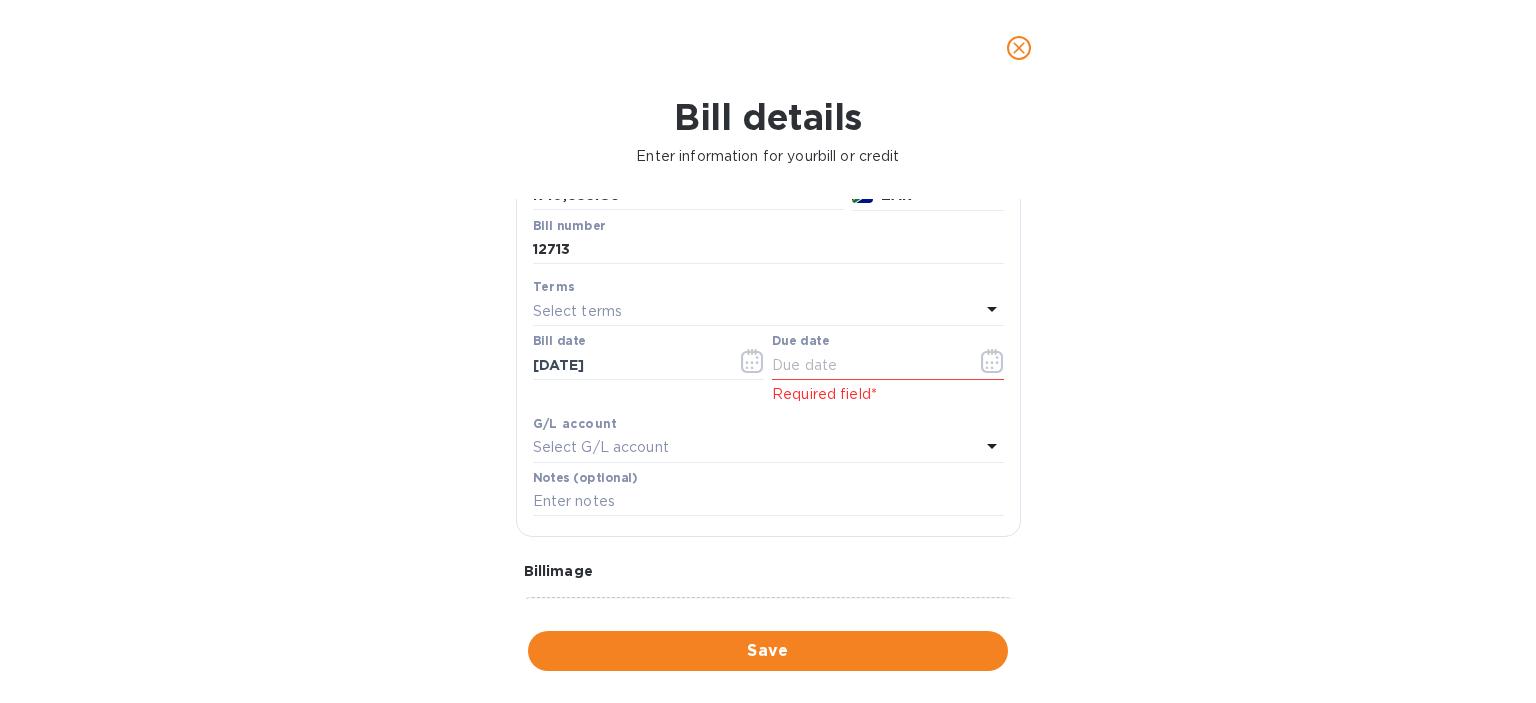 scroll, scrollTop: 230, scrollLeft: 0, axis: vertical 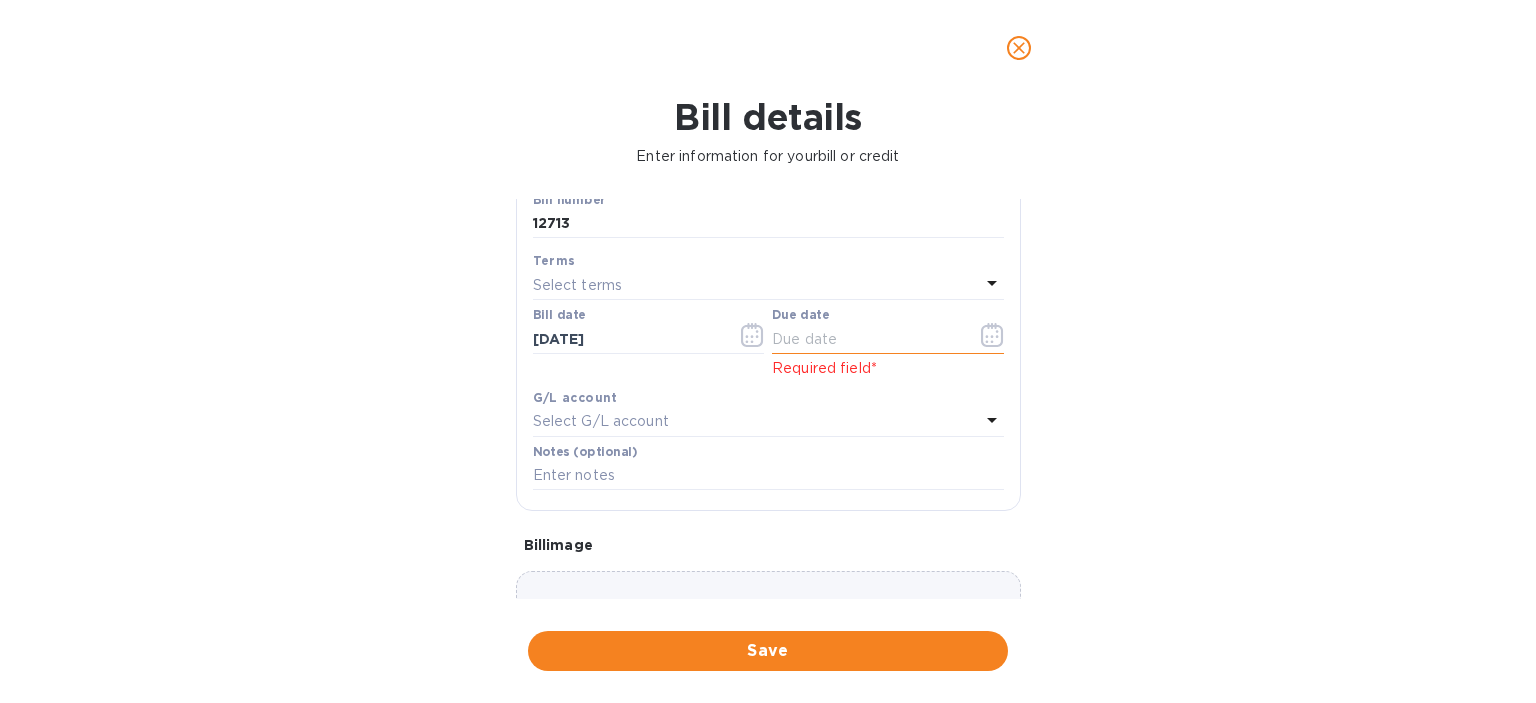 click 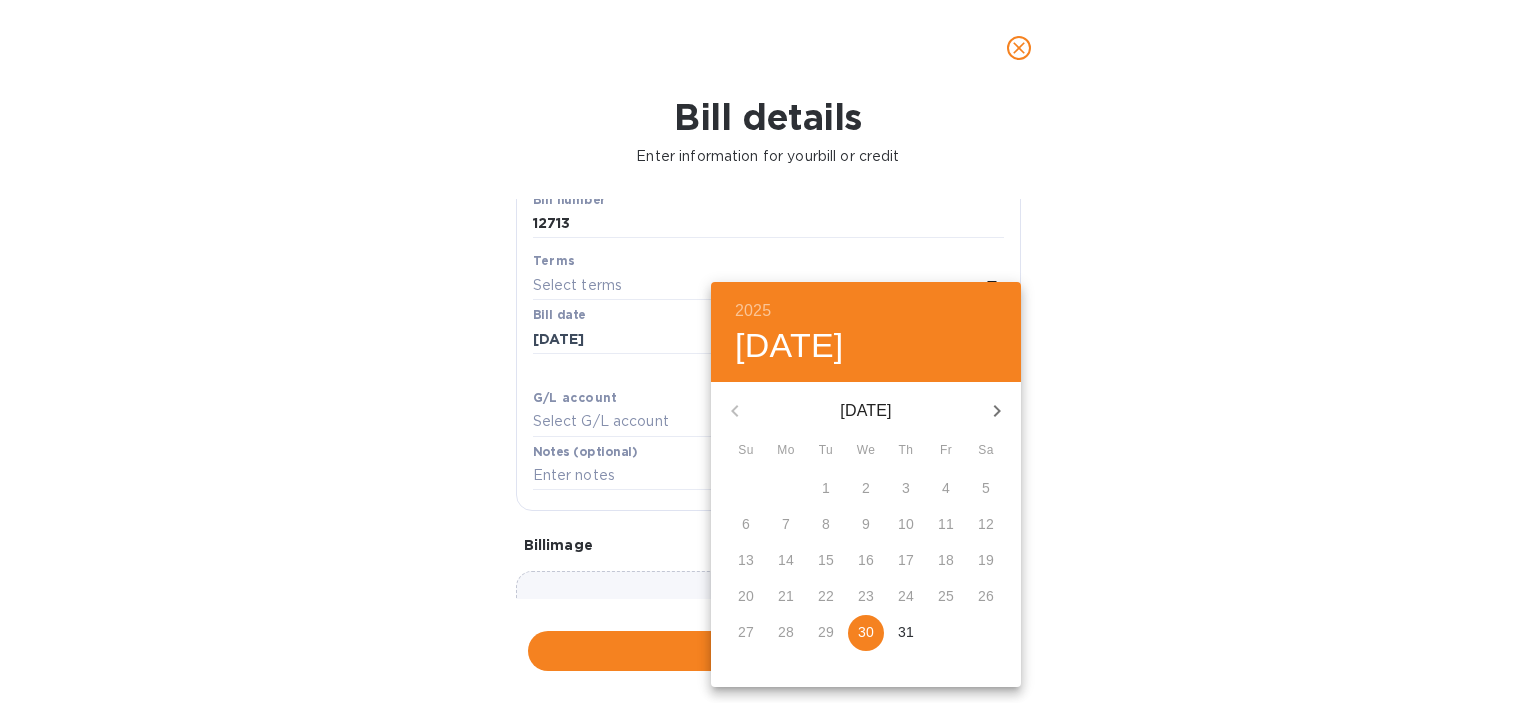 click 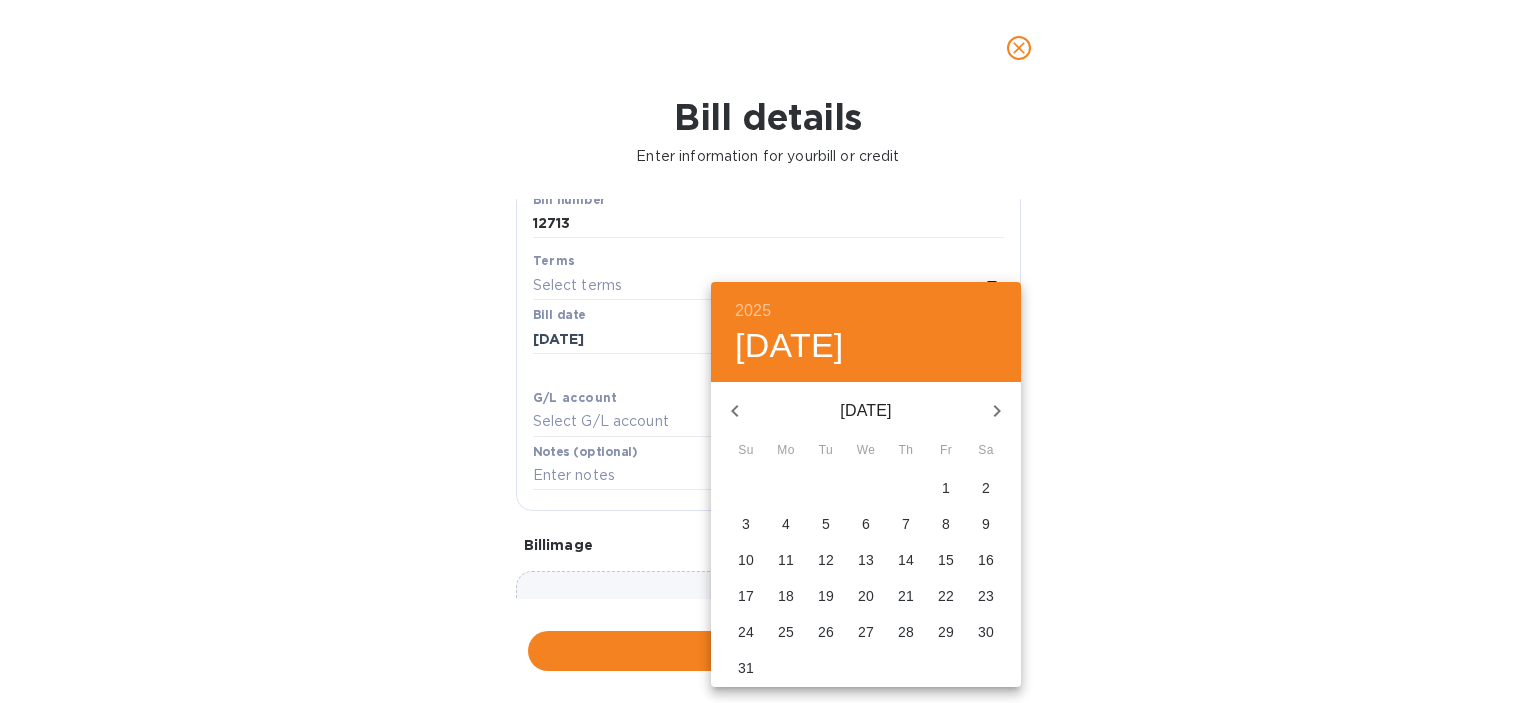 click on "27" at bounding box center (866, 632) 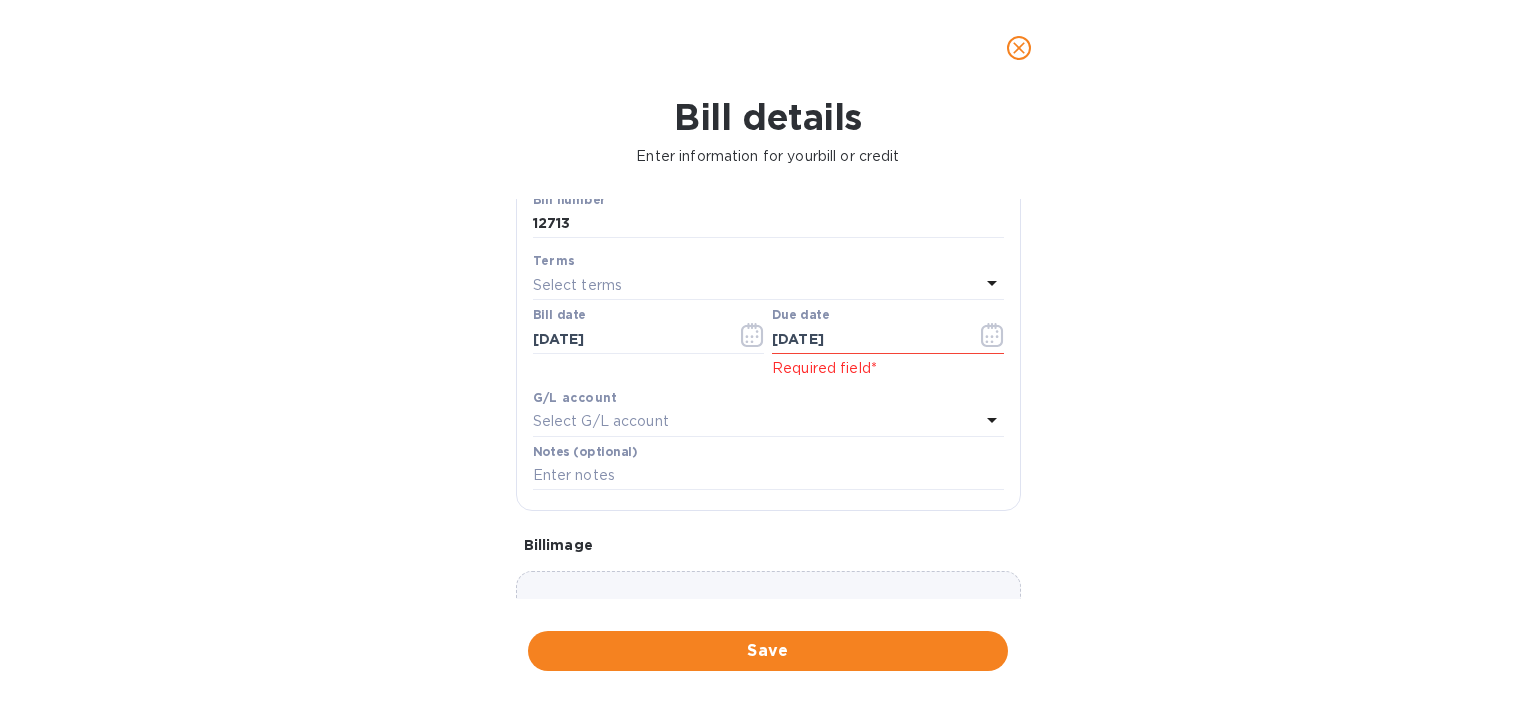 click on "Save" at bounding box center [768, 651] 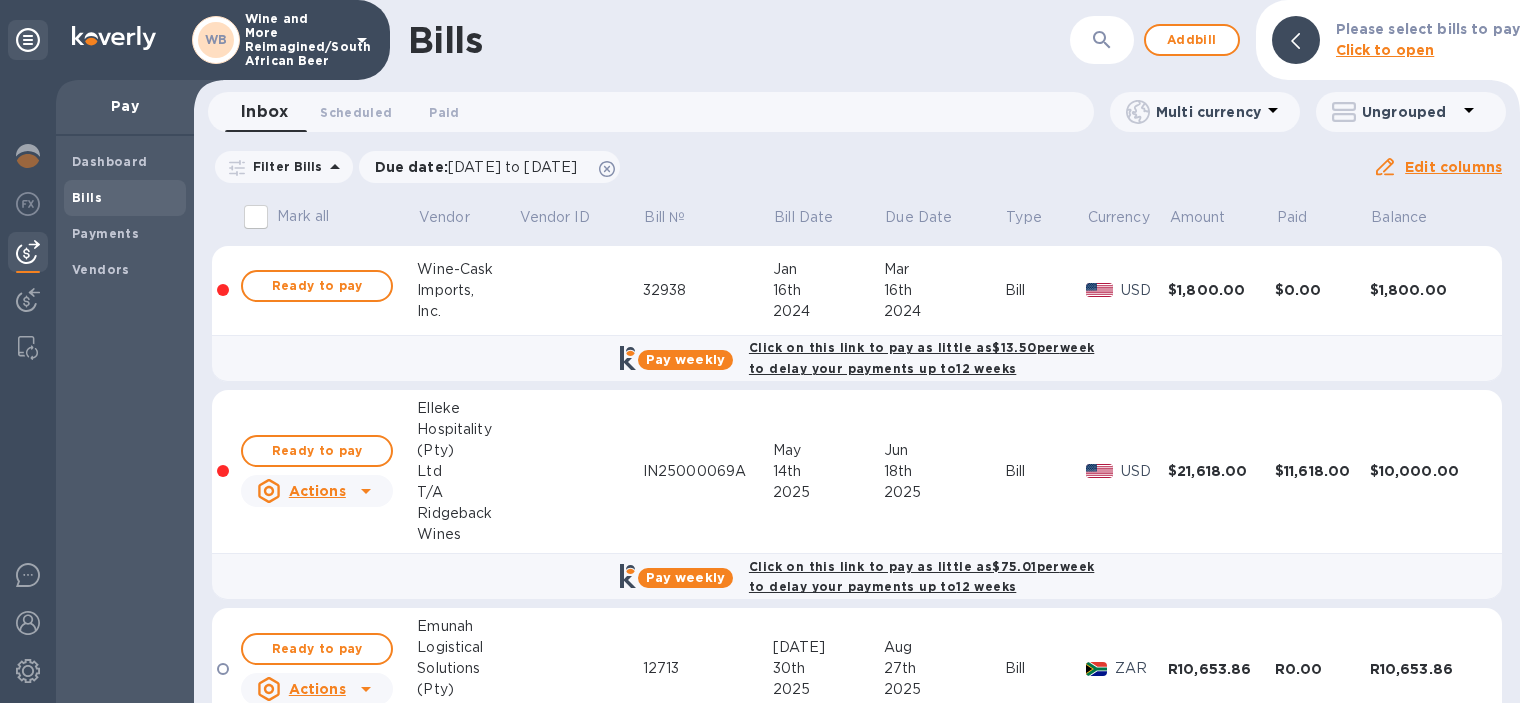scroll, scrollTop: 97, scrollLeft: 0, axis: vertical 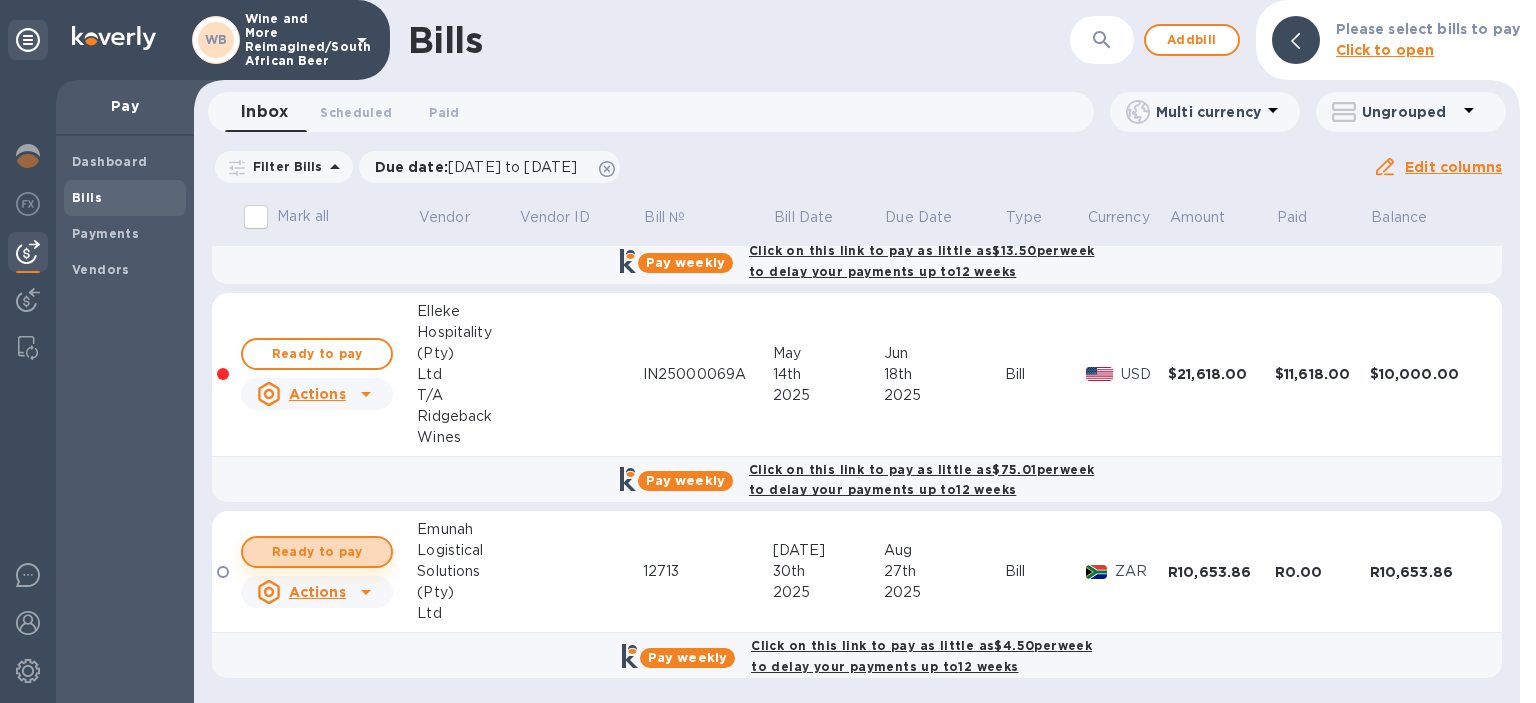 click on "Ready to pay" at bounding box center [317, 552] 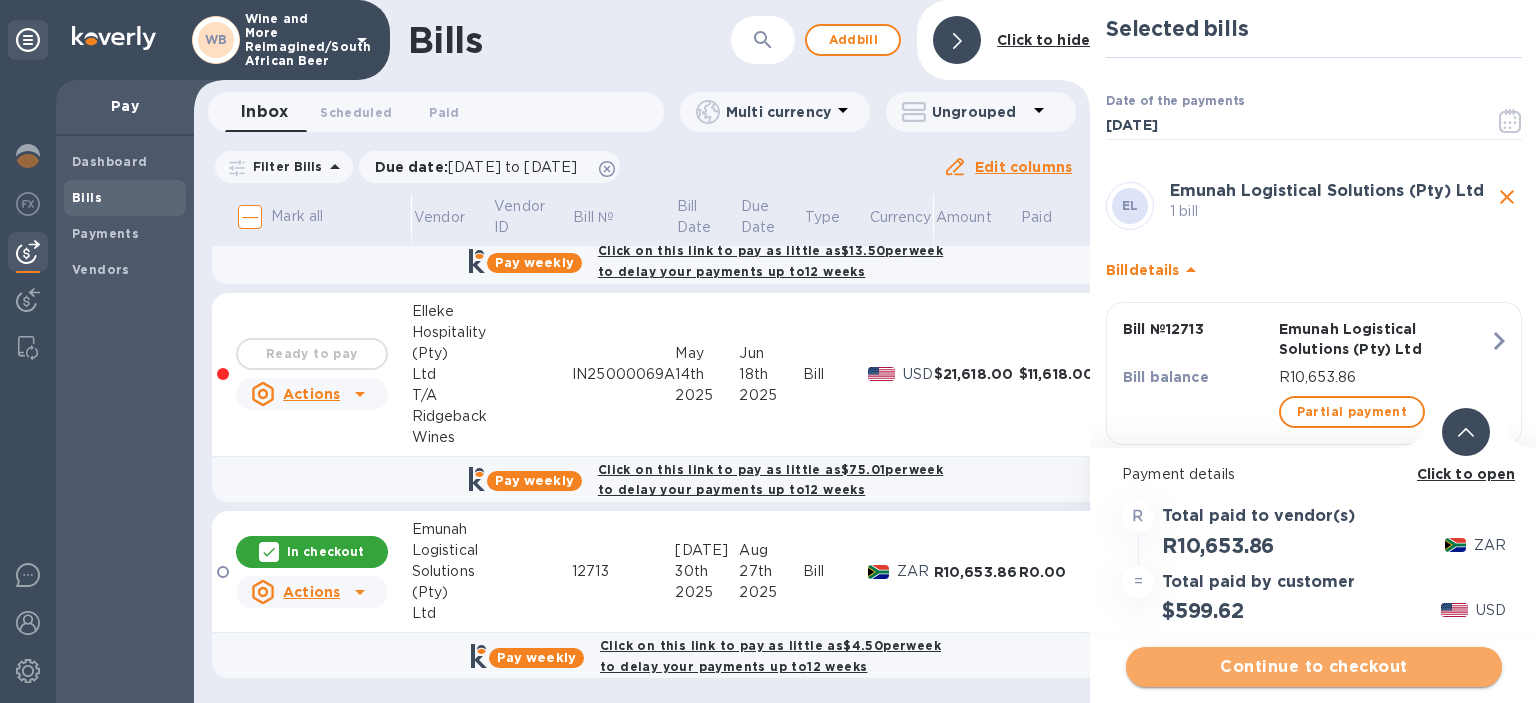 click on "Continue to checkout" at bounding box center [1314, 667] 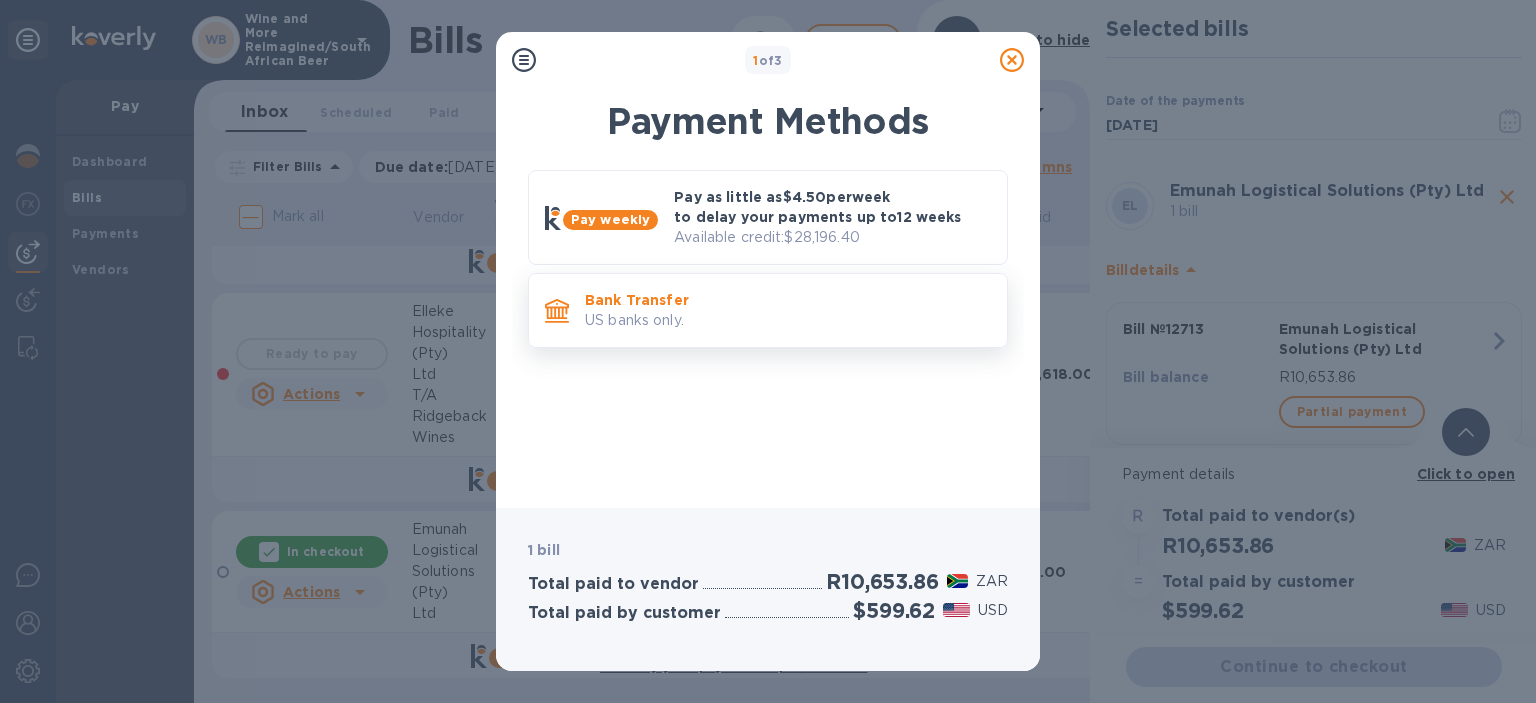 click on "Bank Transfer" at bounding box center [788, 300] 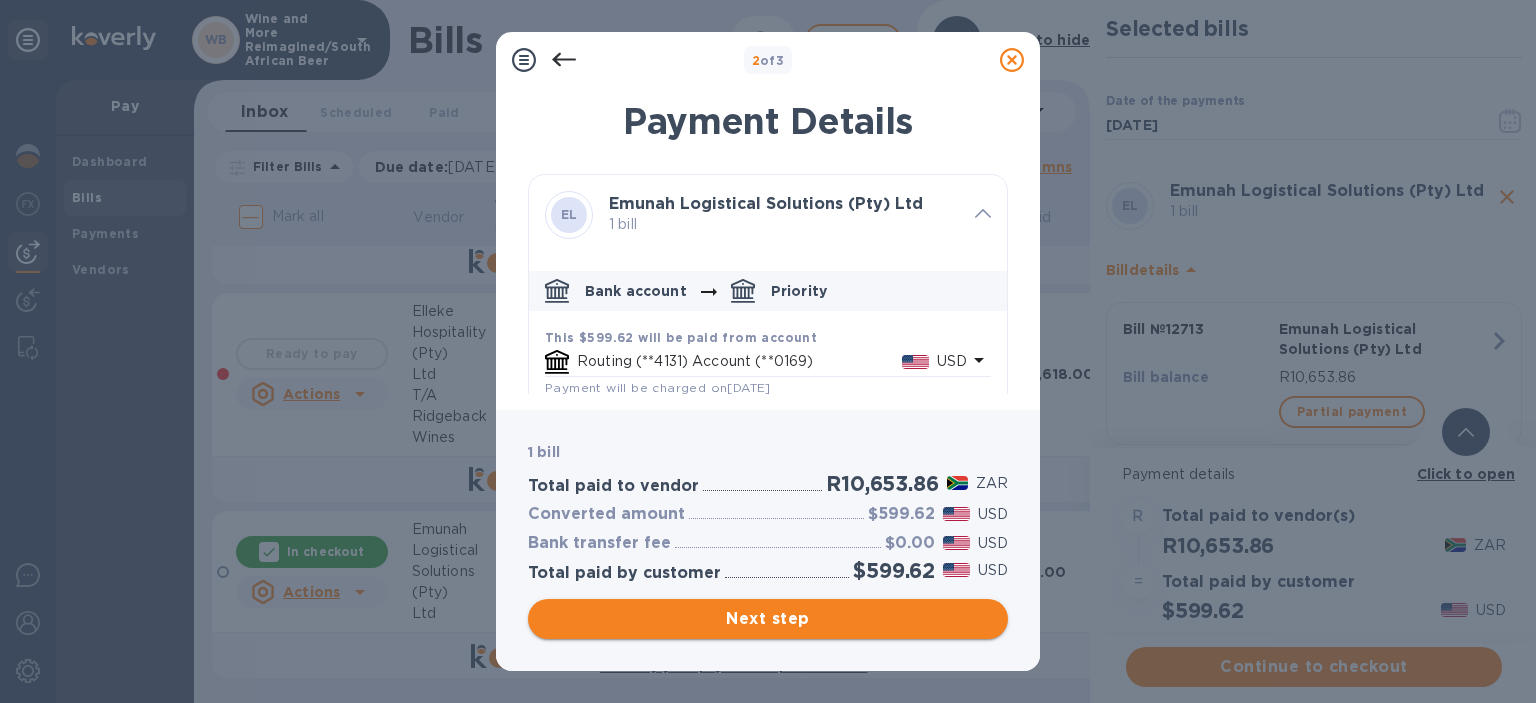 click on "Next step" at bounding box center (768, 619) 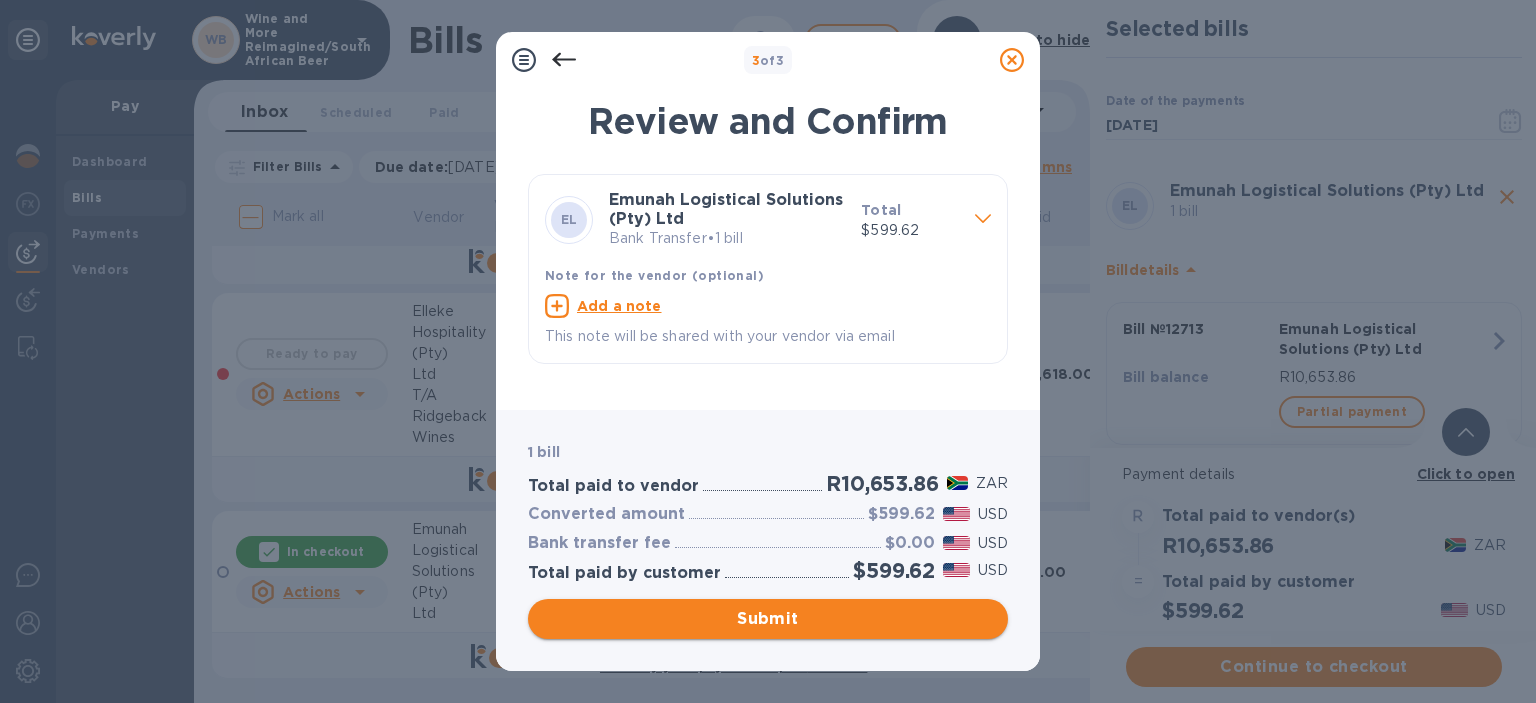 click on "Submit" at bounding box center (768, 619) 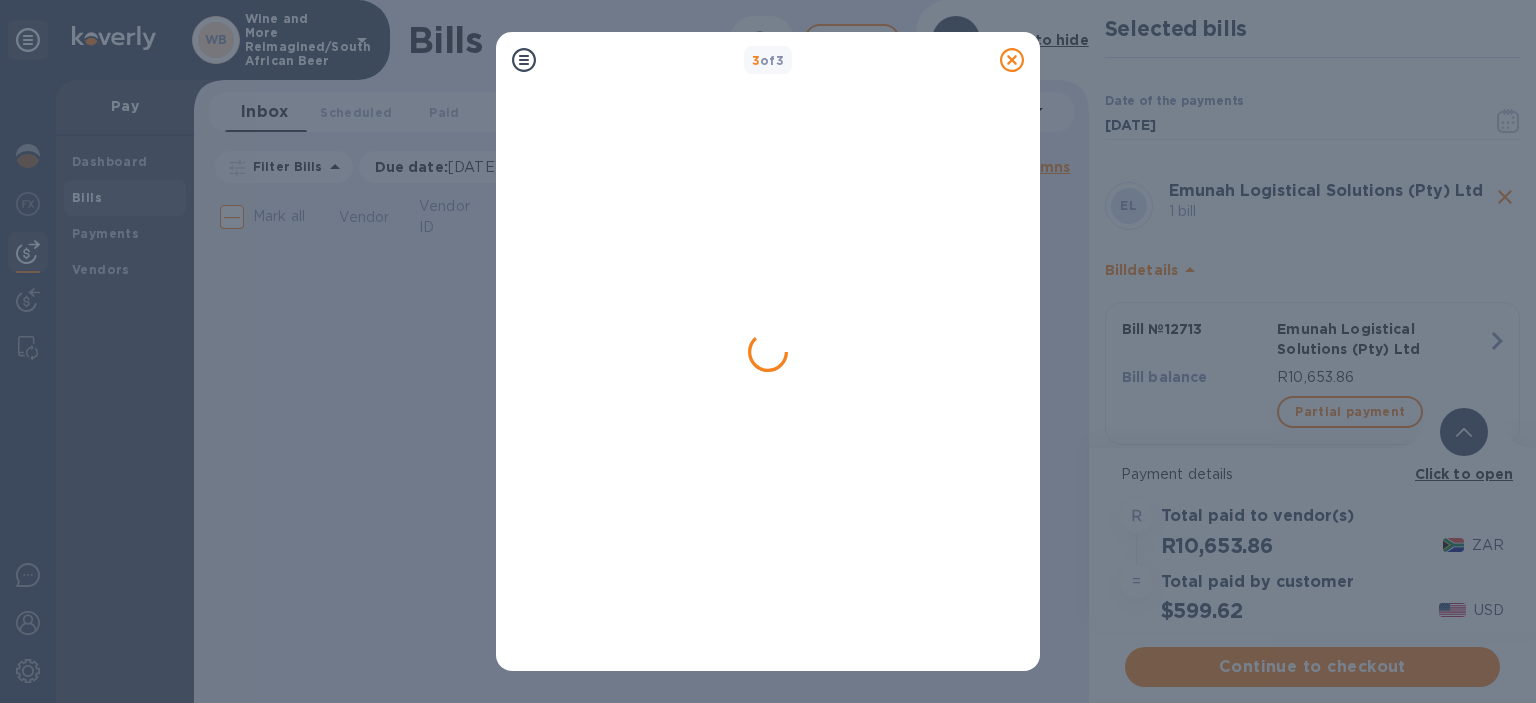 scroll, scrollTop: 0, scrollLeft: 0, axis: both 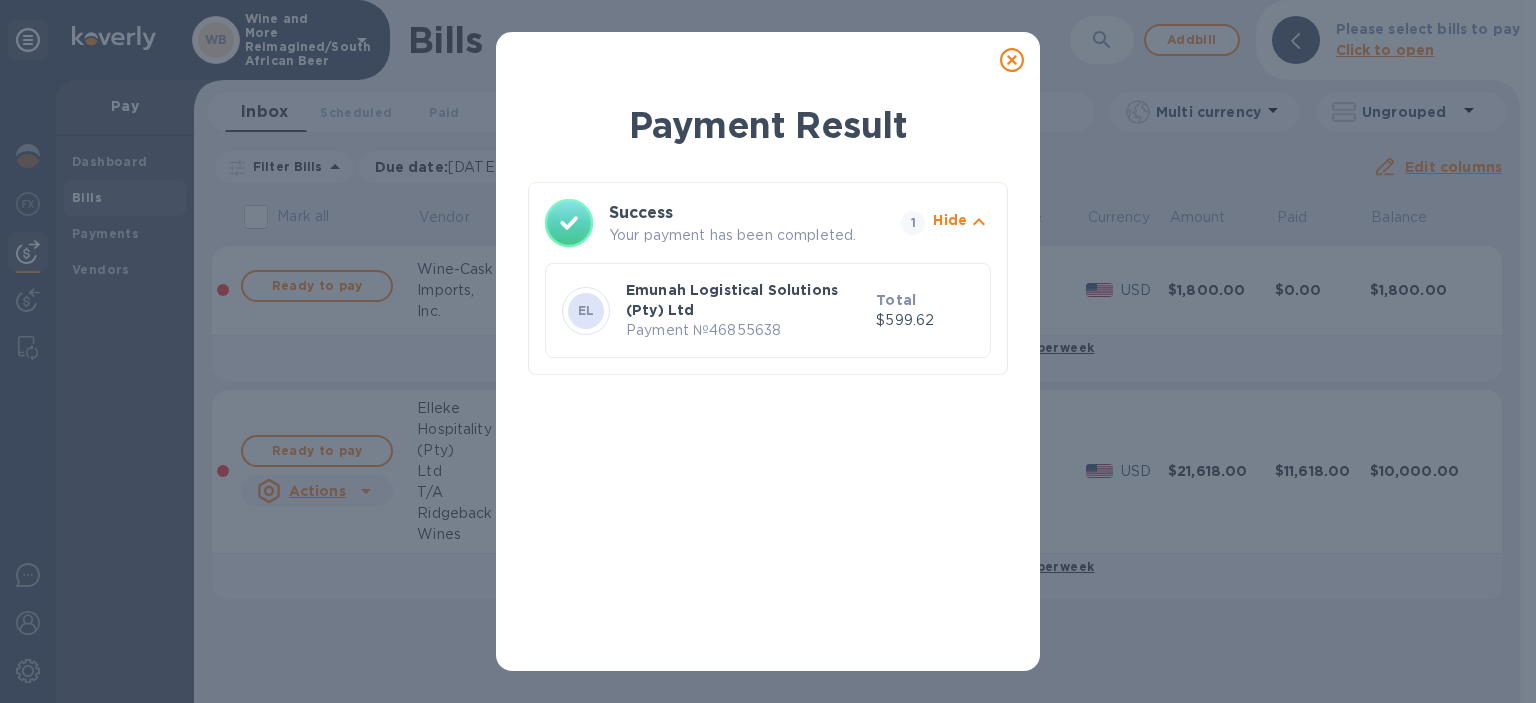 click 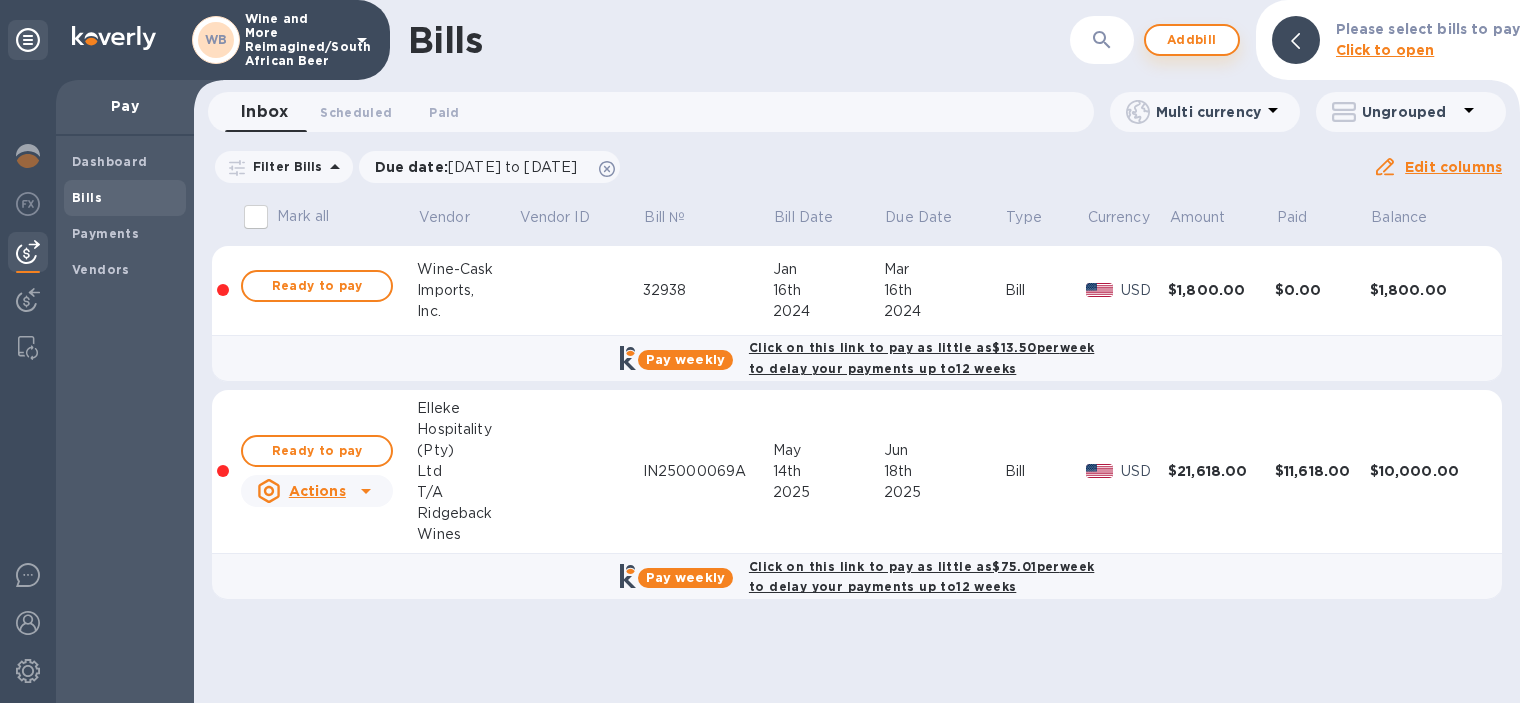 click on "Add   bill" at bounding box center [1192, 40] 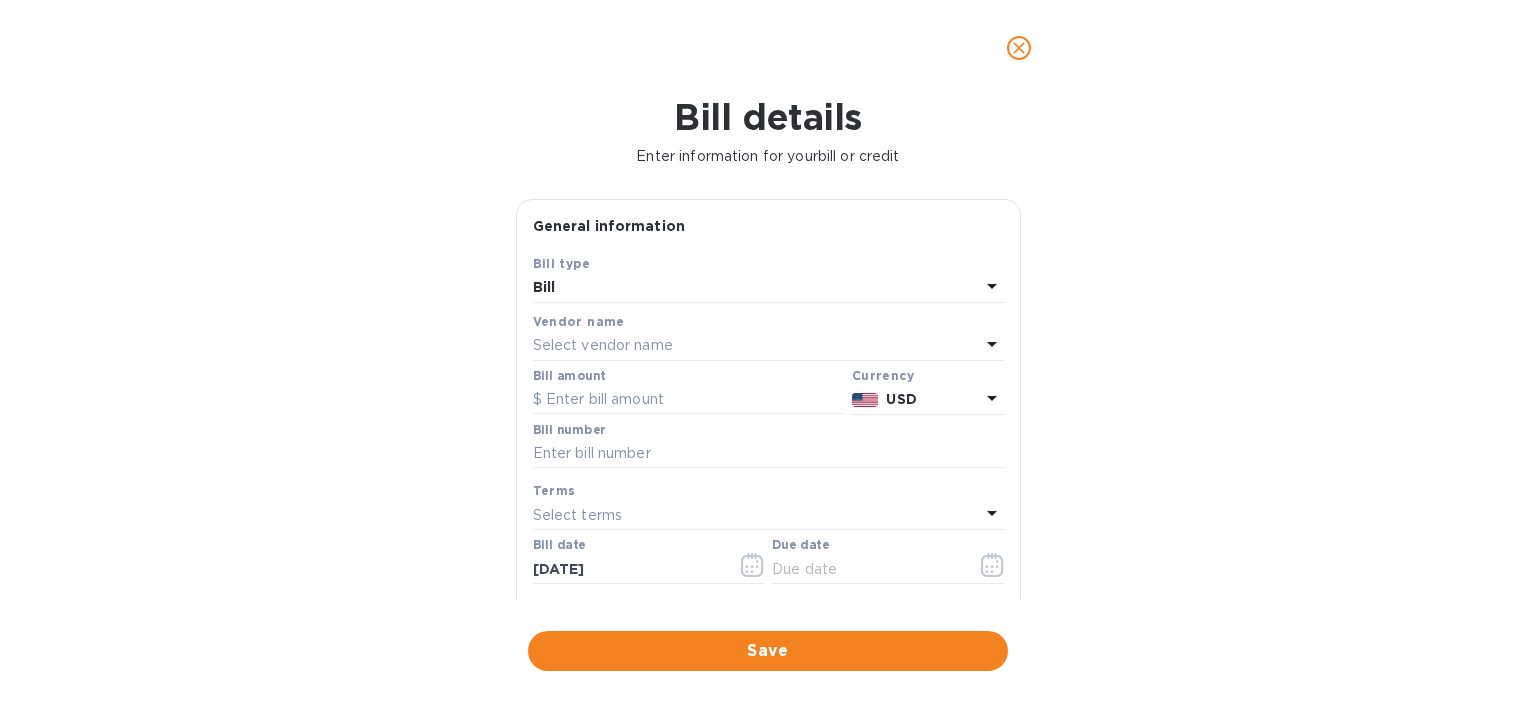 click on "Select vendor name" at bounding box center [603, 345] 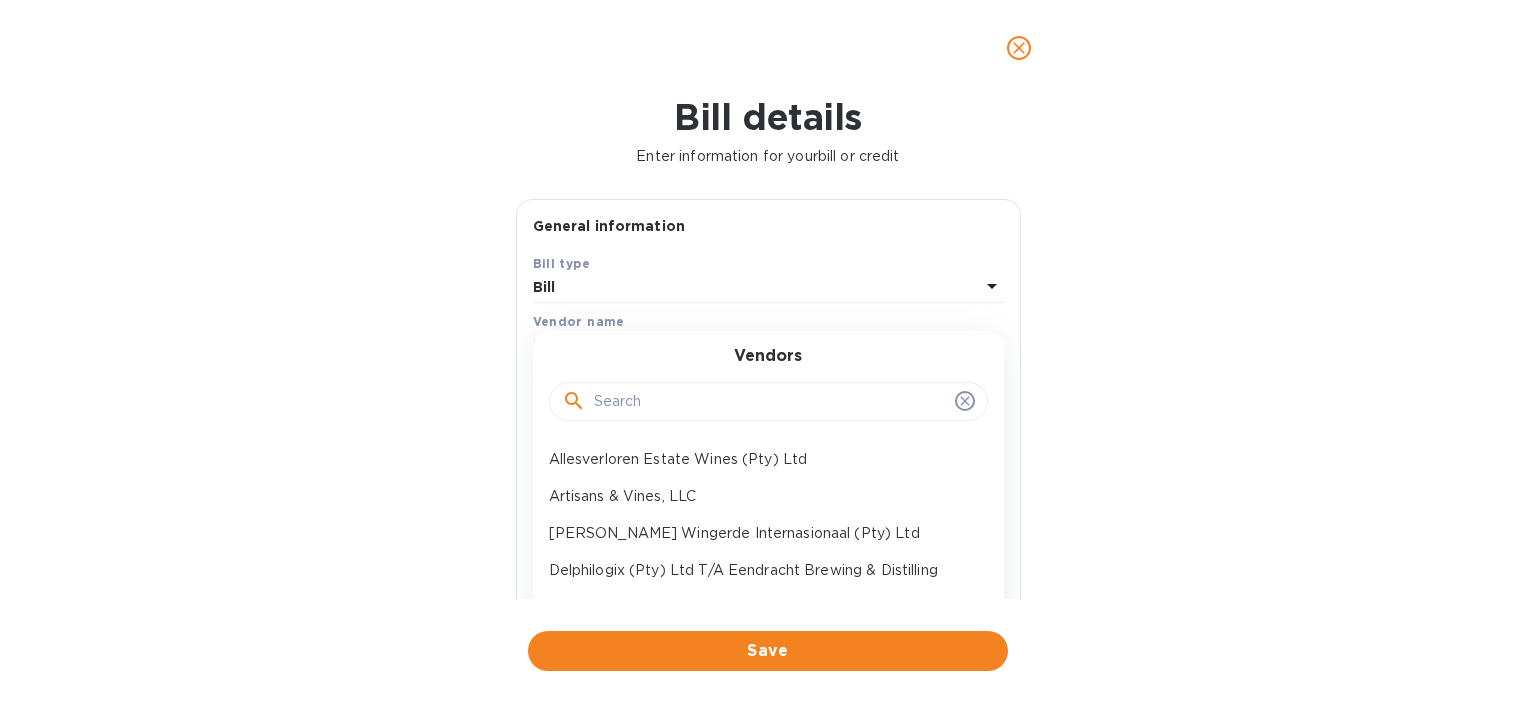 click at bounding box center (770, 402) 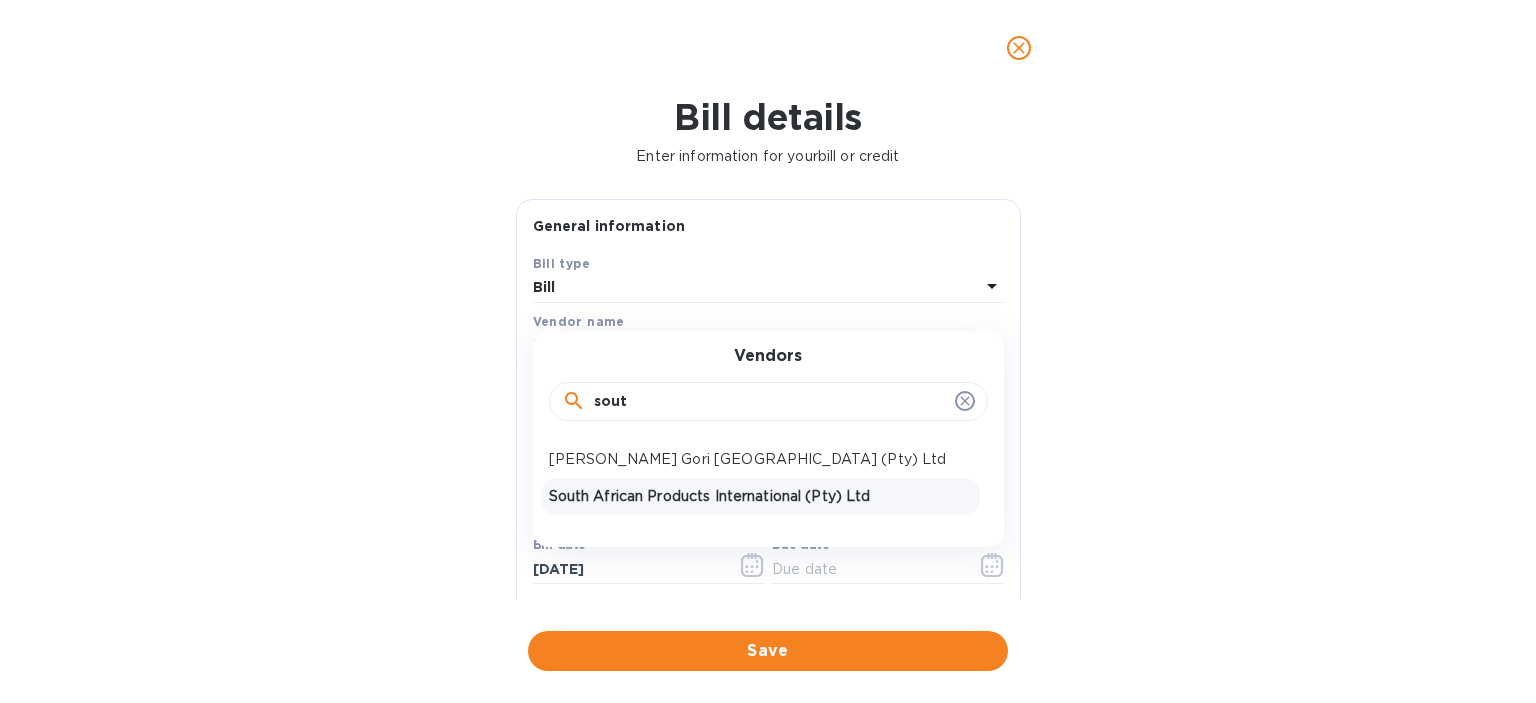 type on "sout" 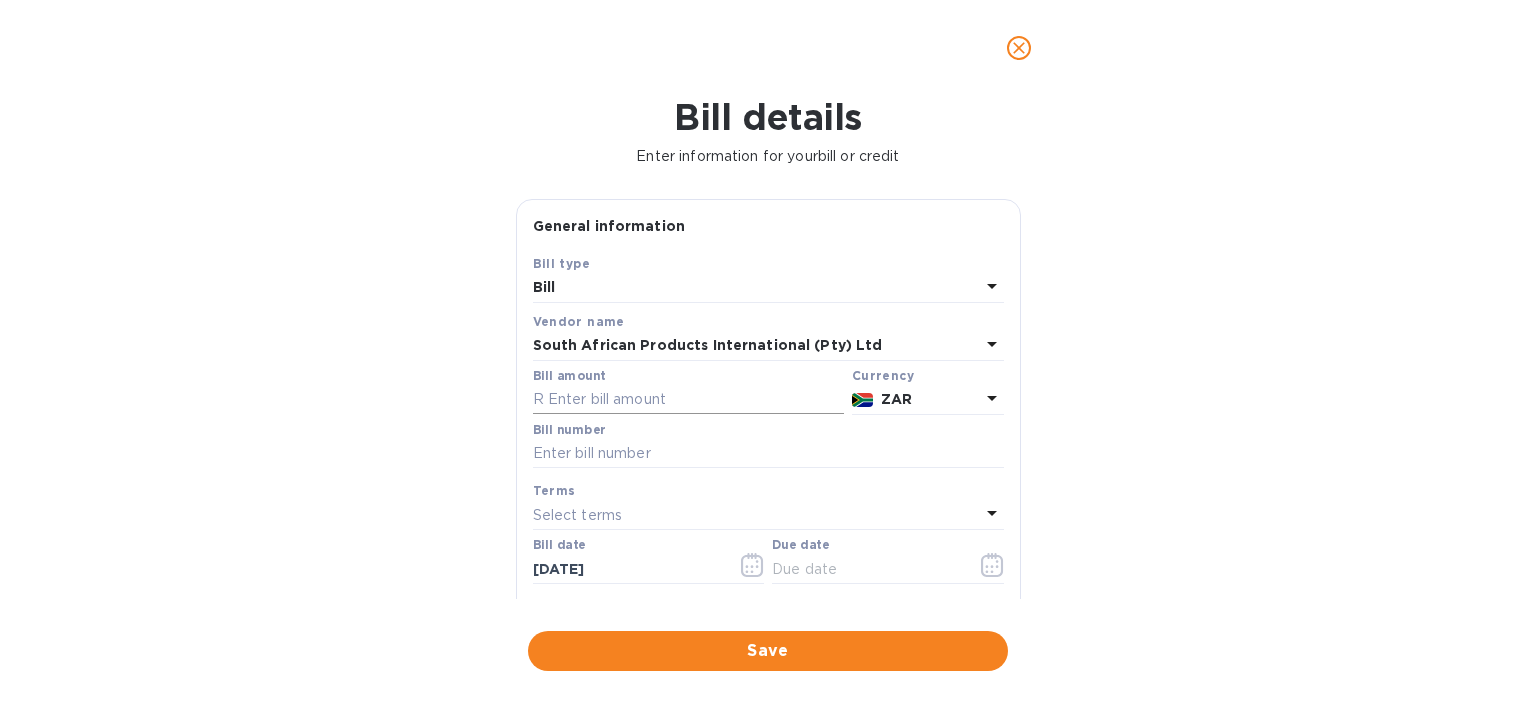 click at bounding box center (688, 400) 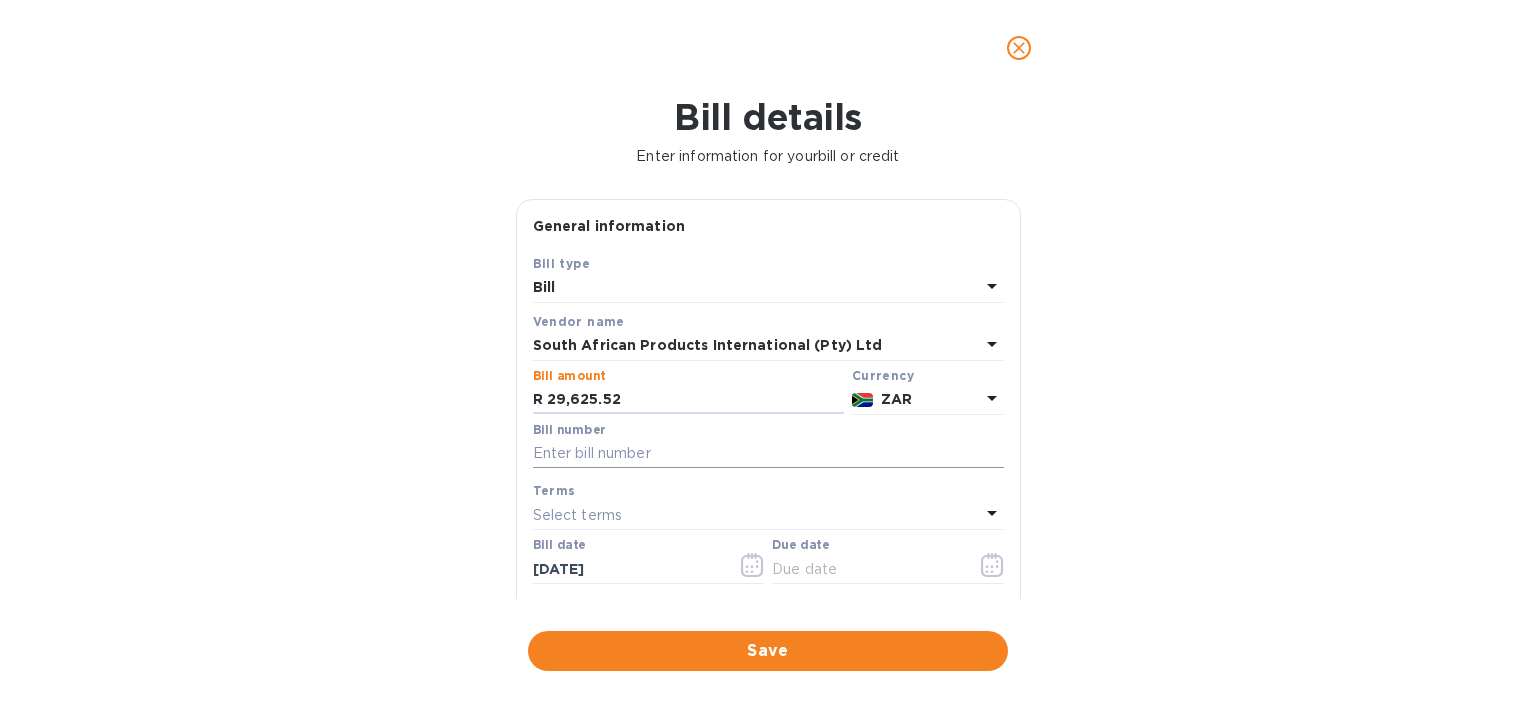 type on "29,625.52" 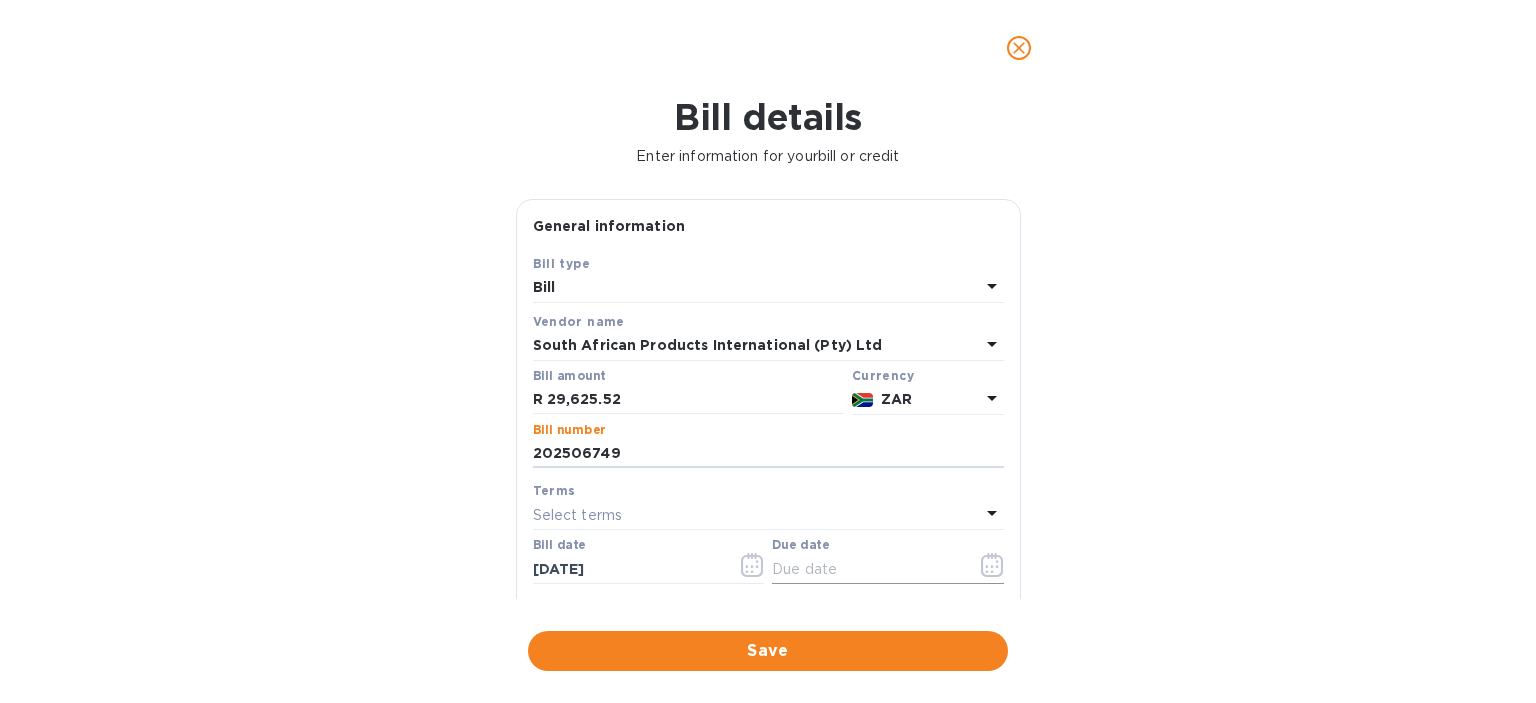 type on "202506749" 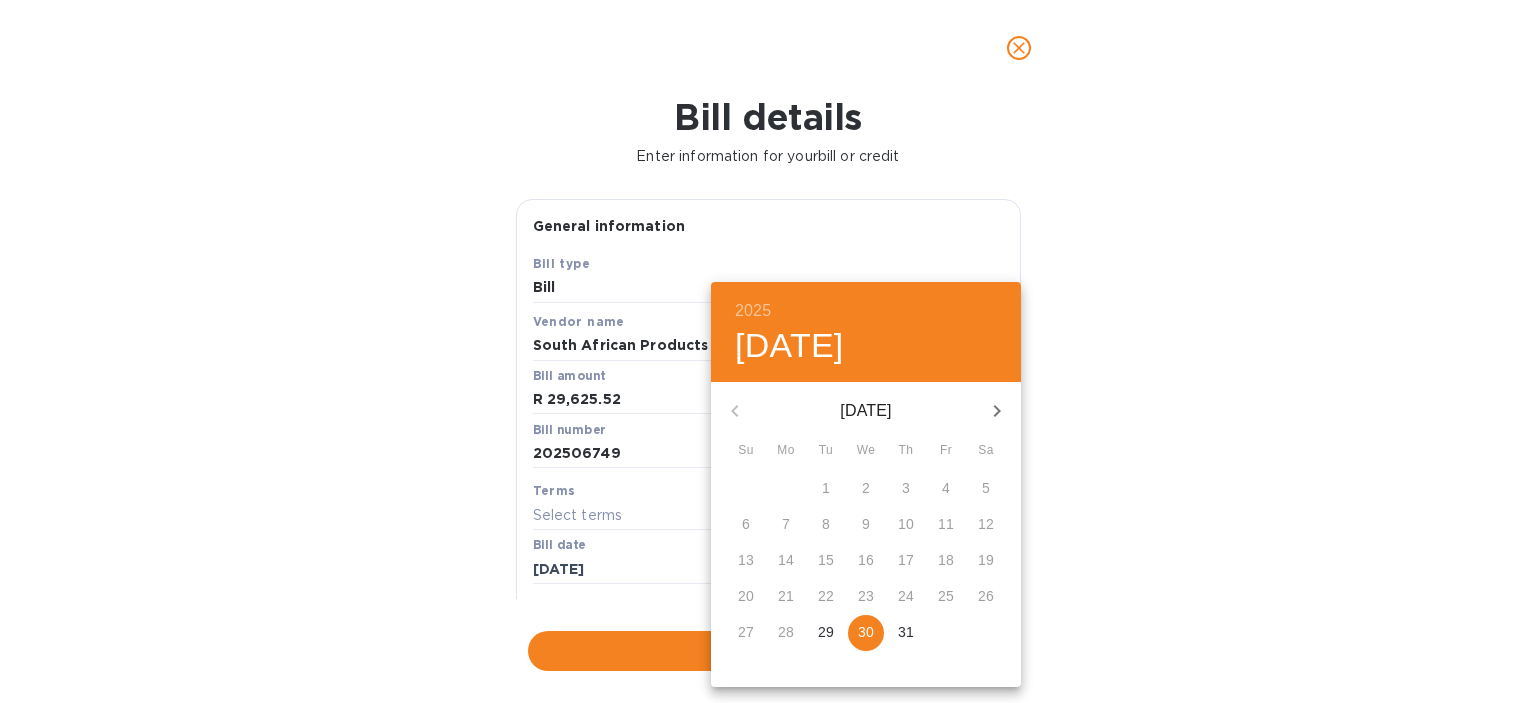 click on "30" at bounding box center (866, 632) 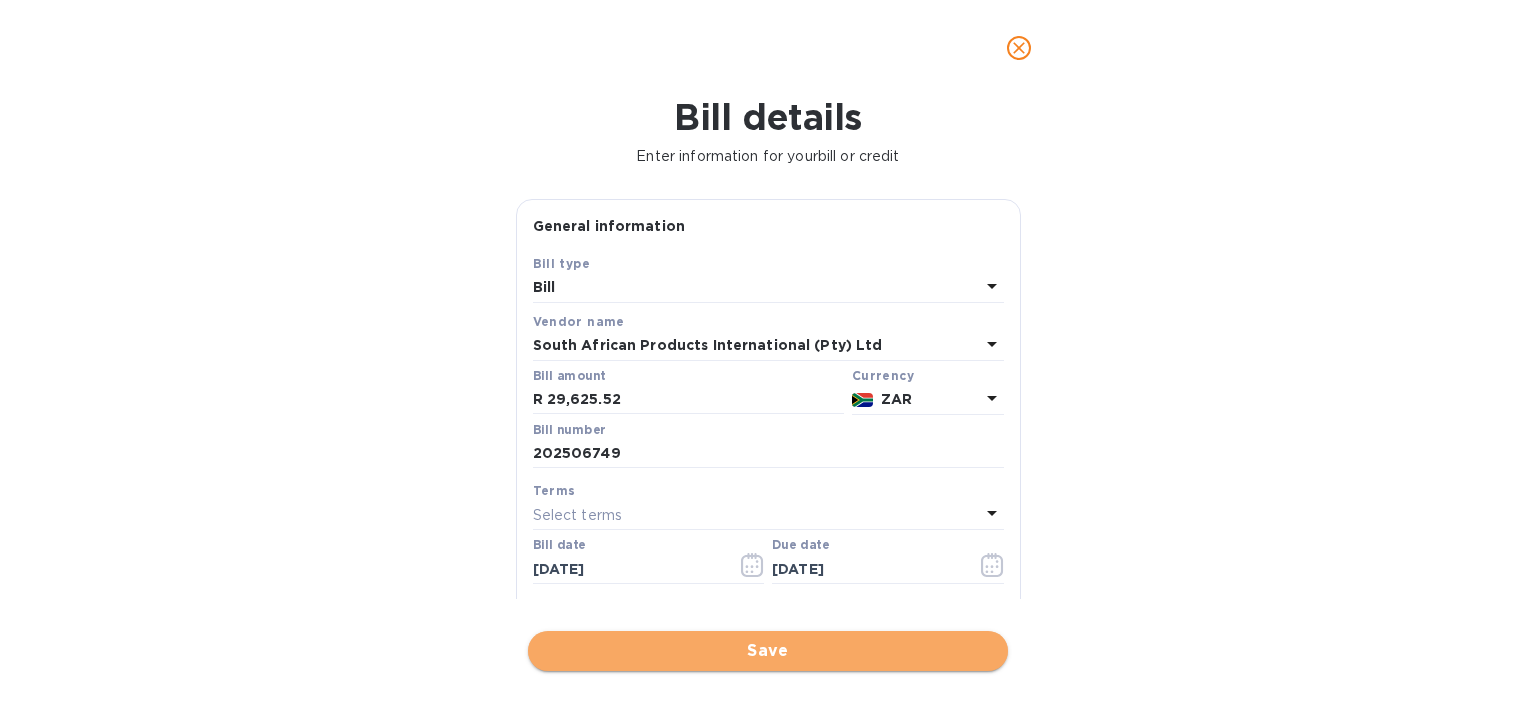 click on "Save" at bounding box center [768, 651] 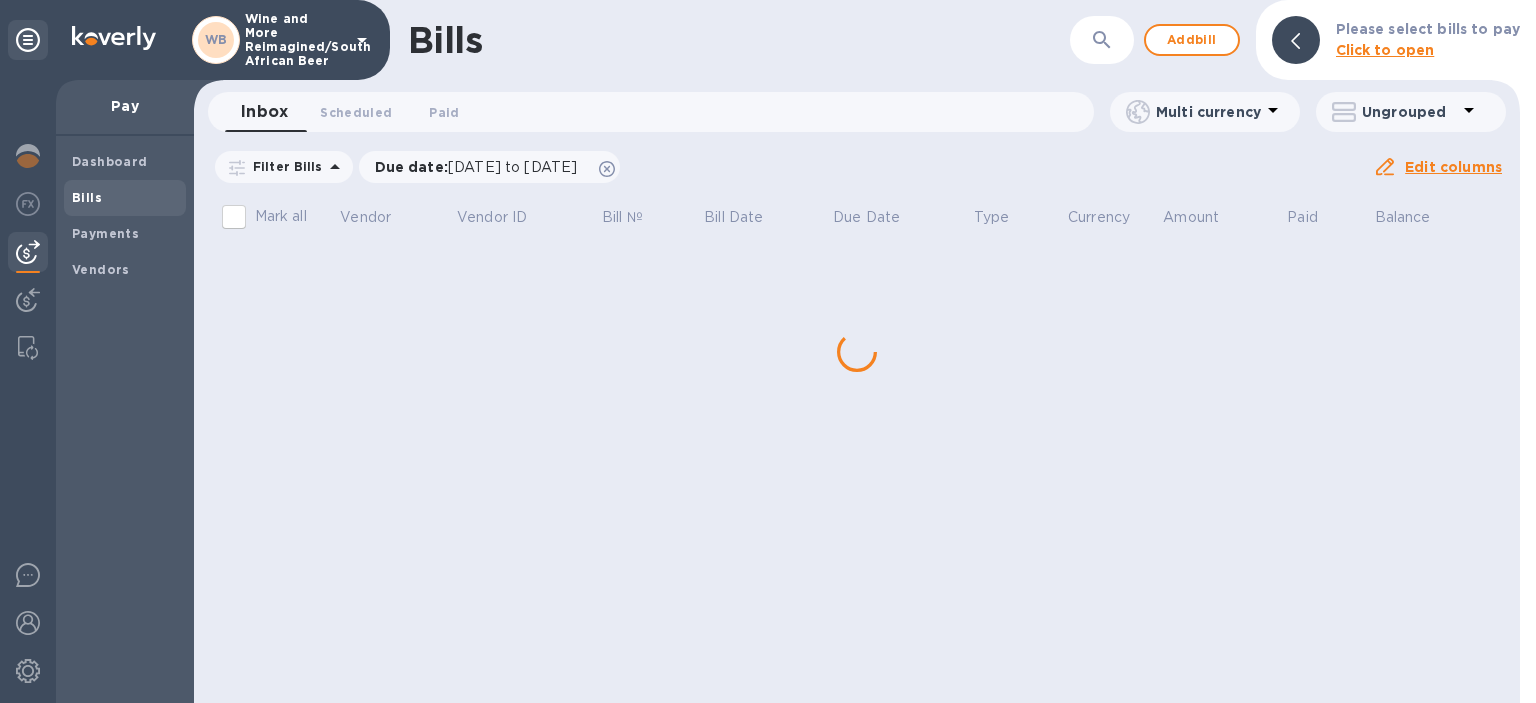 click on "Bills ​ Add   bill Please select bills to pay Click to open Inbox 0 Scheduled 0 Paid 0 Multi currency Ungrouped Filter Bills Due date :  [DATE] to [DATE] Amount   Paid   Balance   Edit columns Mark all Vendor Vendor ID Bill № Bill Date Due Date Type Currency Amount Paid Balance" at bounding box center [857, 351] 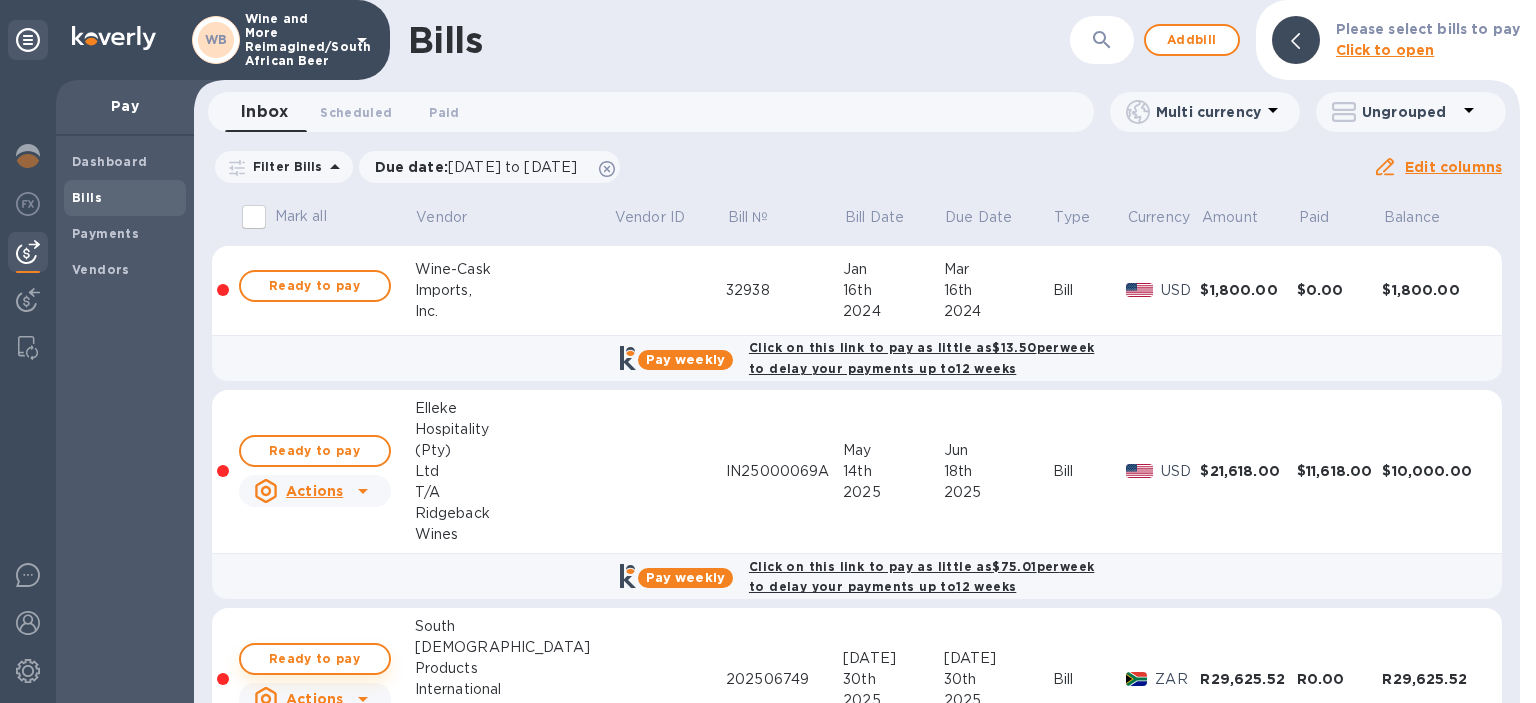 click on "Ready to pay" at bounding box center (315, 659) 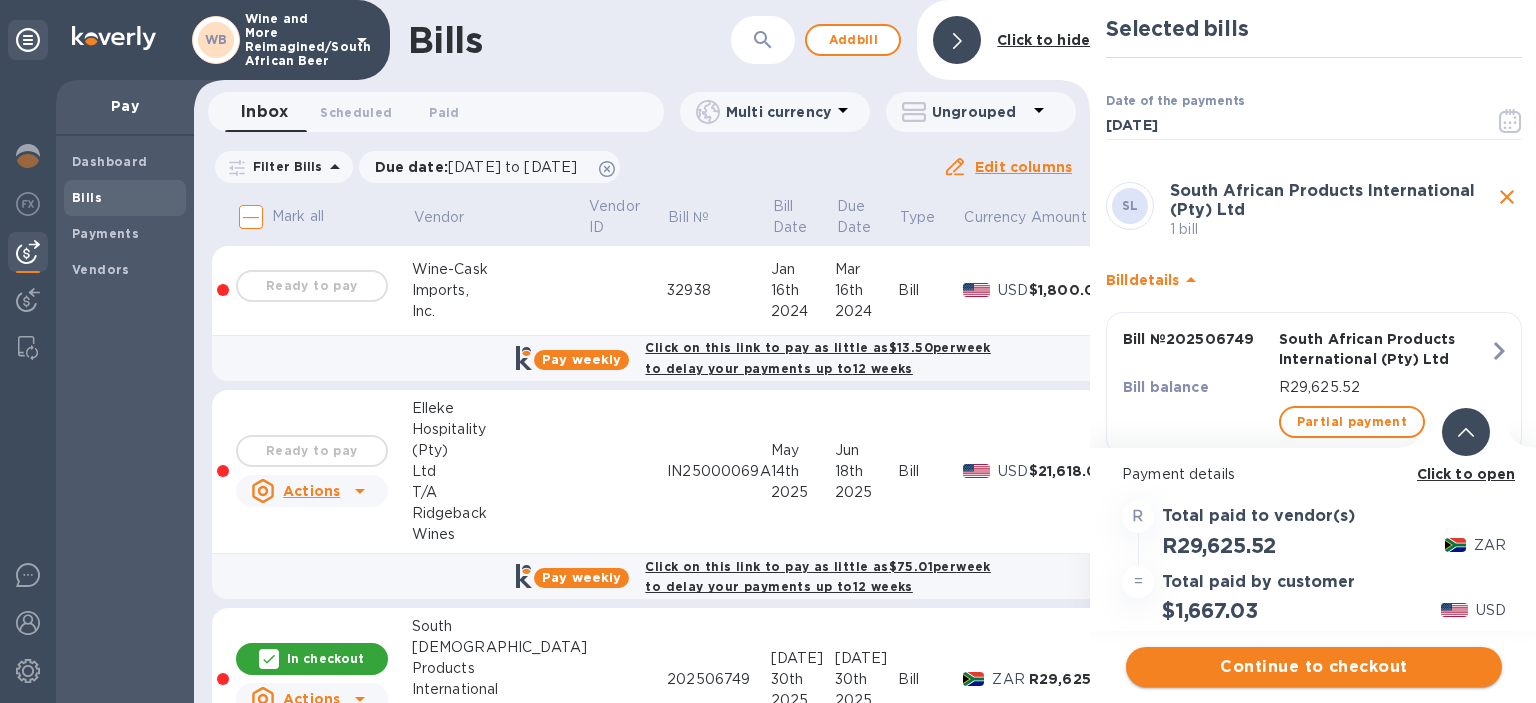 click on "Continue to checkout" at bounding box center [1314, 667] 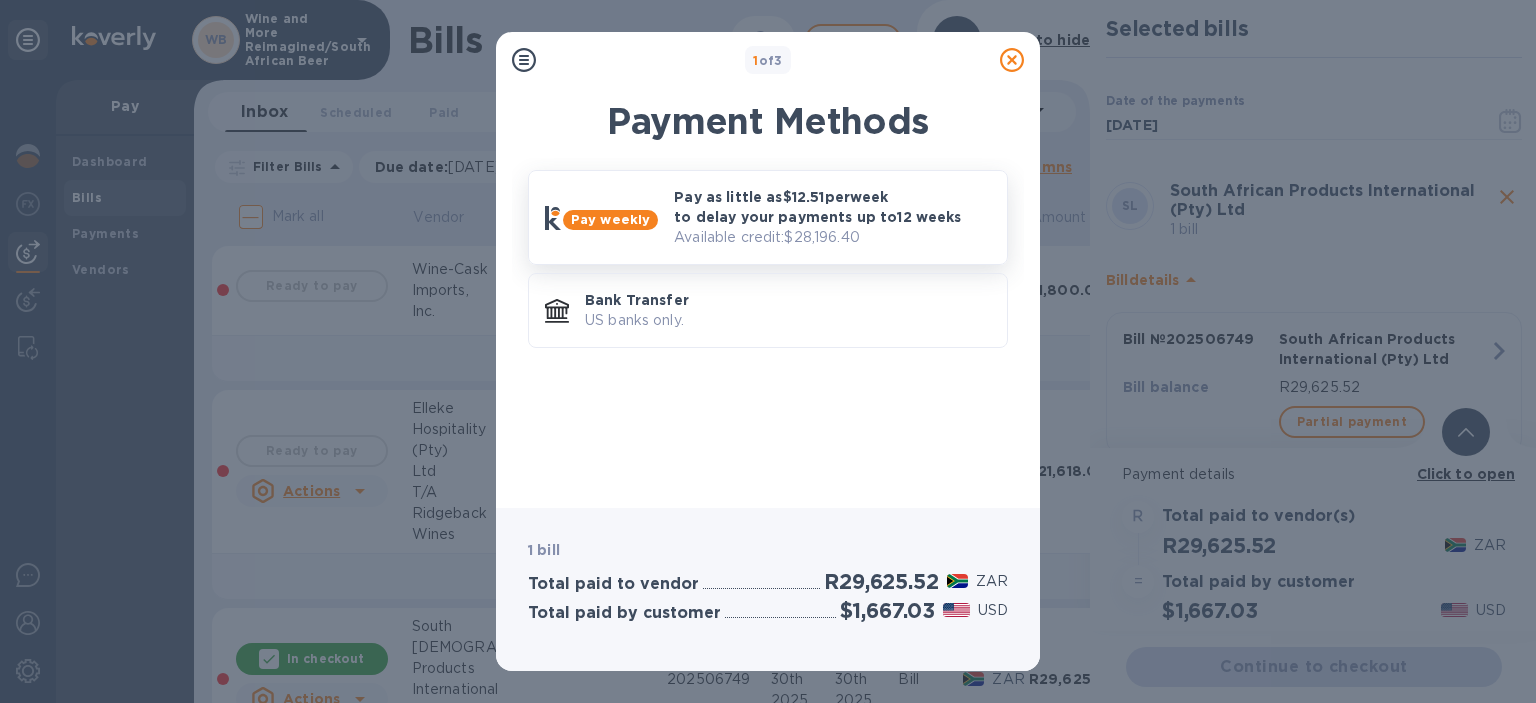 click on "Pay as little as  $12.51  per  week    to delay your payments up to  12 weeks" at bounding box center (832, 207) 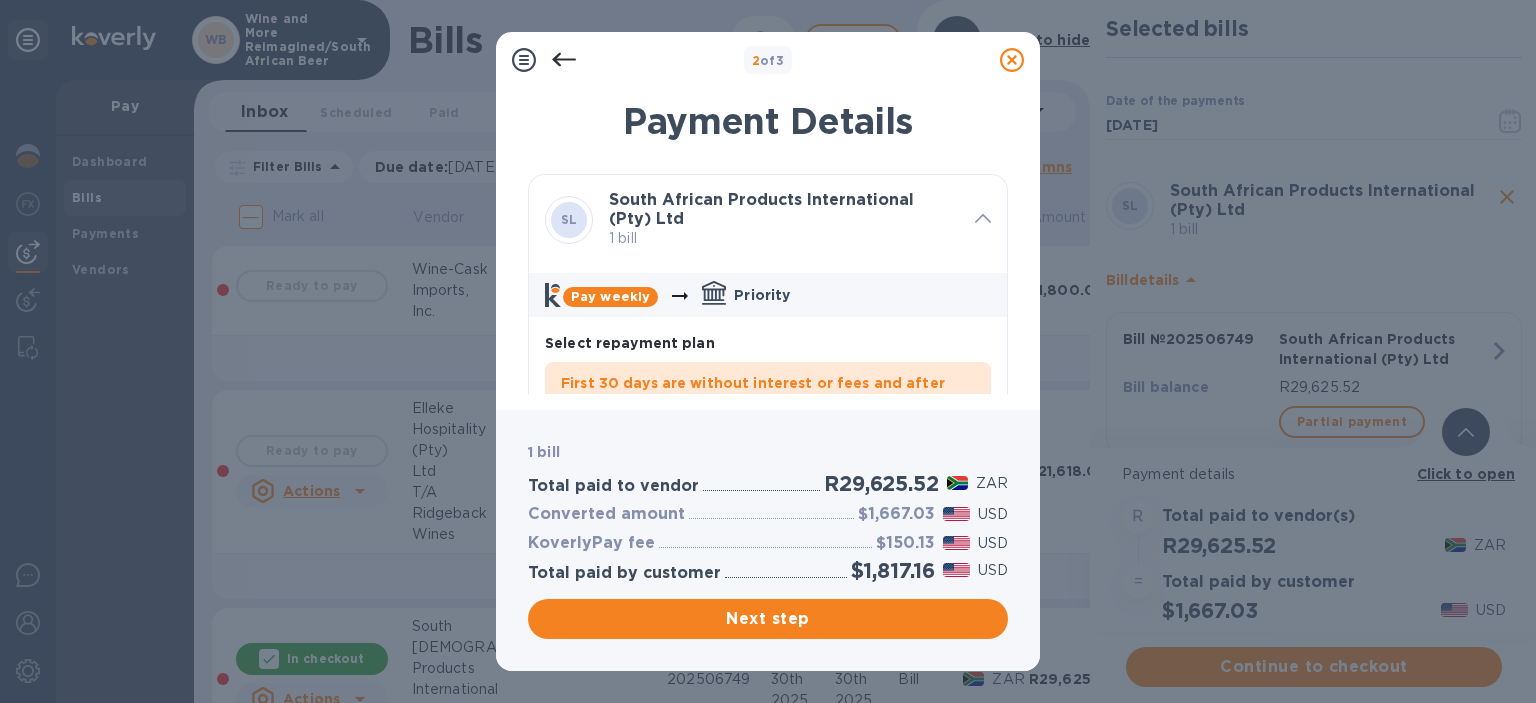 click on "Priority" at bounding box center [762, 295] 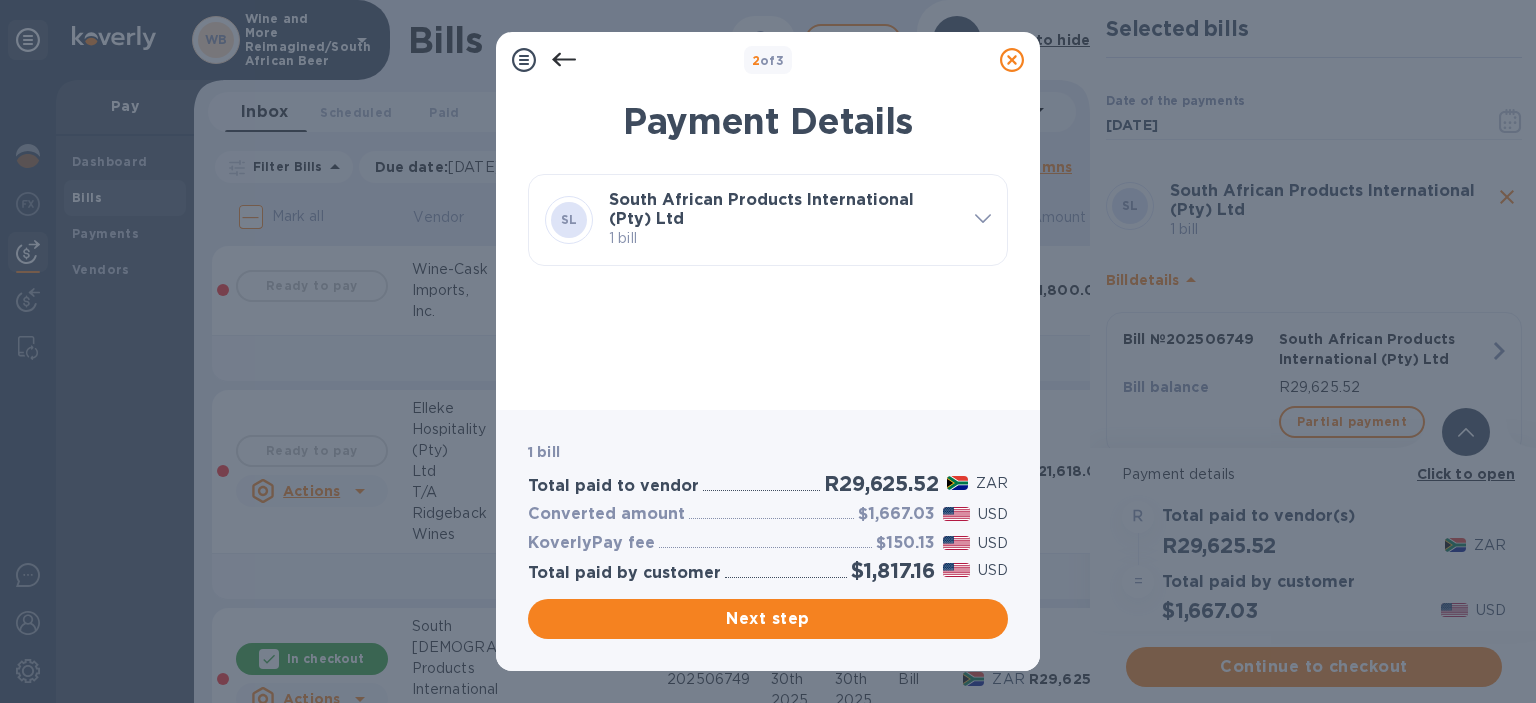 click on "South African Products International (Pty) Ltd" at bounding box center [761, 209] 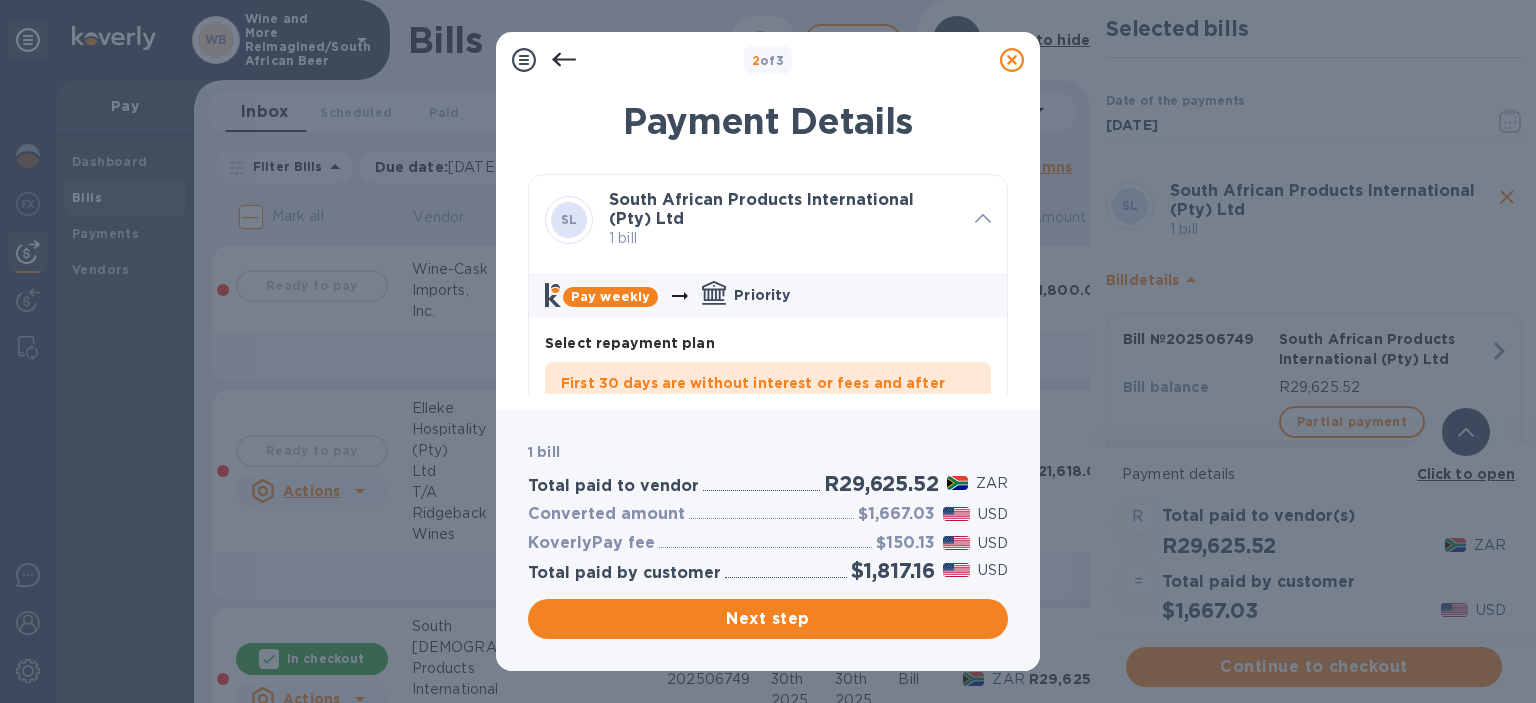 click 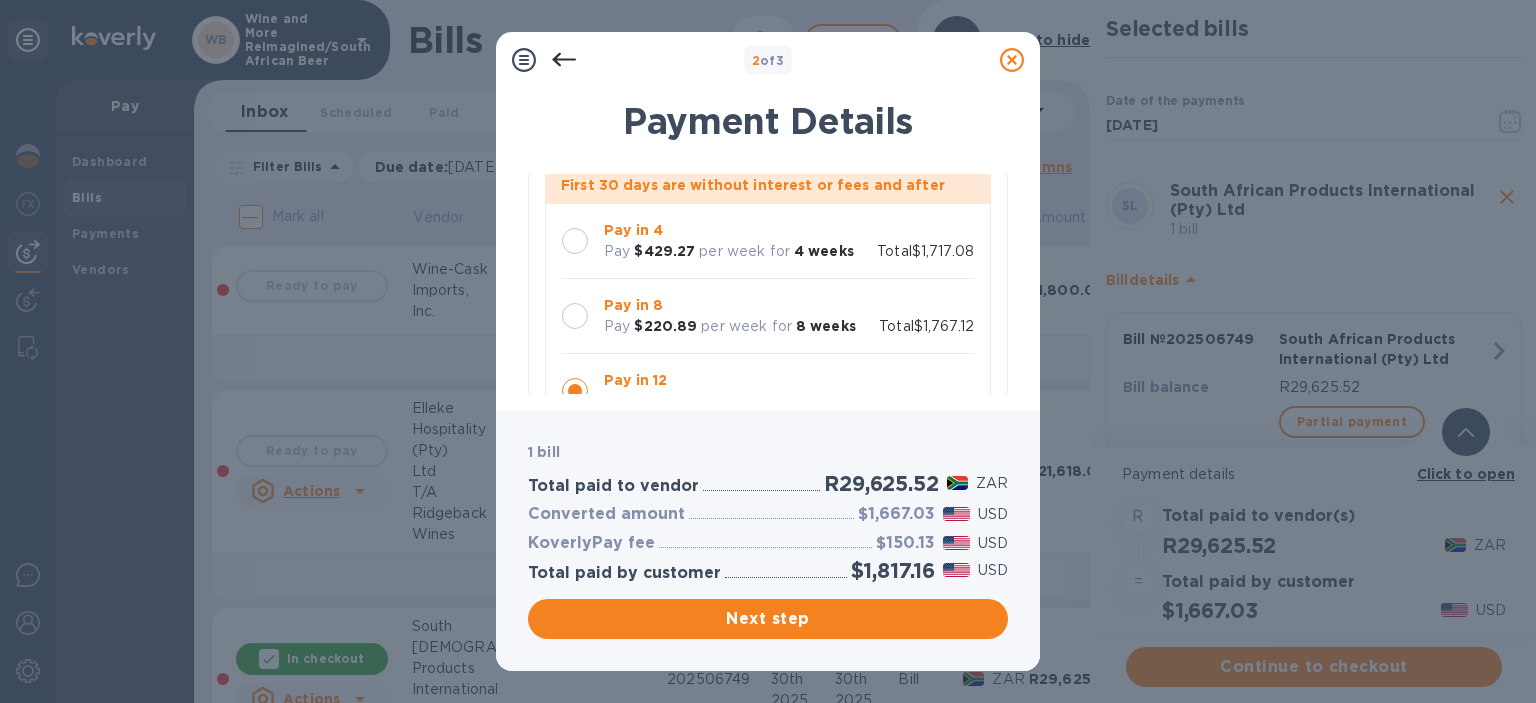scroll, scrollTop: 230, scrollLeft: 0, axis: vertical 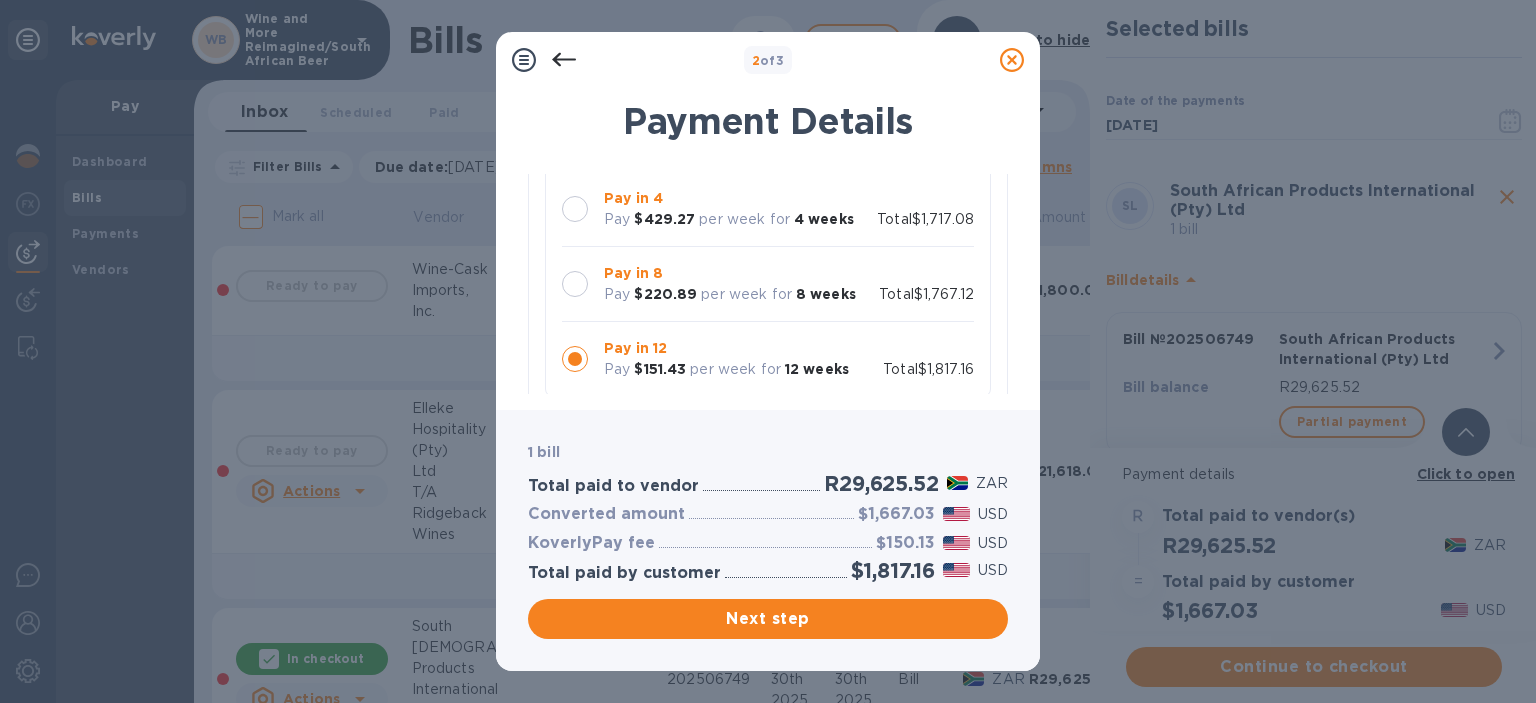 click at bounding box center [575, 209] 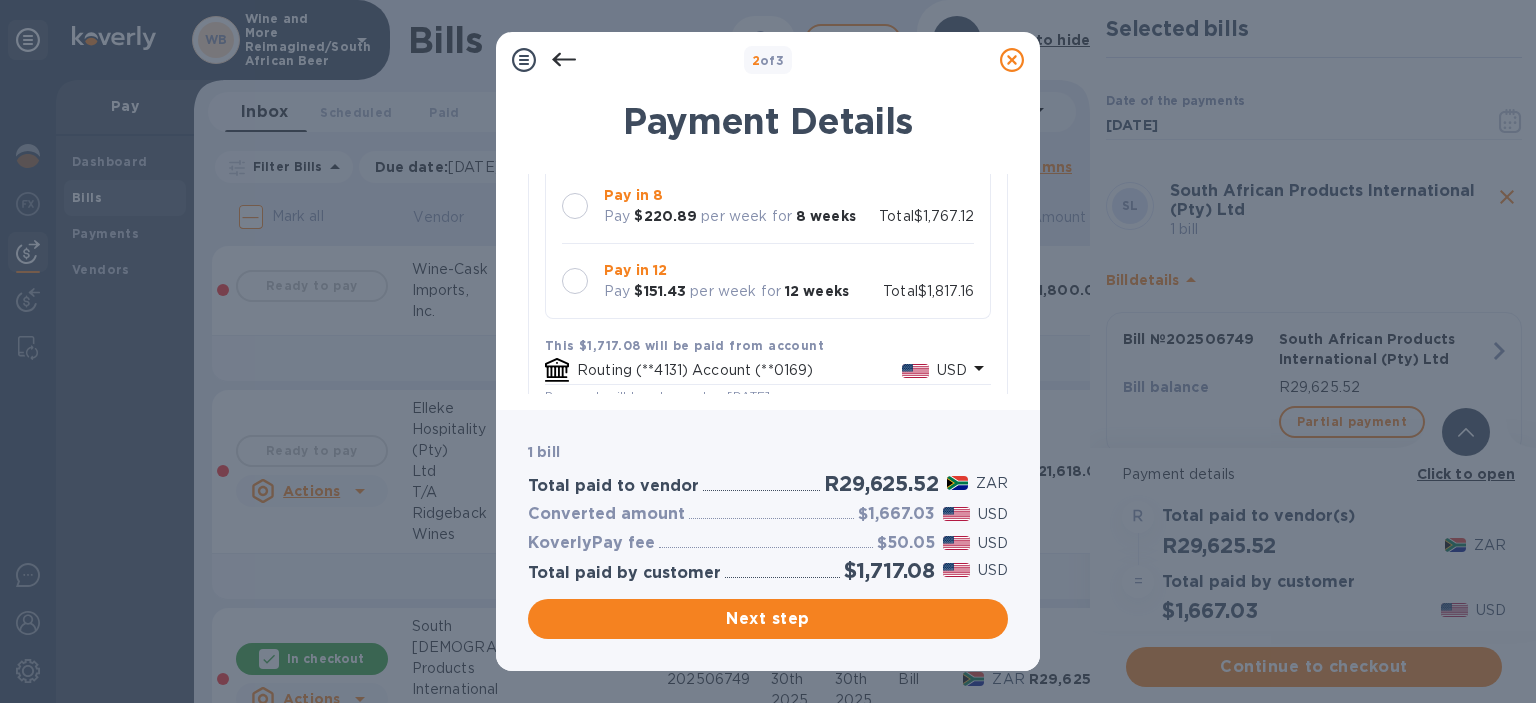 scroll, scrollTop: 345, scrollLeft: 0, axis: vertical 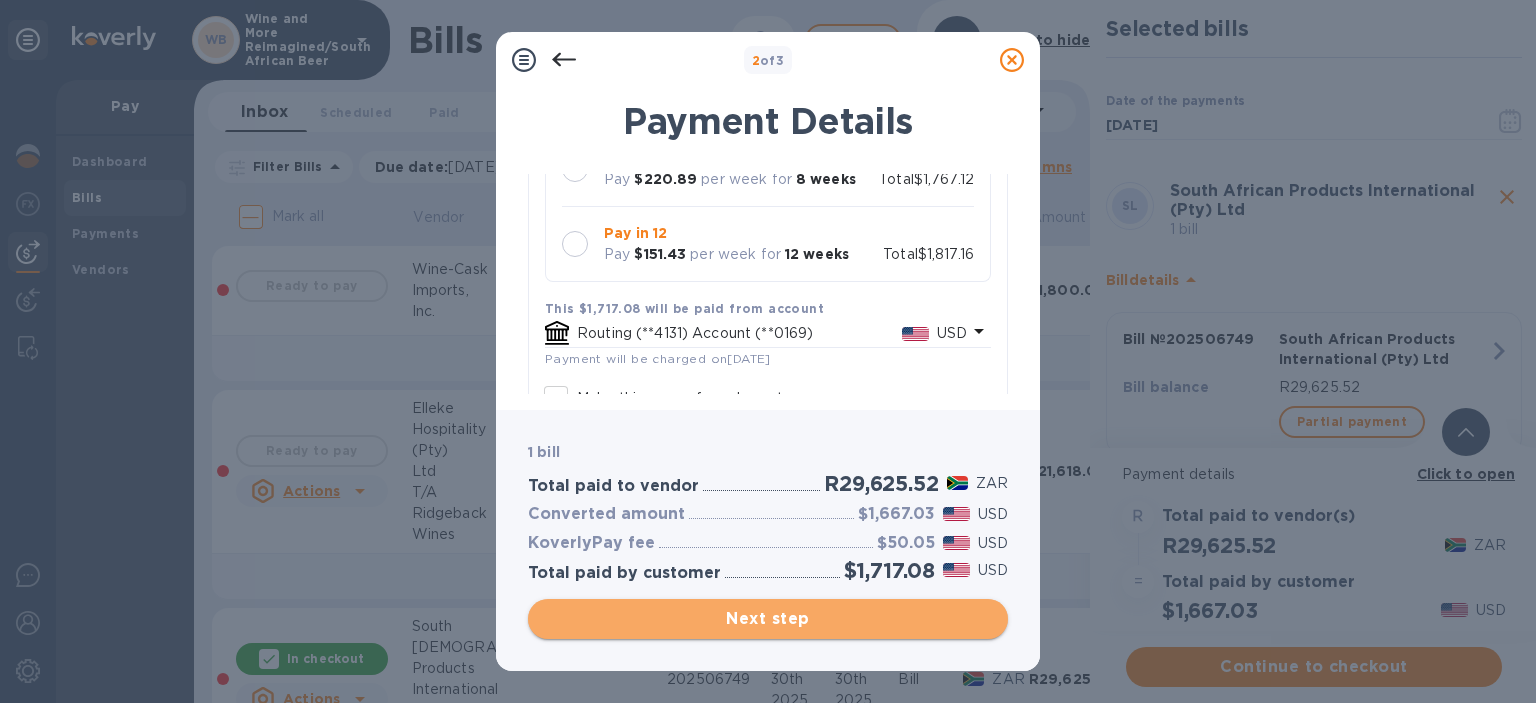 click on "Next step" at bounding box center (768, 619) 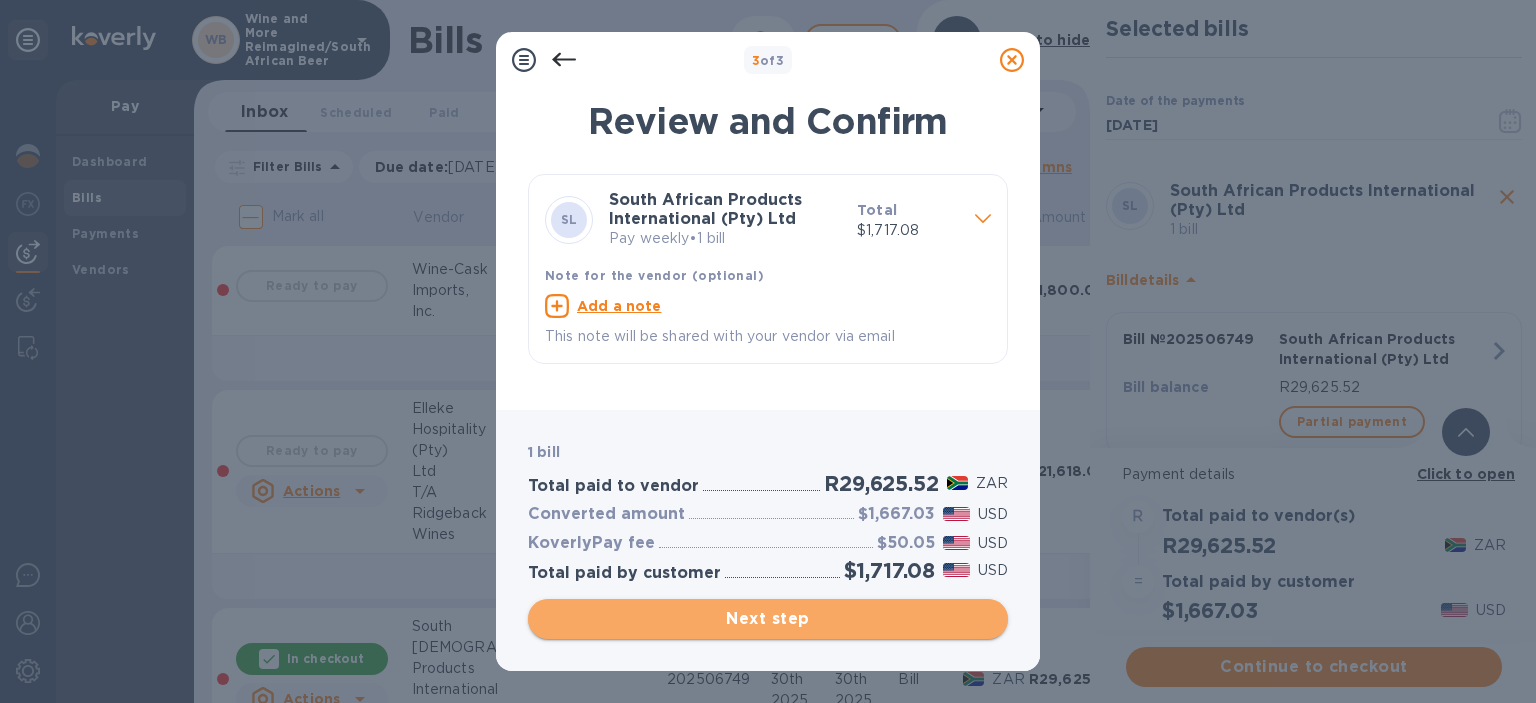 click on "Next step" at bounding box center [768, 619] 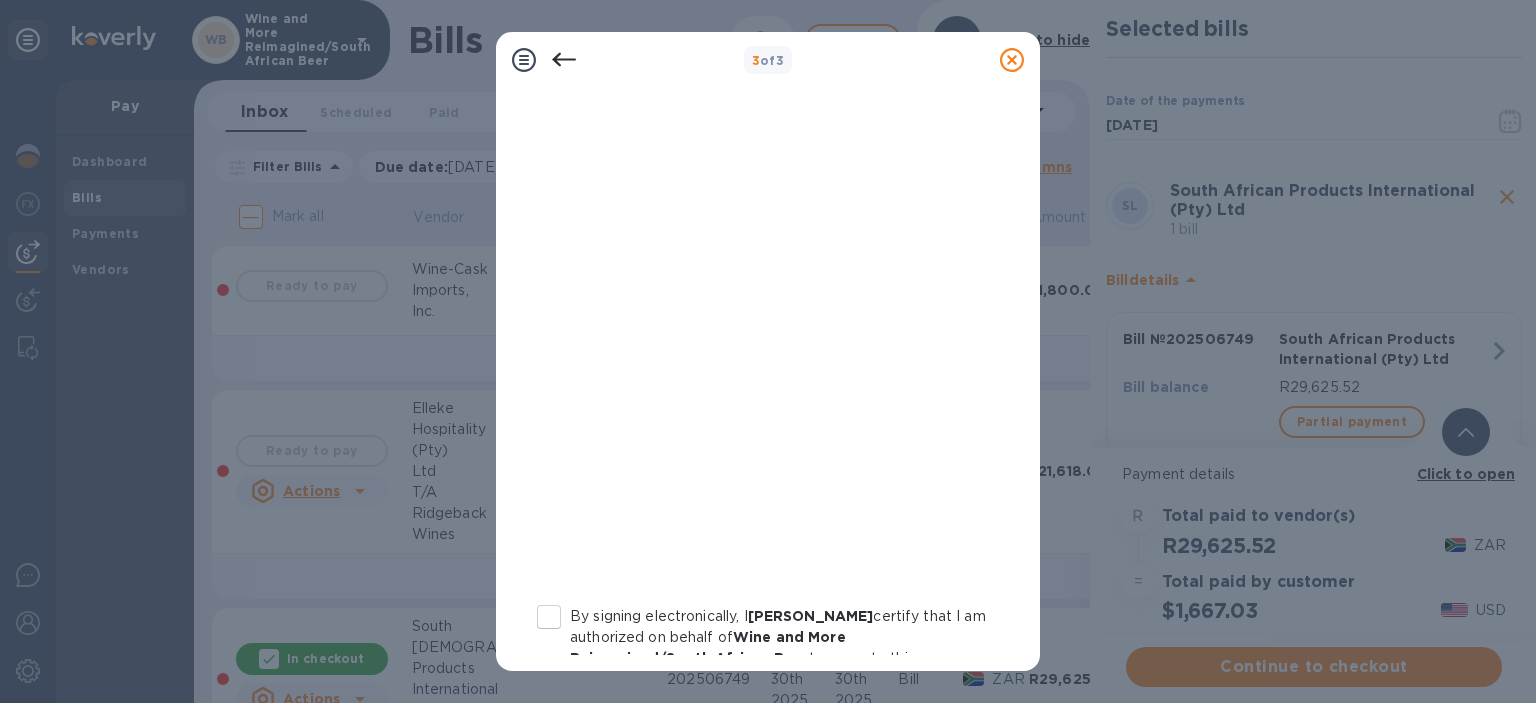 scroll, scrollTop: 435, scrollLeft: 0, axis: vertical 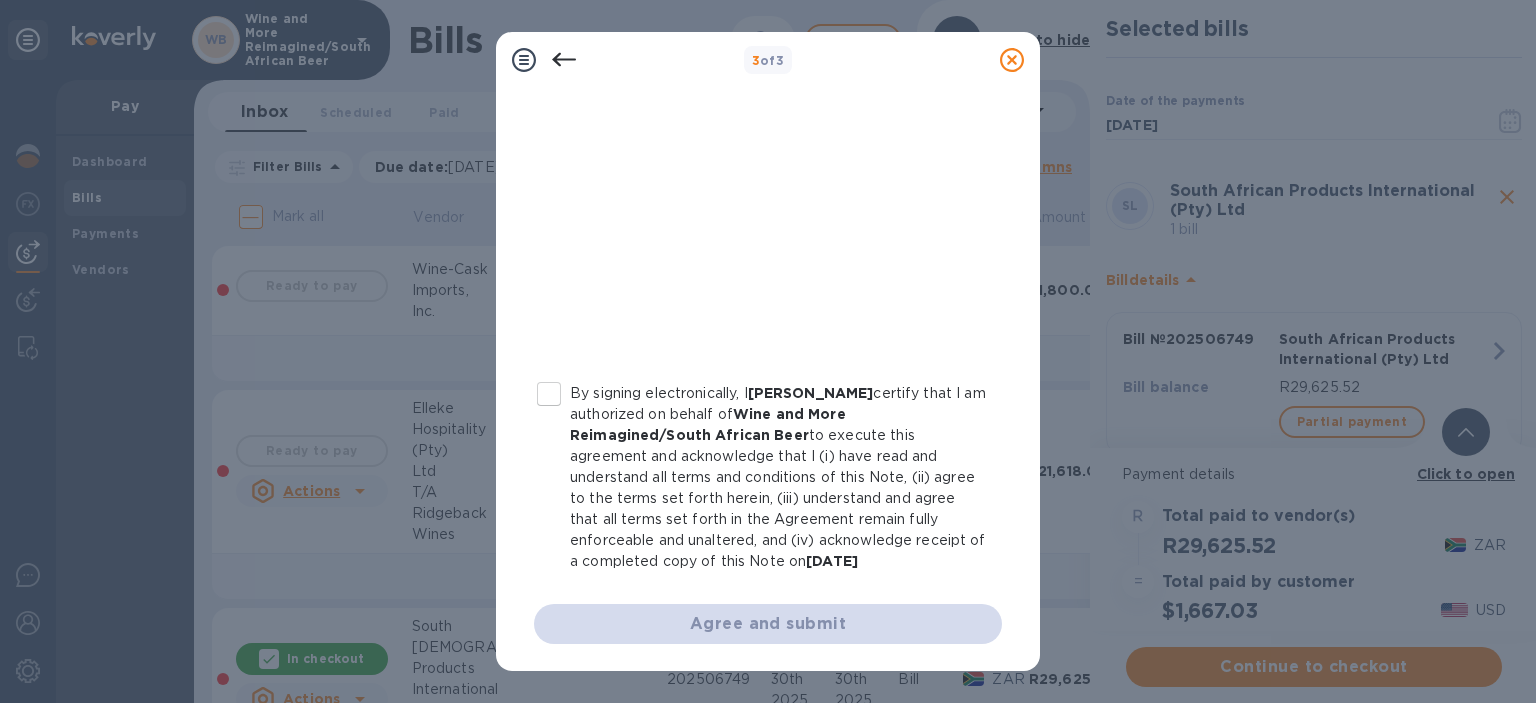 click on "By signing electronically, I  [PERSON_NAME]  certify that I am authorized on behalf of  Wine and More Reimagined/South African Beer  to execute this agreement and acknowledge that I (i) have read and understand all terms and conditions of this Note, (ii) agree to the terms set forth herein, (iii) understand and agree that all terms set forth in the Agreement remain fully enforceable and unaltered, and (iv) acknowledge receipt of a completed copy of this Note on  [DATE]" at bounding box center (549, 394) 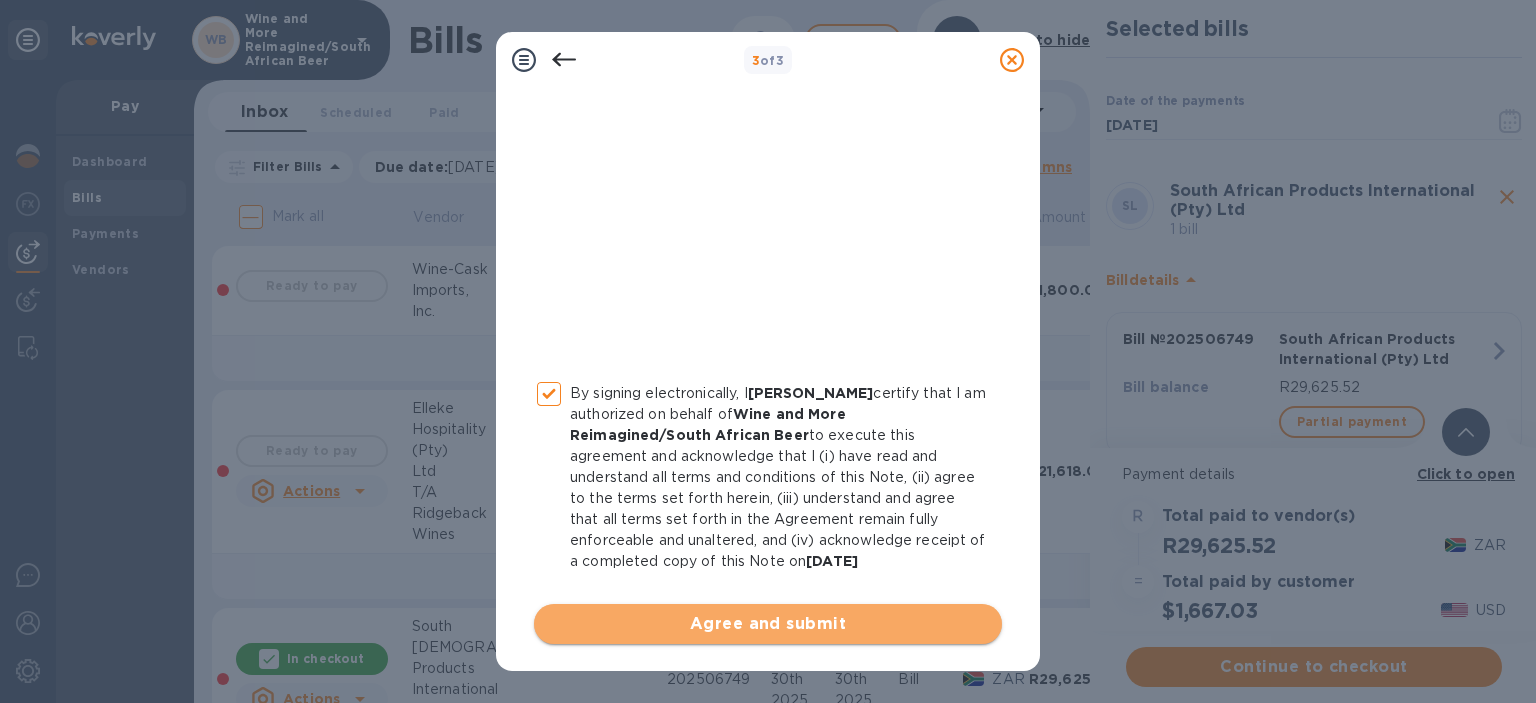 click on "Agree and submit" at bounding box center (768, 624) 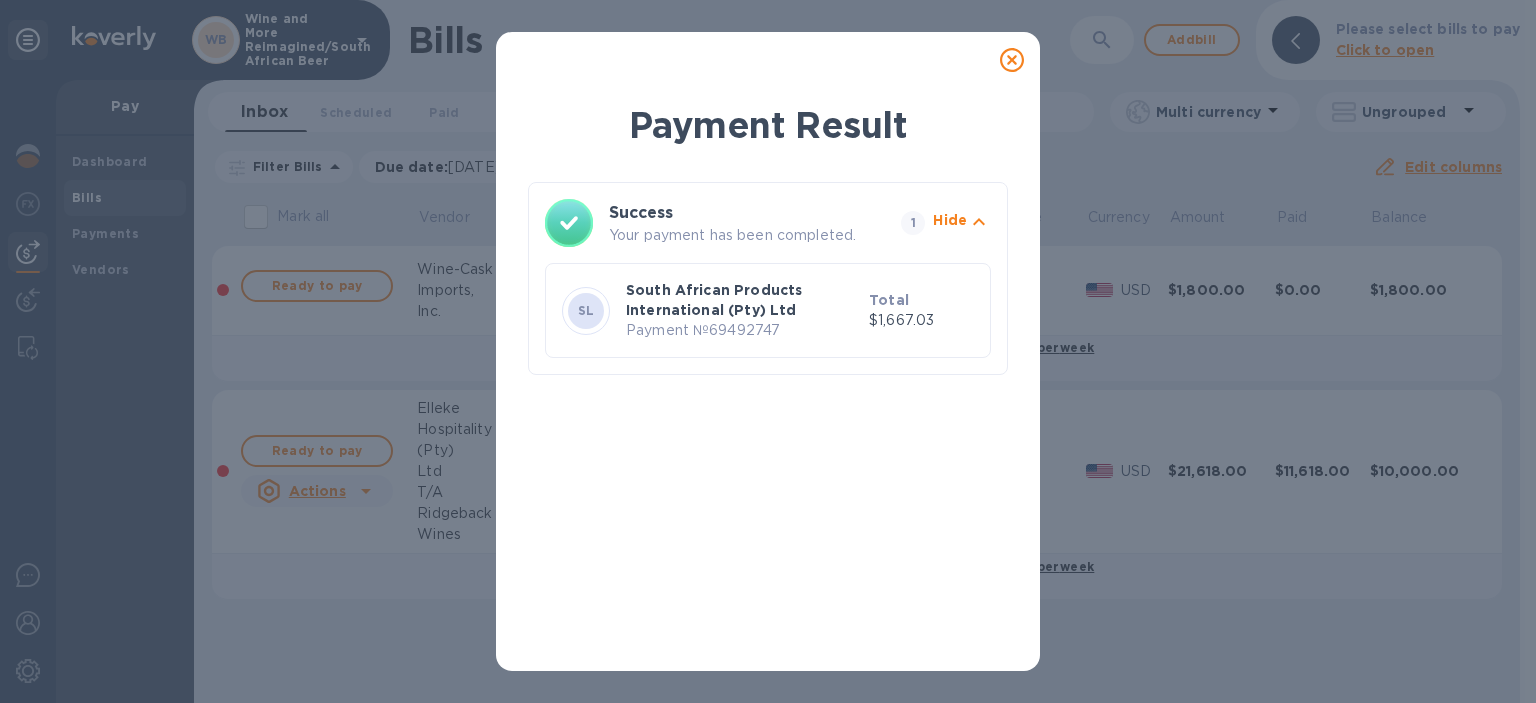 click 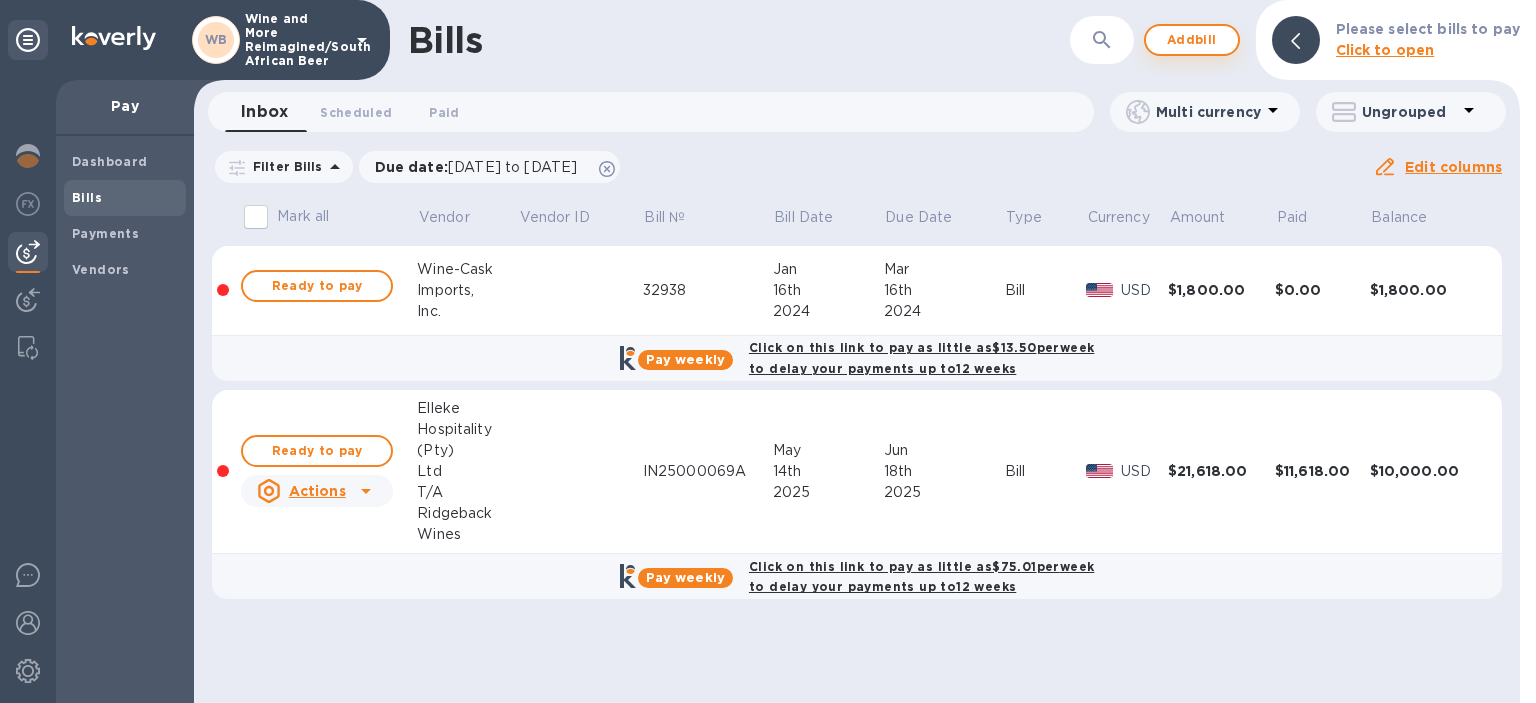 click on "Add   bill" at bounding box center [1192, 40] 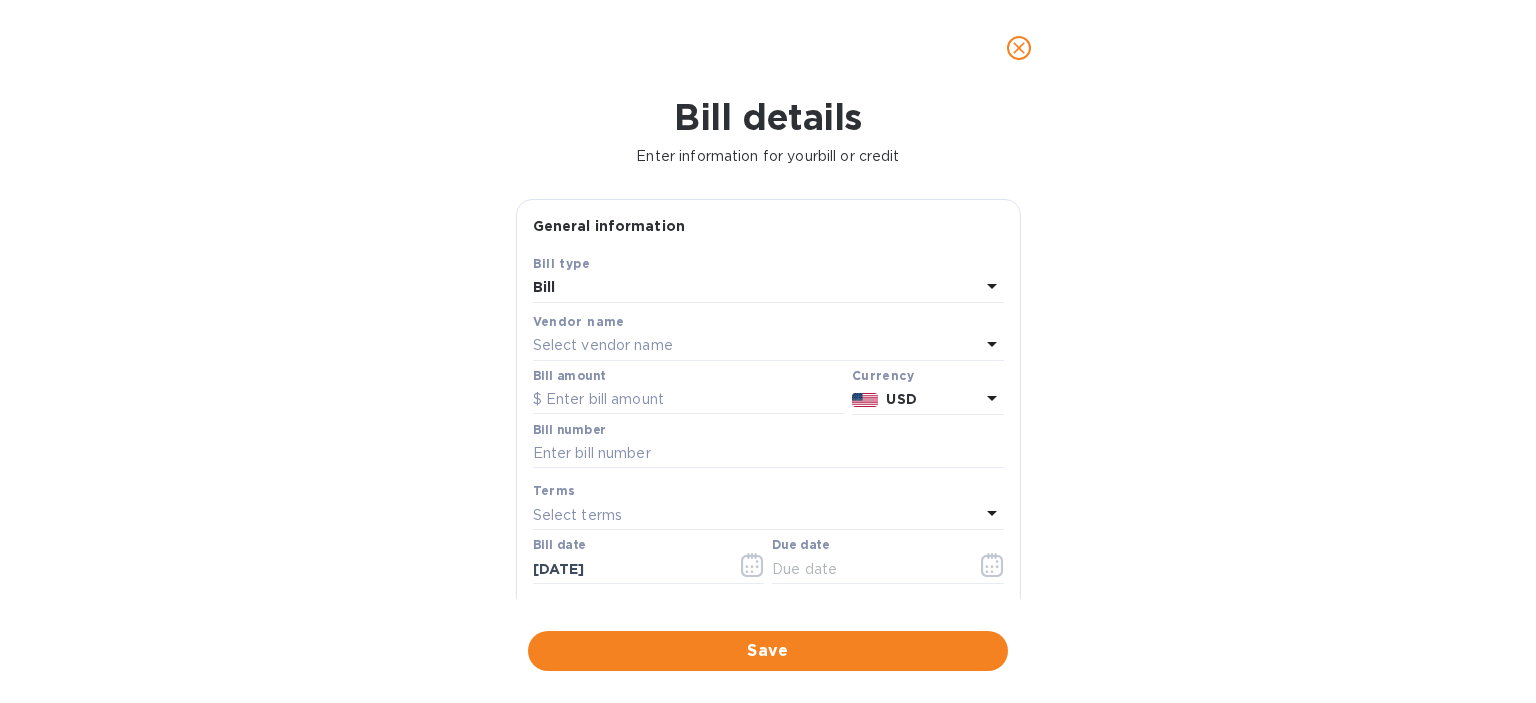 click on "Select vendor name" at bounding box center (603, 345) 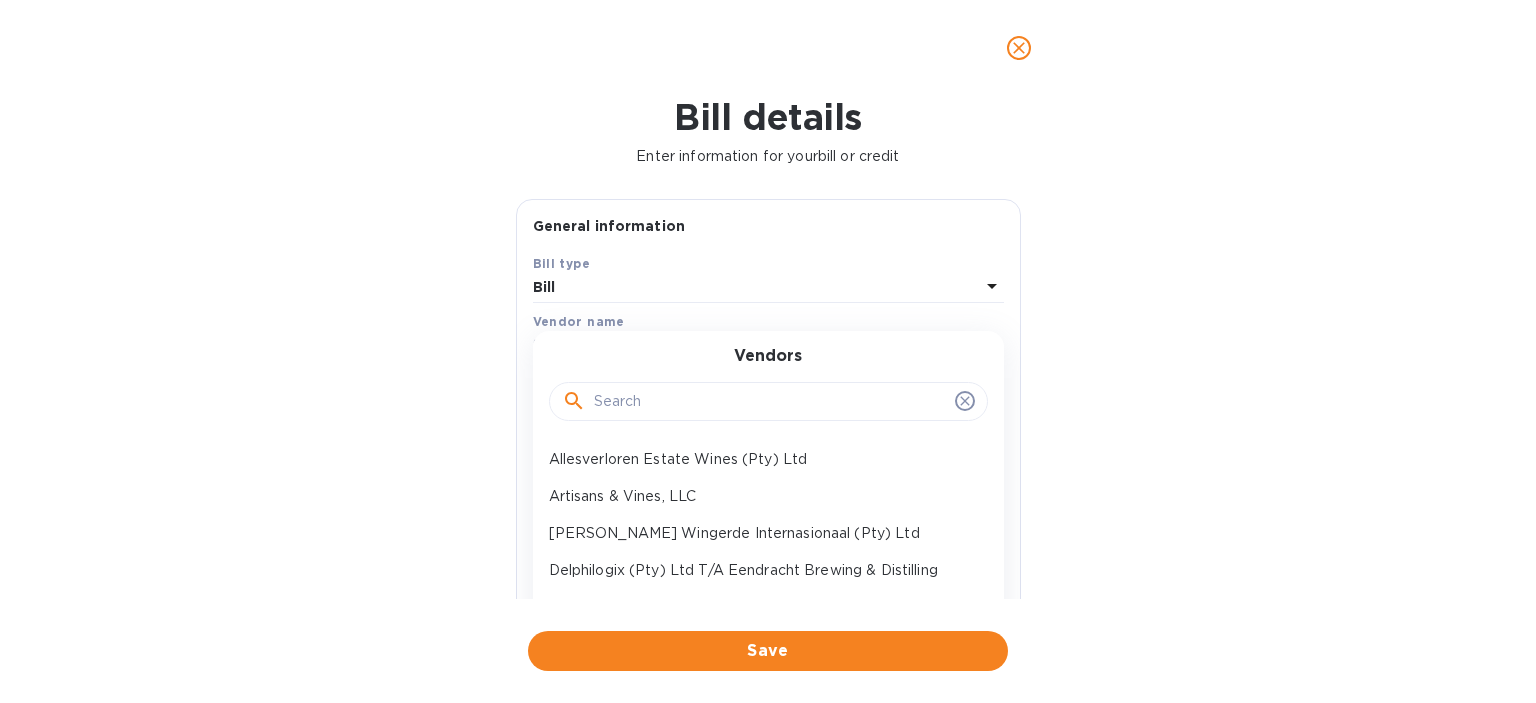 click at bounding box center (770, 402) 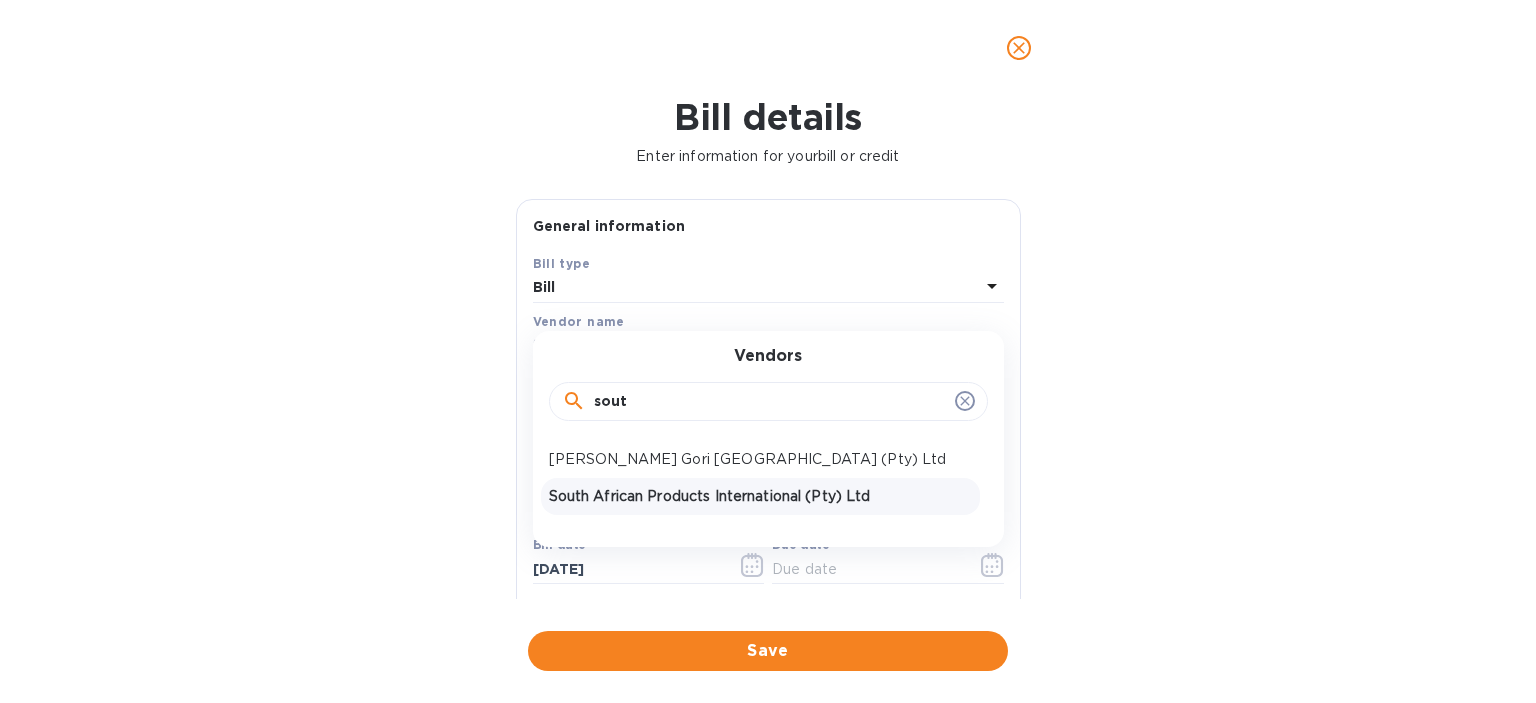 type on "sout" 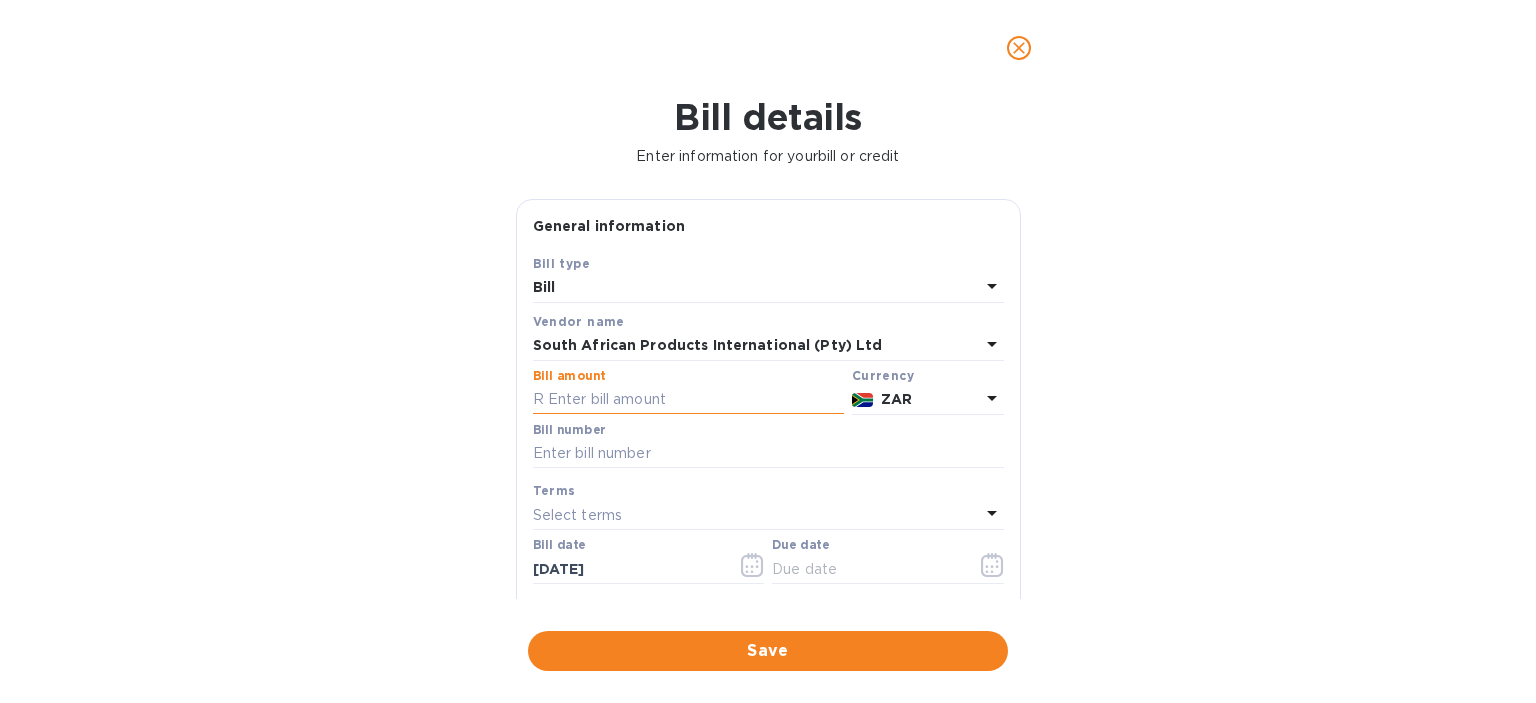 click at bounding box center (688, 400) 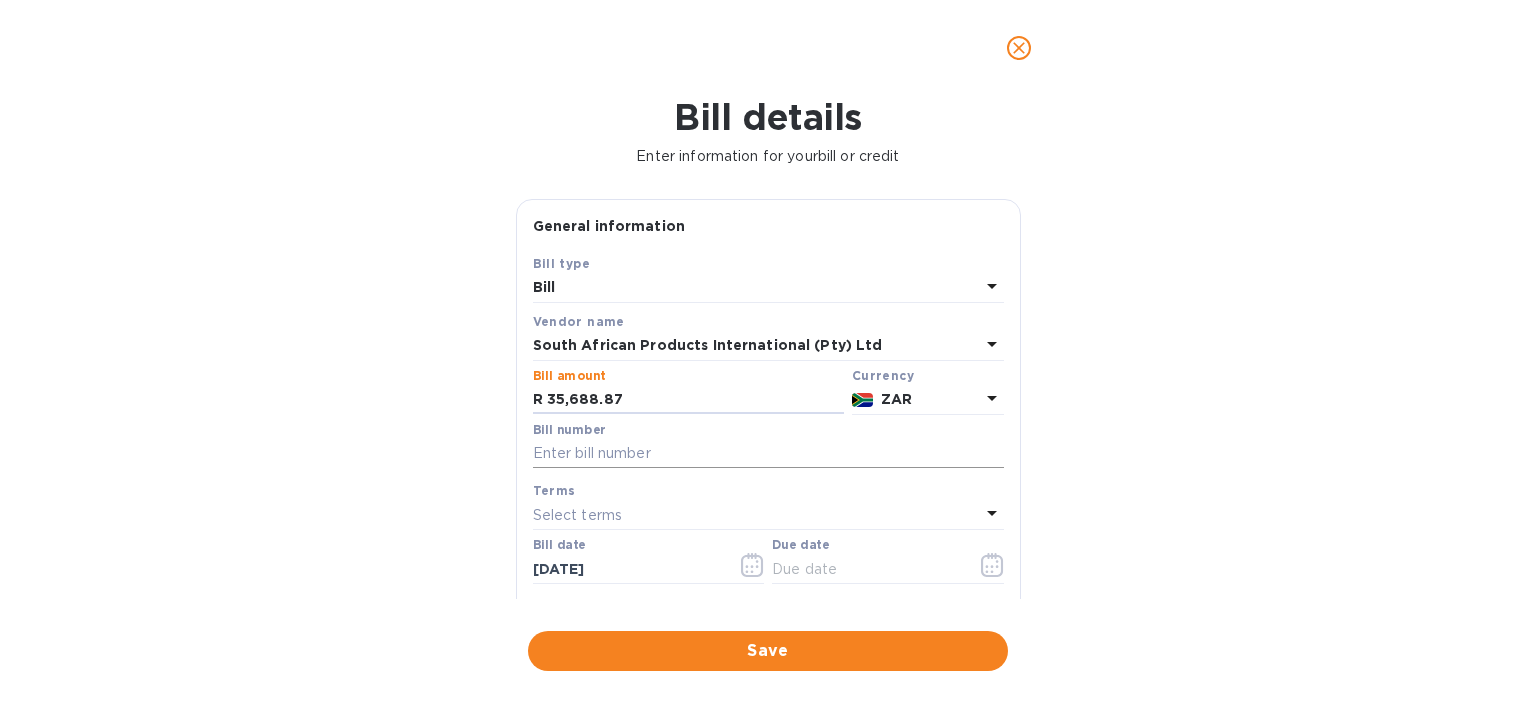 type on "35,688.87" 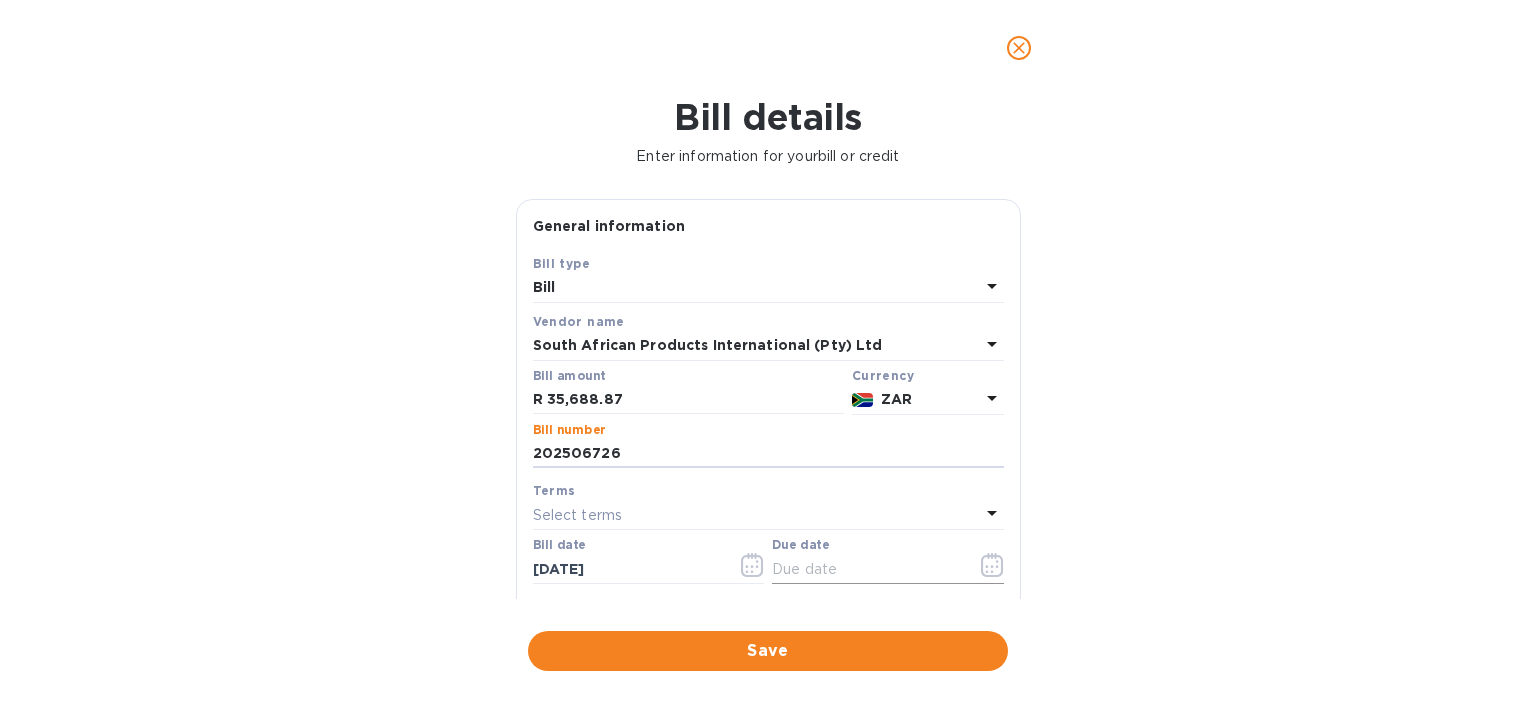 type on "202506726" 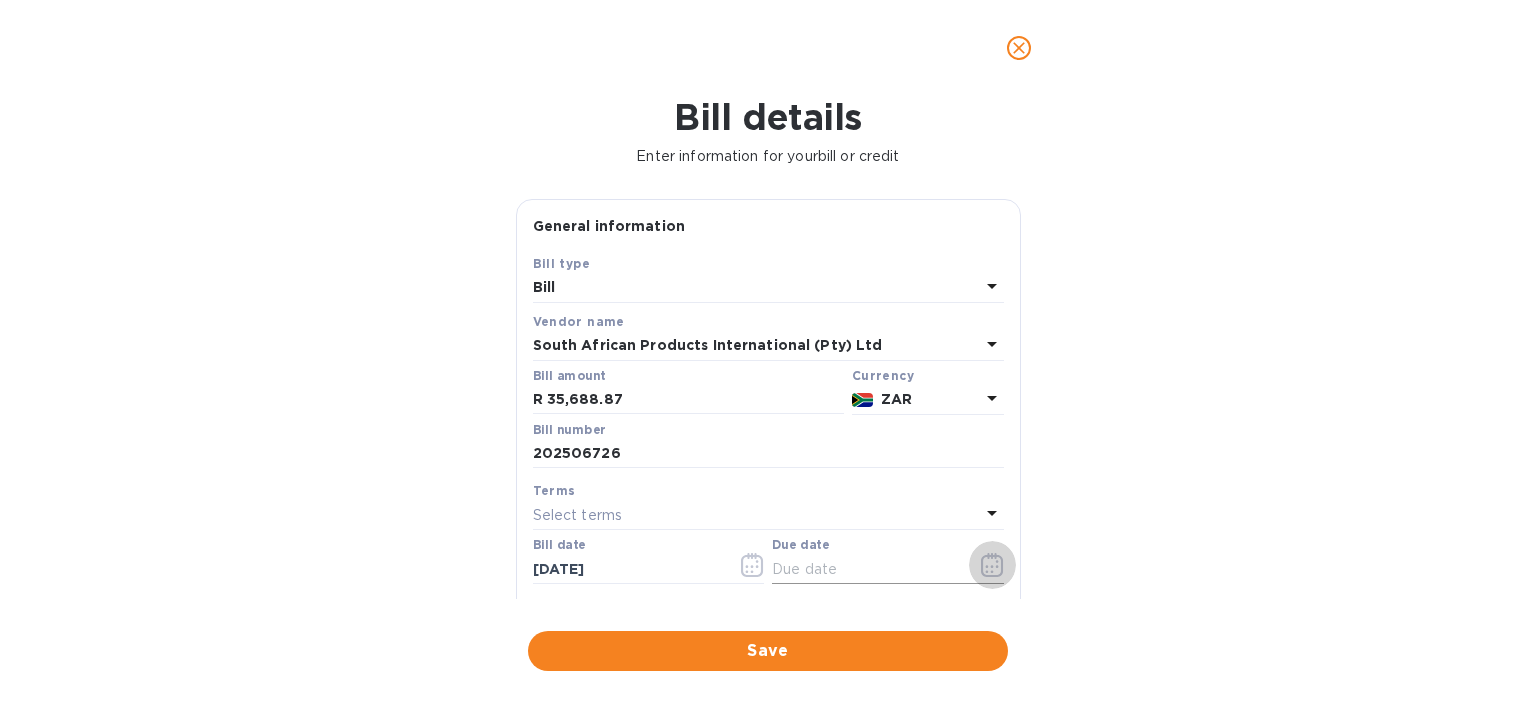 click 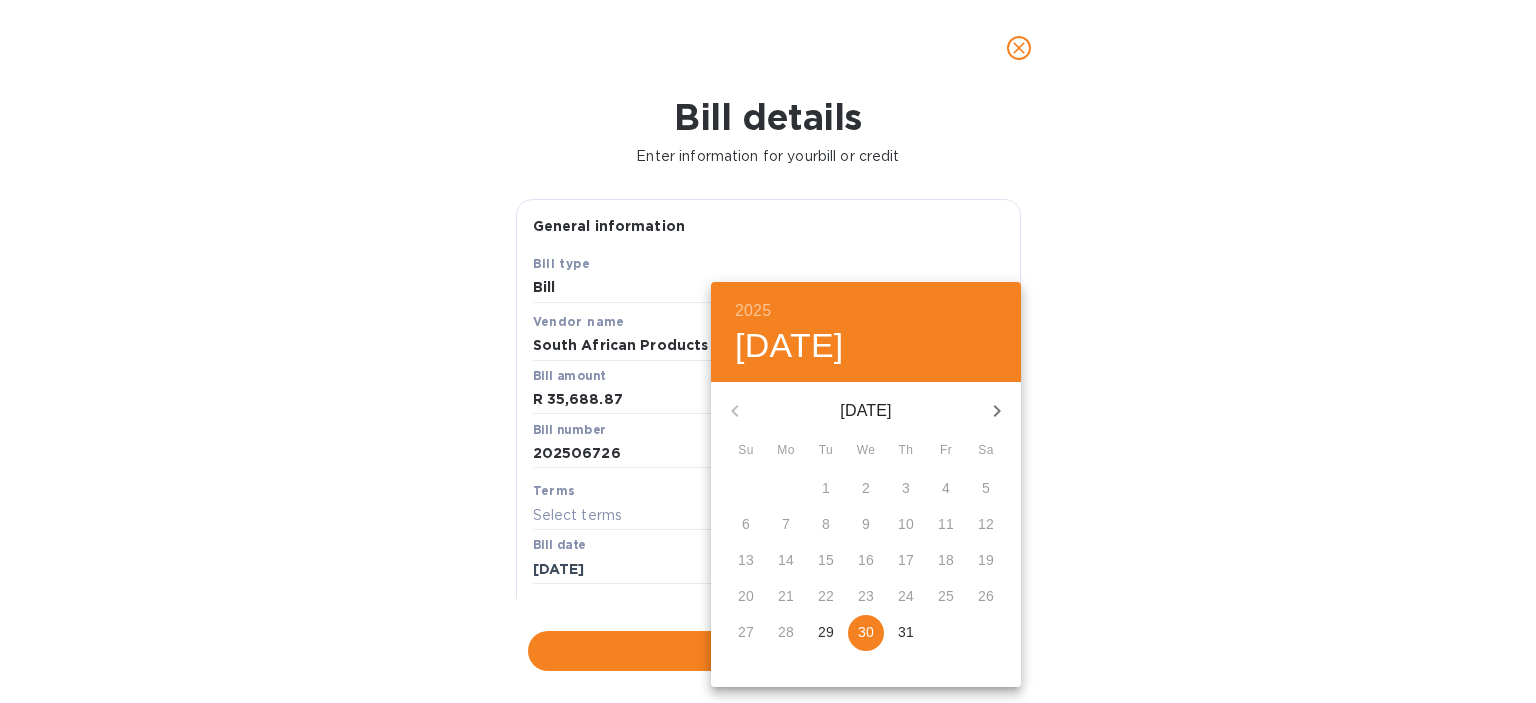 click on "31" at bounding box center (906, 632) 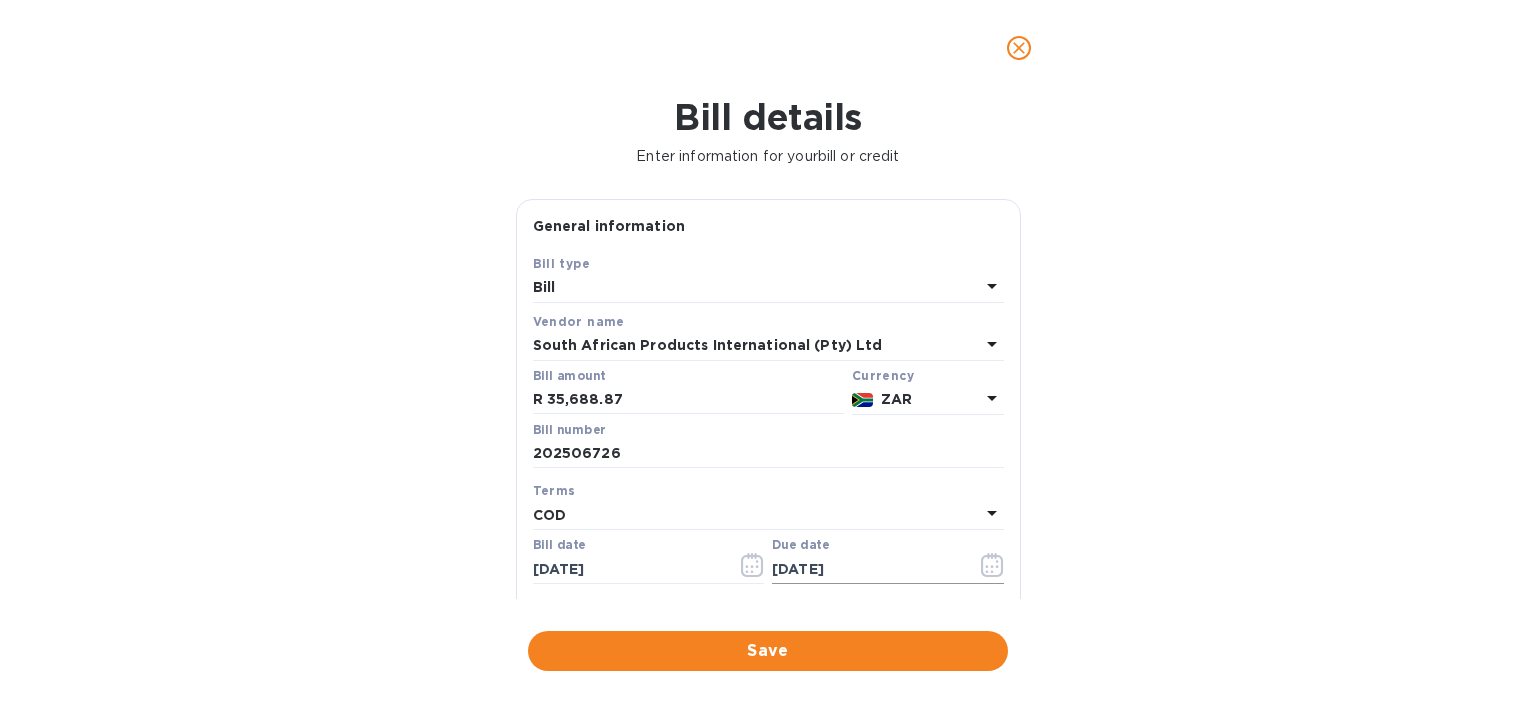 click 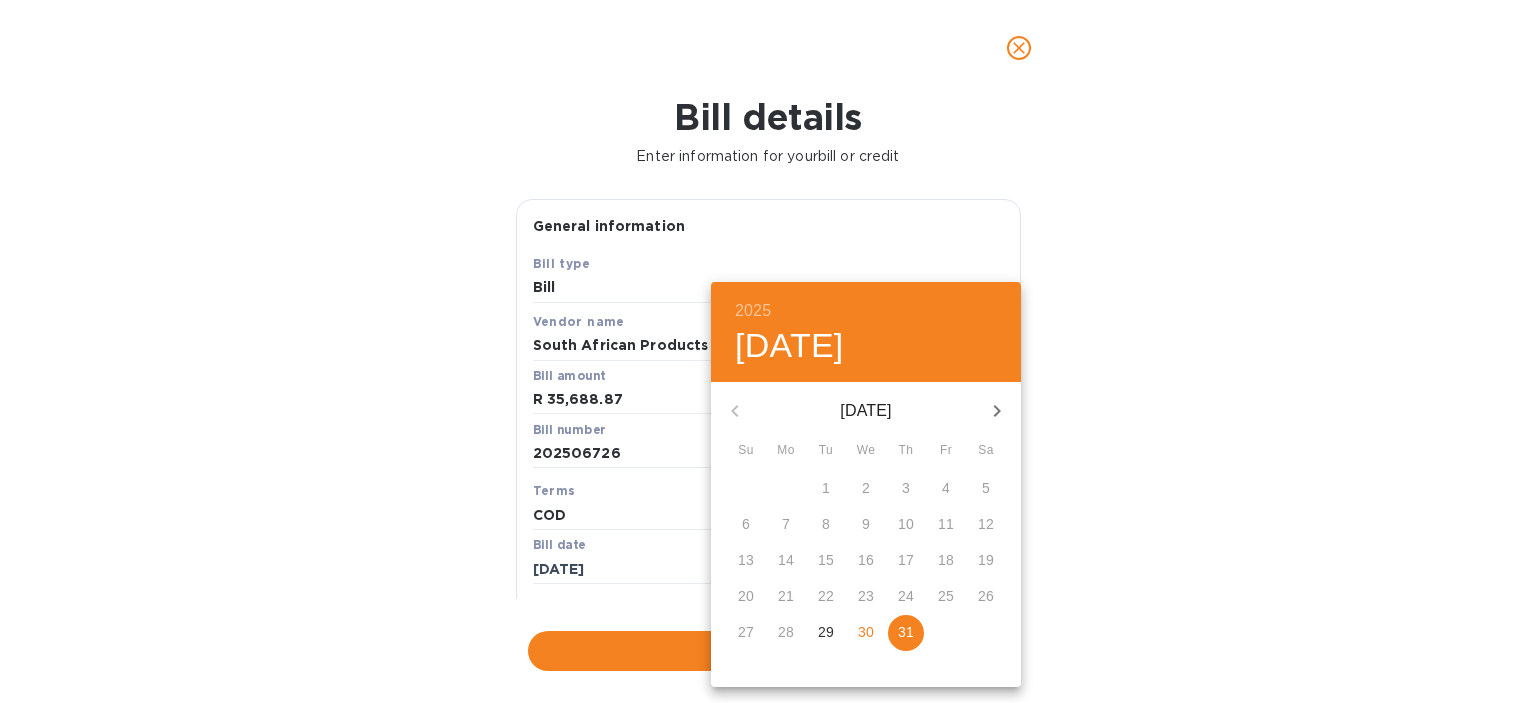 click 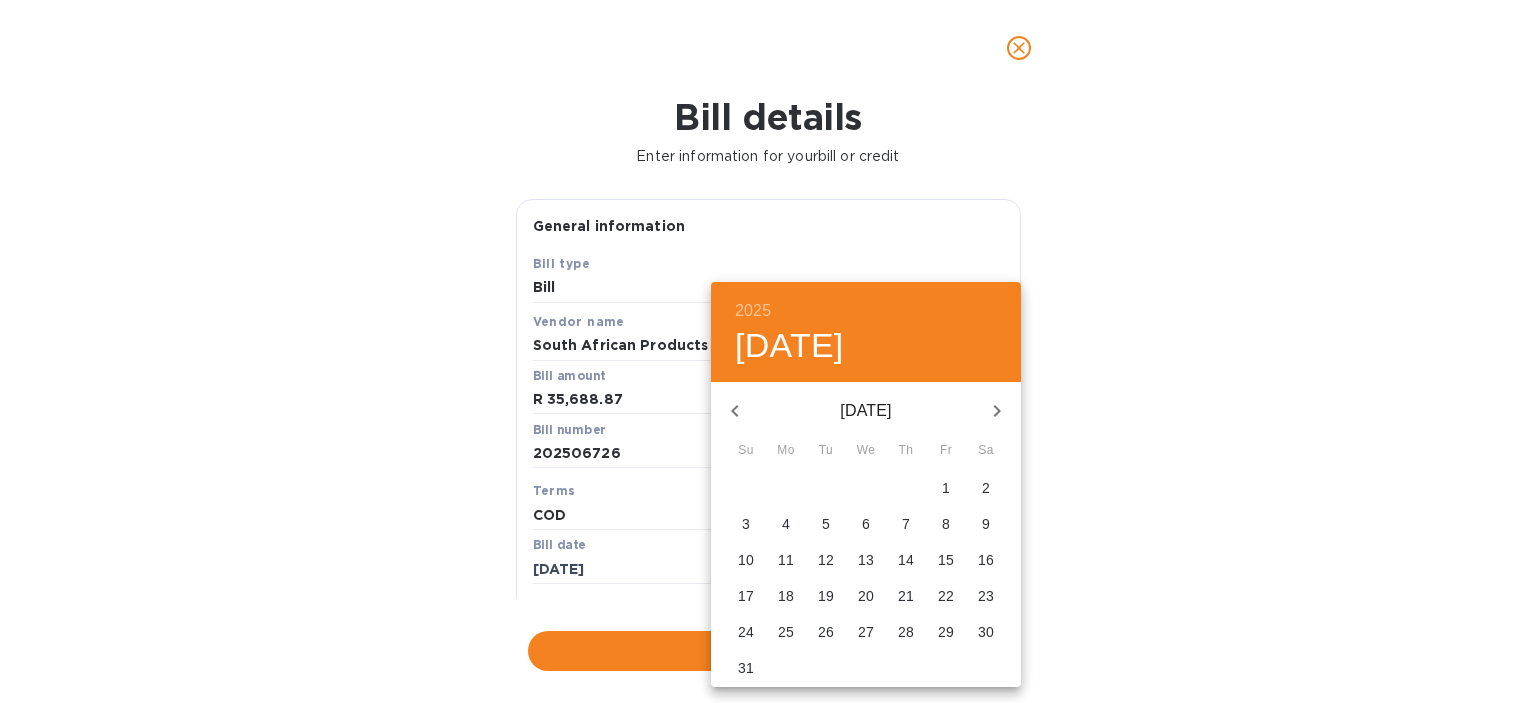 click on "31" at bounding box center (746, 668) 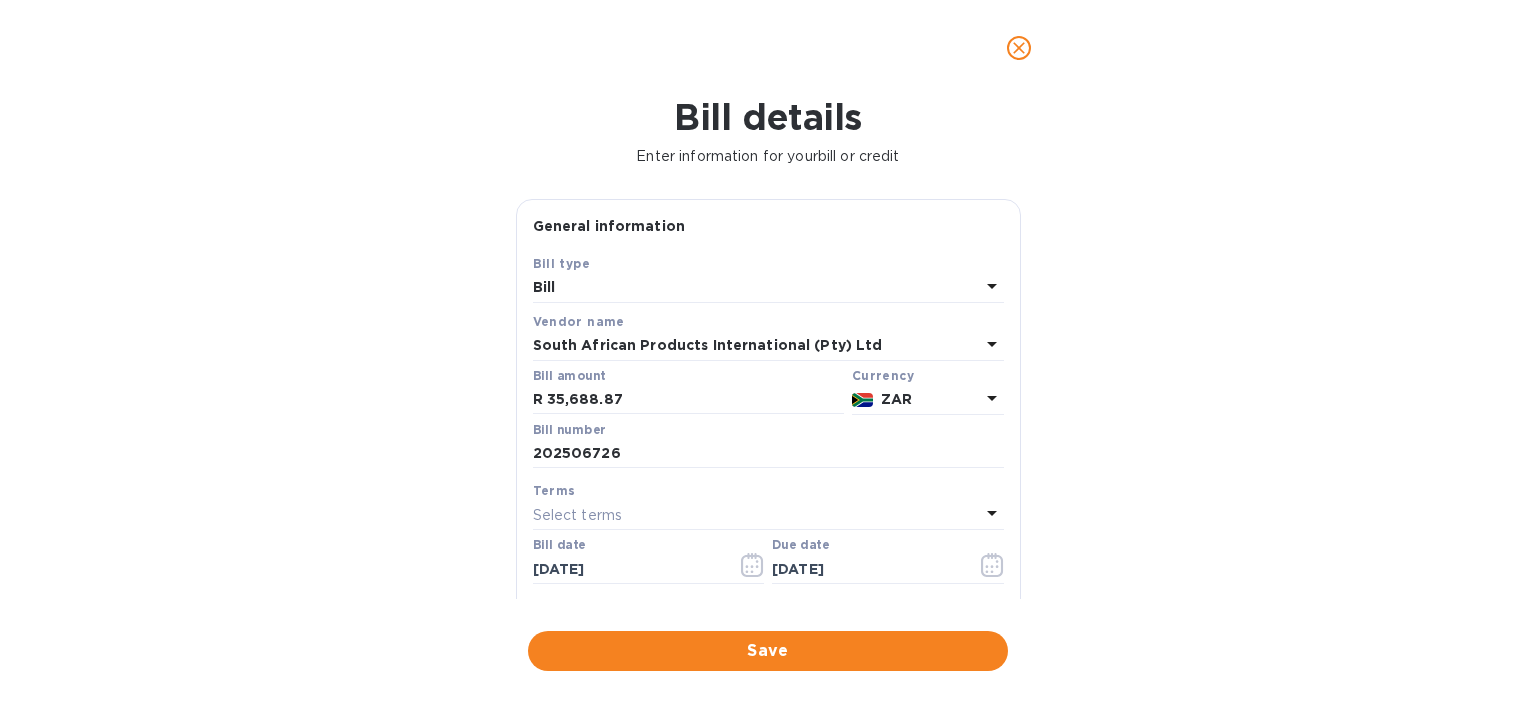 type on "[DATE]" 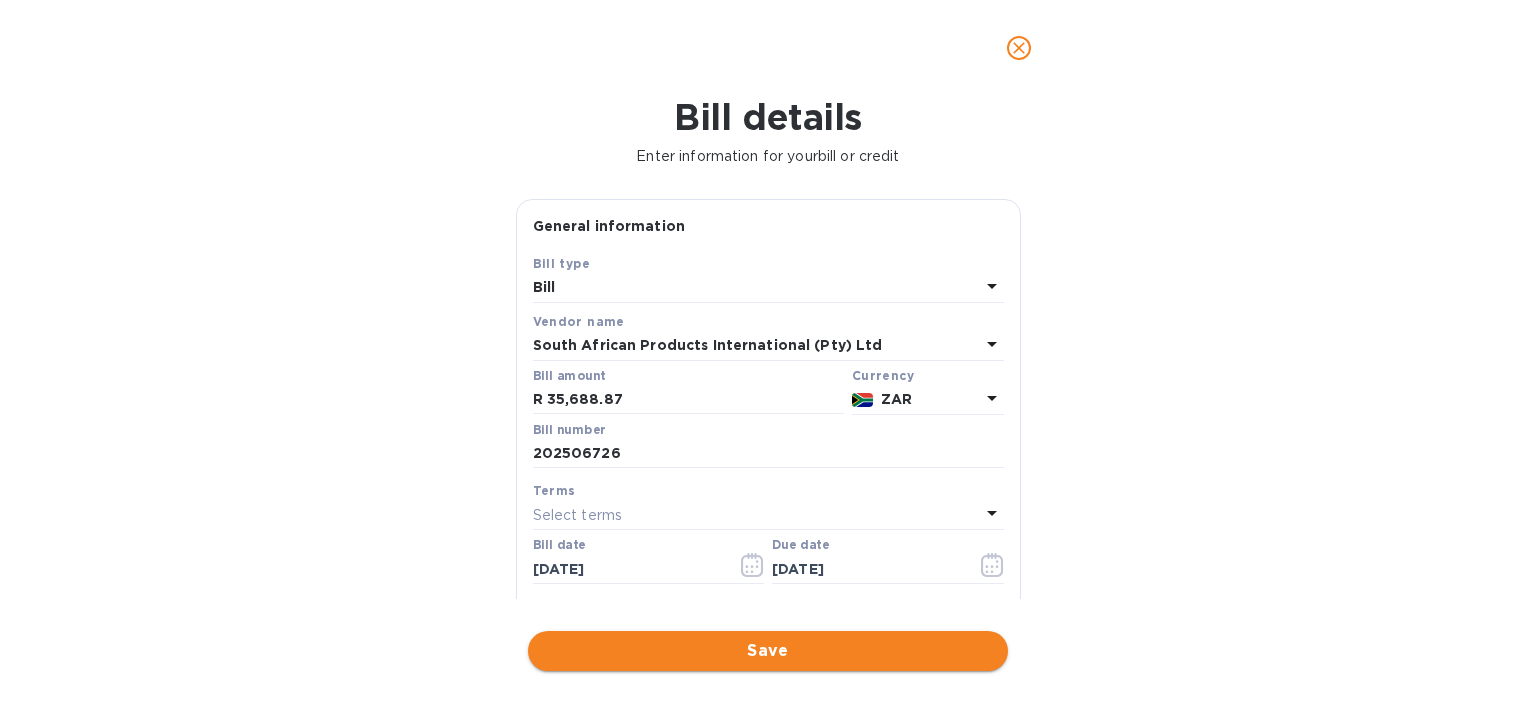 click on "Save" at bounding box center [768, 651] 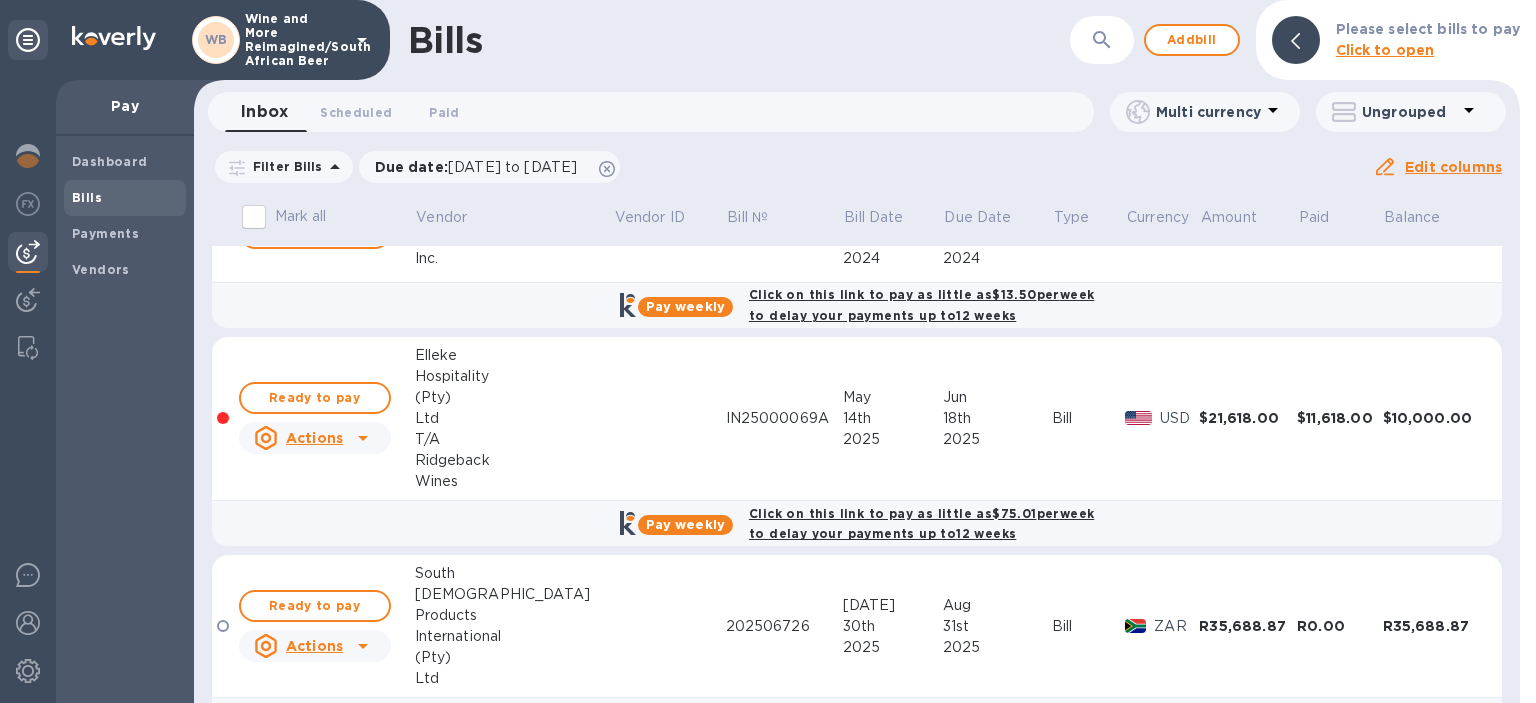 scroll, scrollTop: 115, scrollLeft: 0, axis: vertical 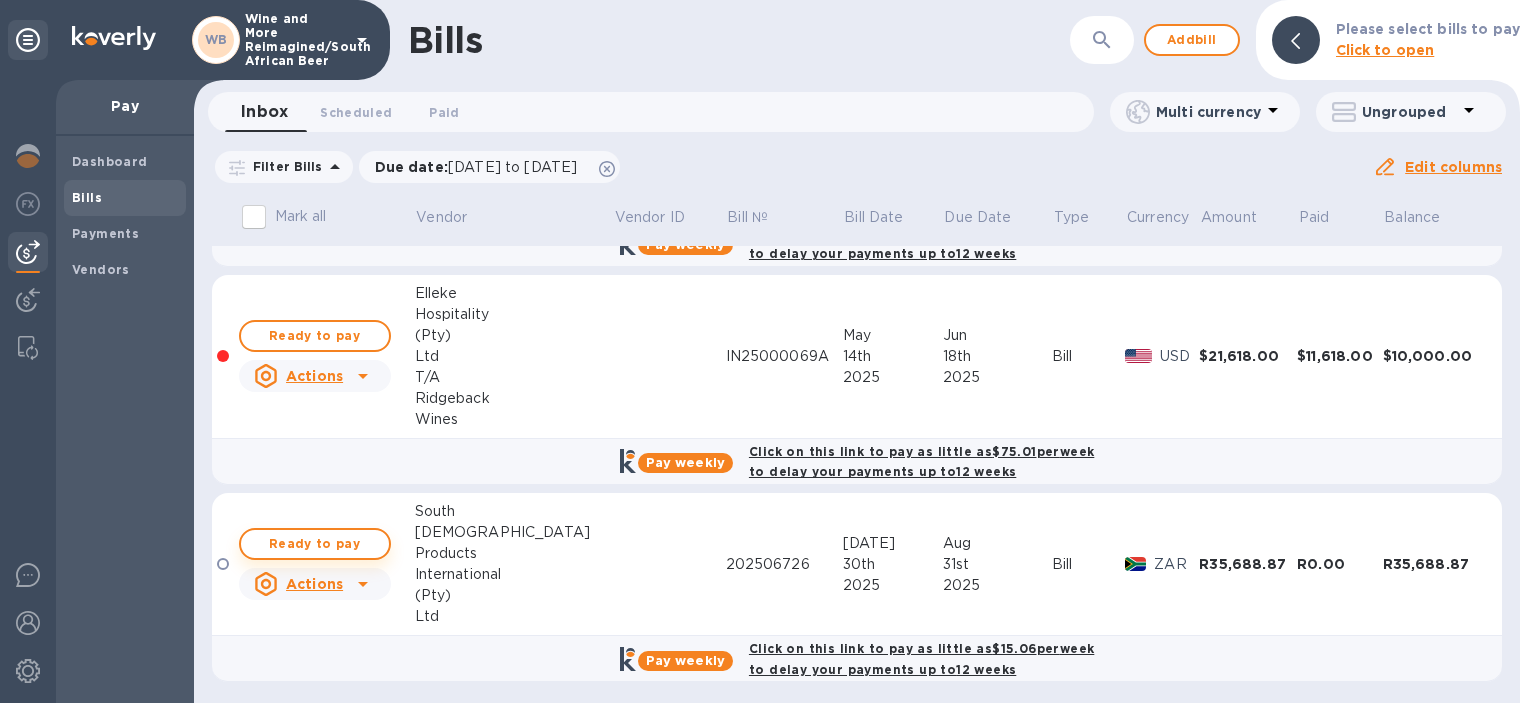 click on "Ready to pay" at bounding box center [315, 544] 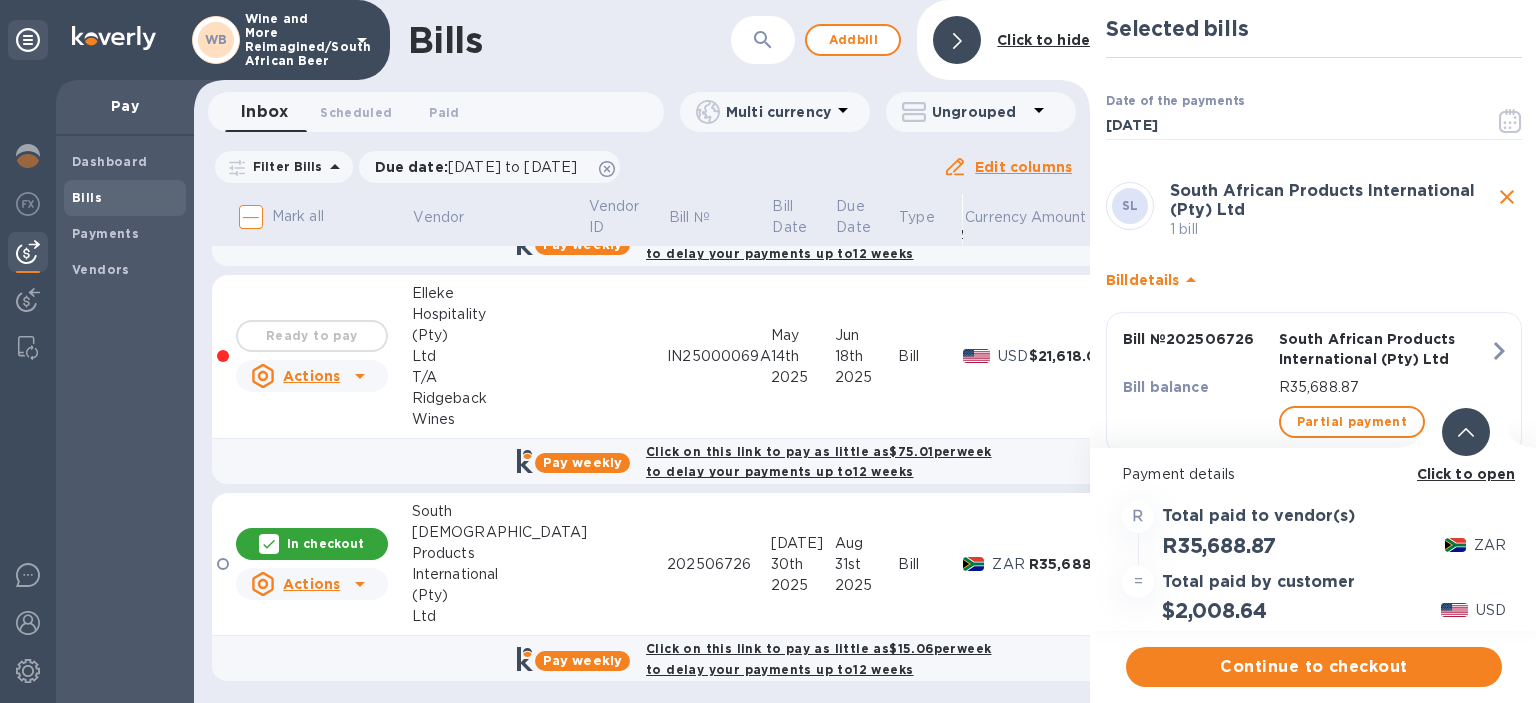 scroll, scrollTop: 48, scrollLeft: 0, axis: vertical 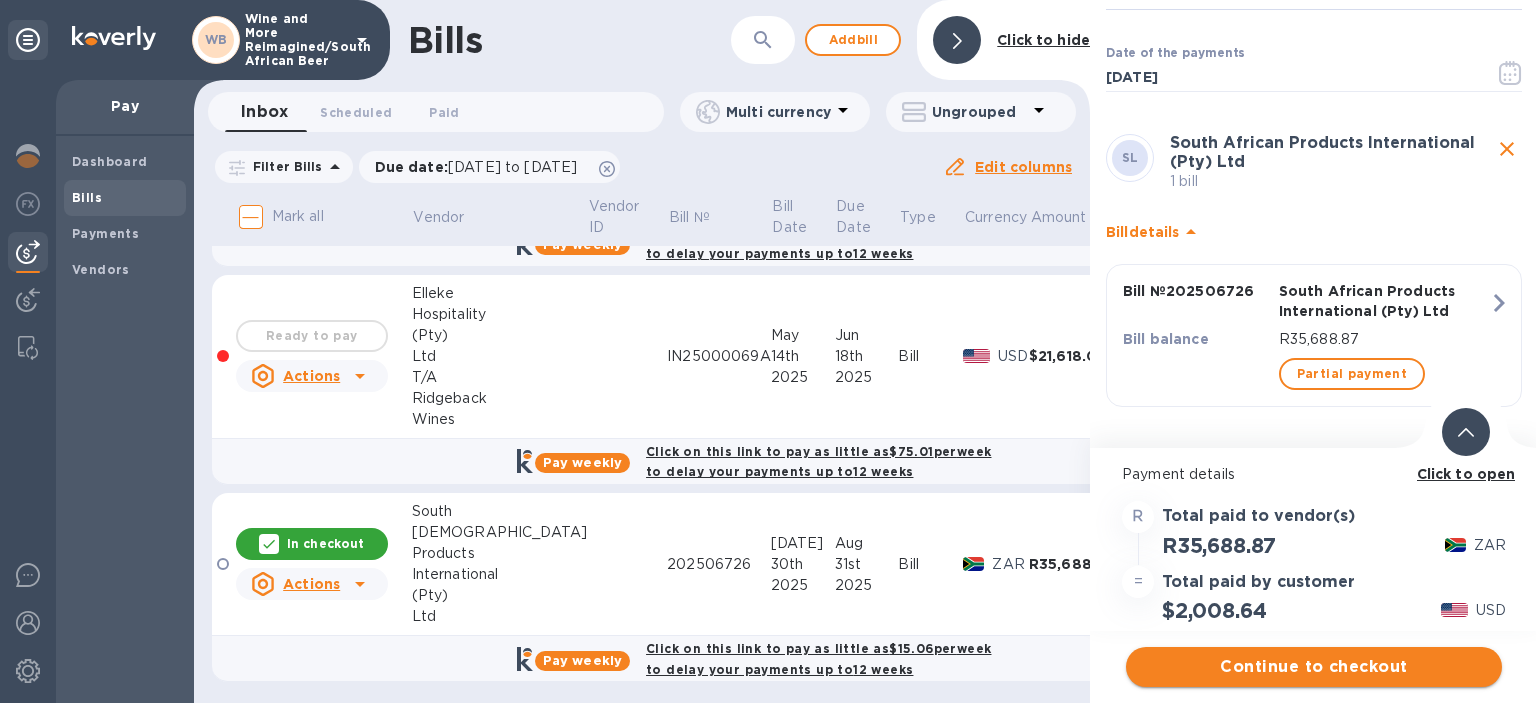click on "Continue to checkout" at bounding box center (1314, 667) 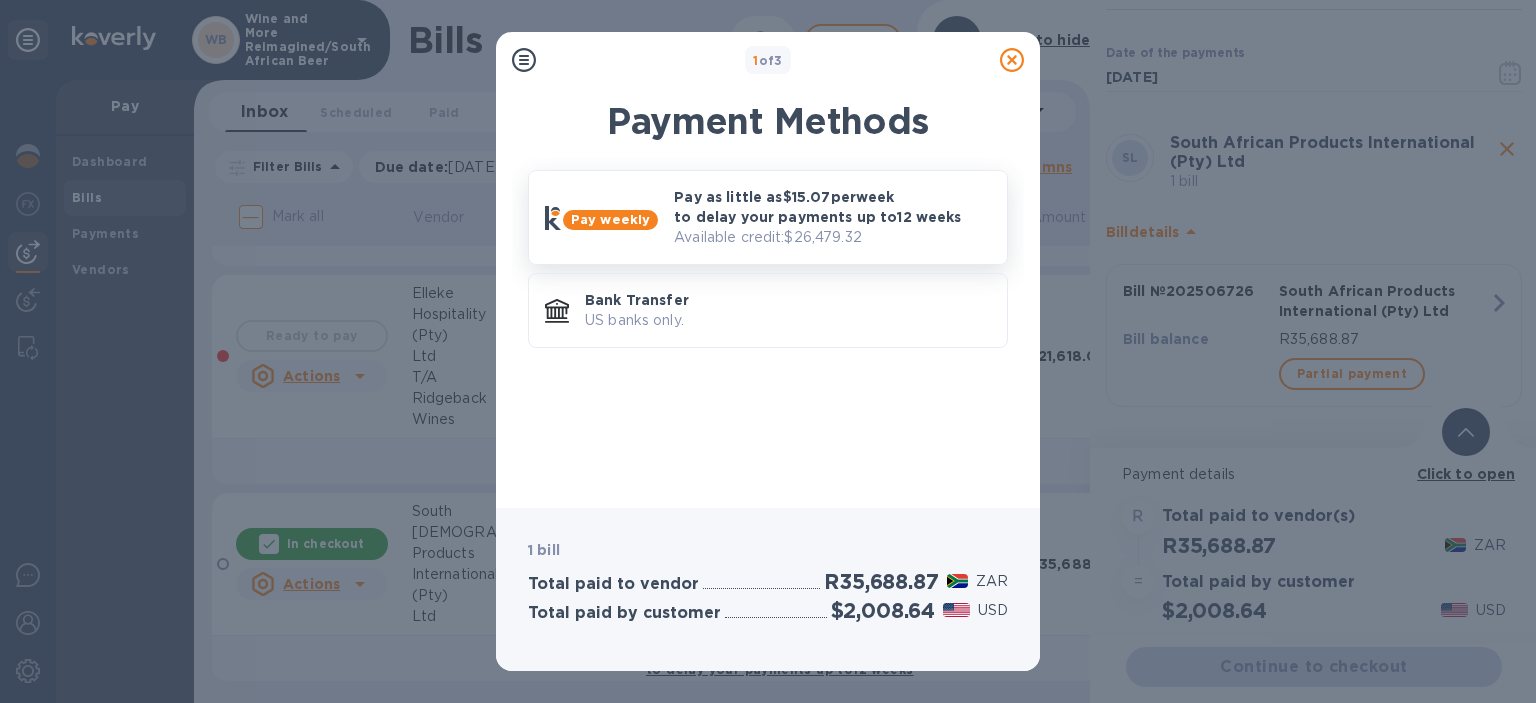 click on "Pay weekly" at bounding box center [610, 219] 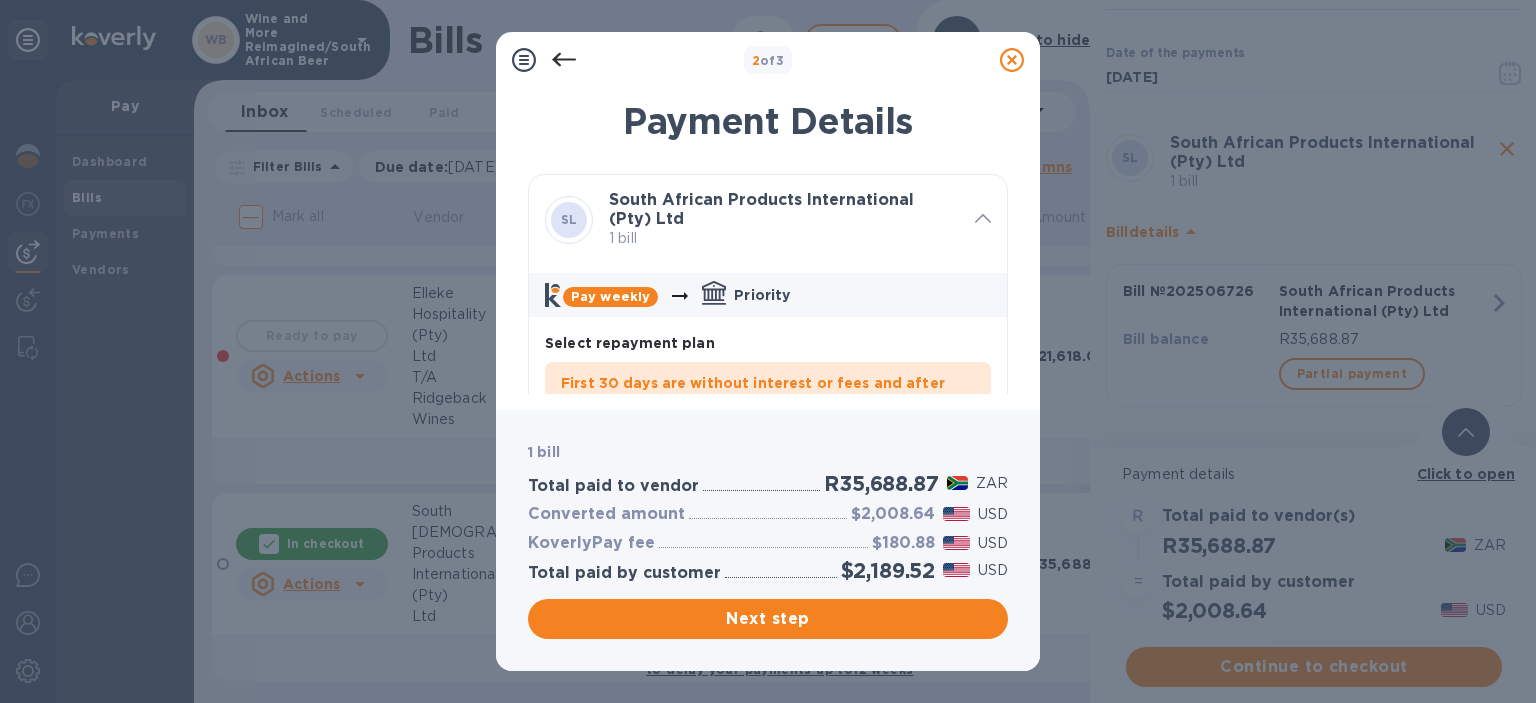 click on "First 30 days are without interest or fees and after" at bounding box center [753, 383] 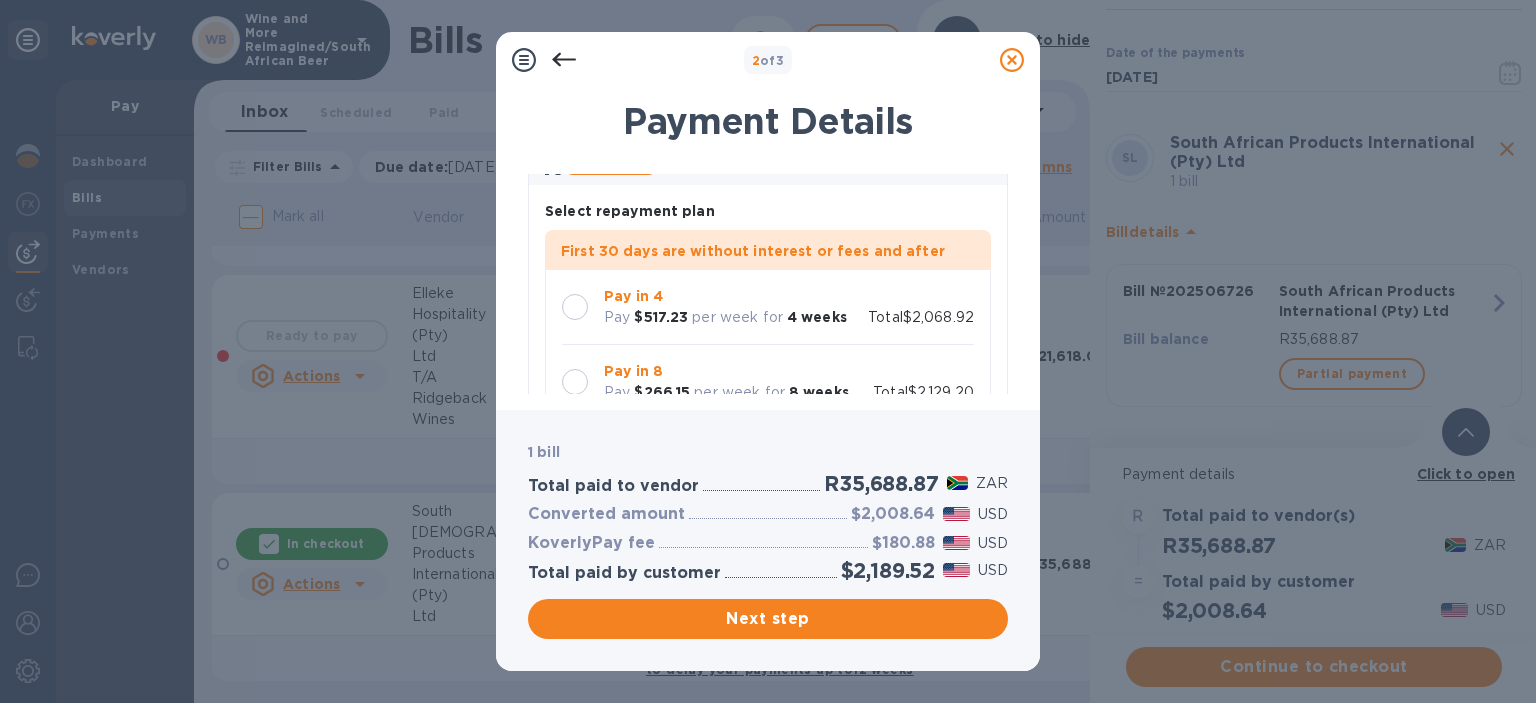 scroll, scrollTop: 230, scrollLeft: 0, axis: vertical 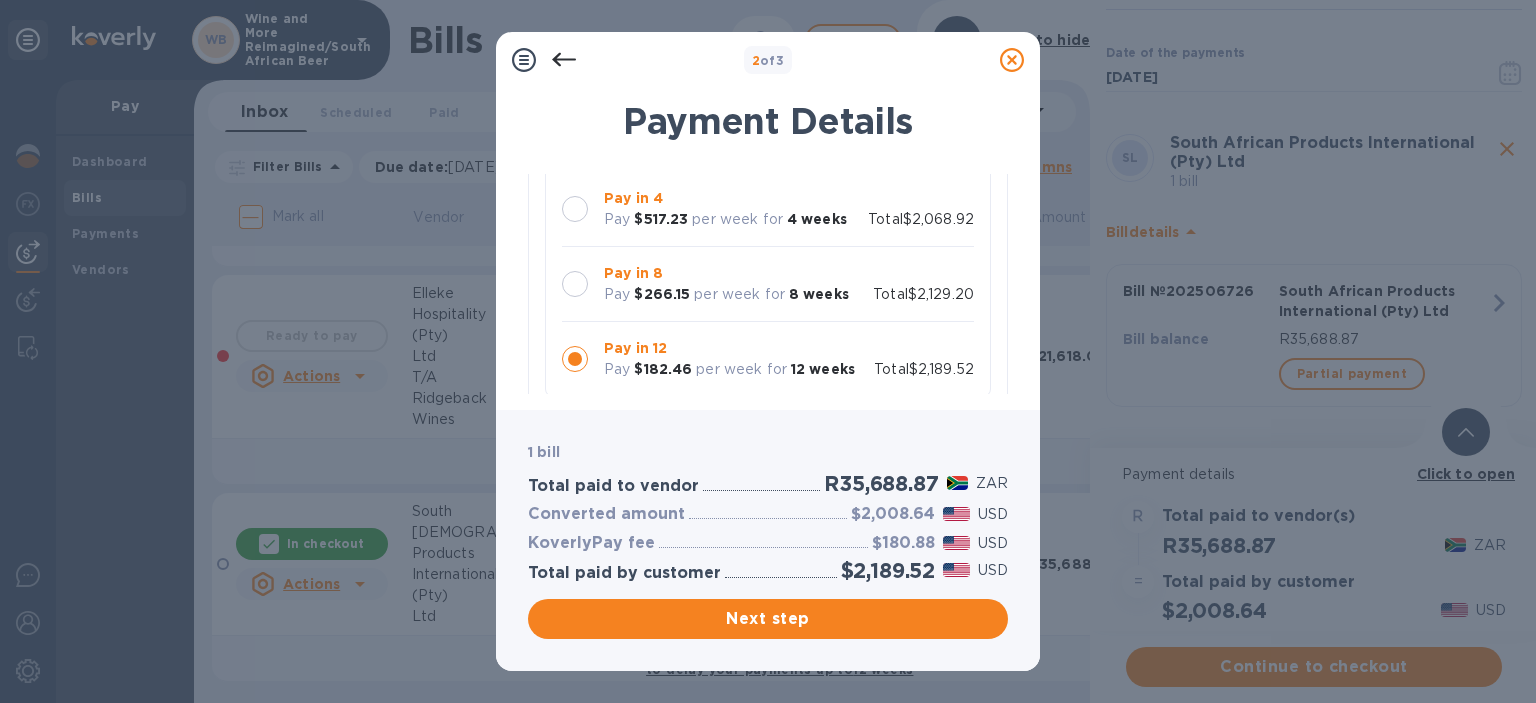 click at bounding box center [575, 209] 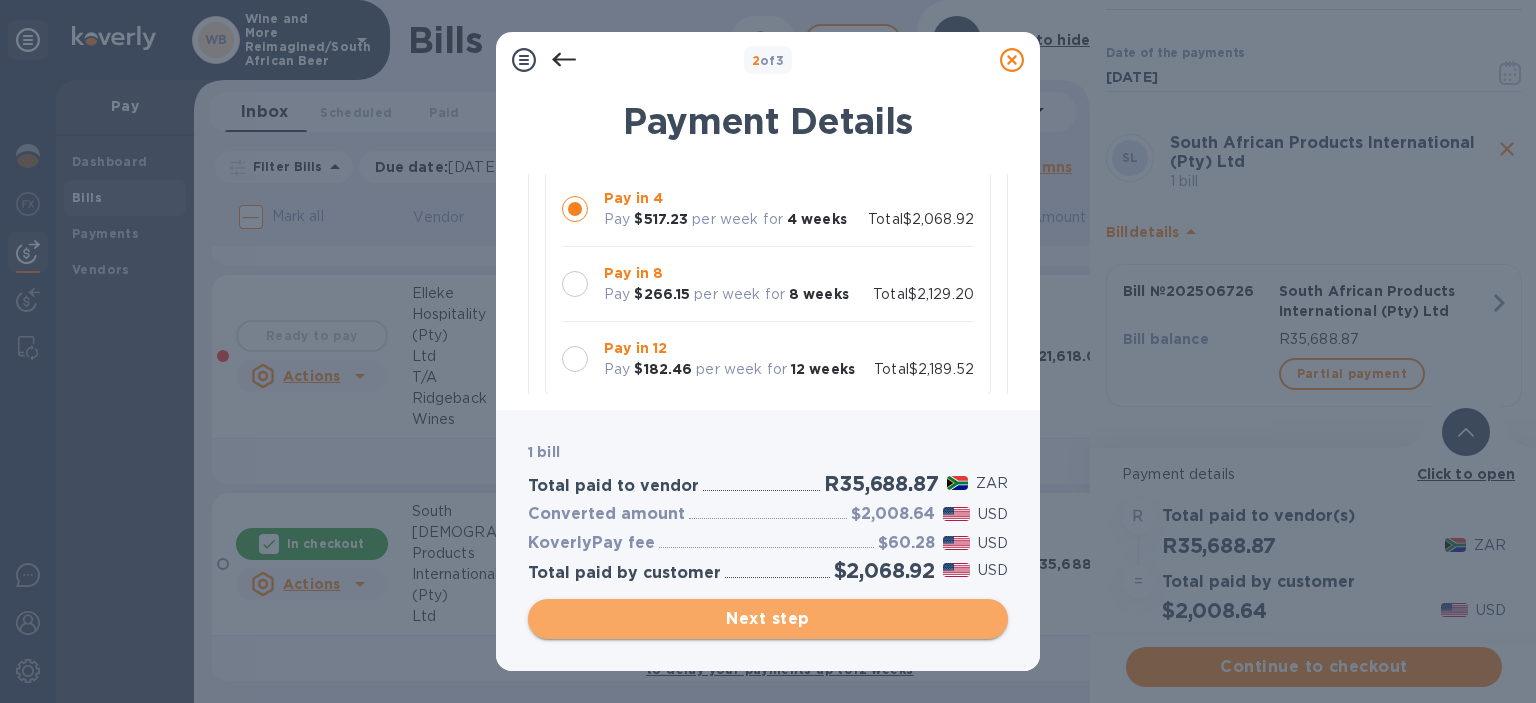 click on "Next step" at bounding box center [768, 619] 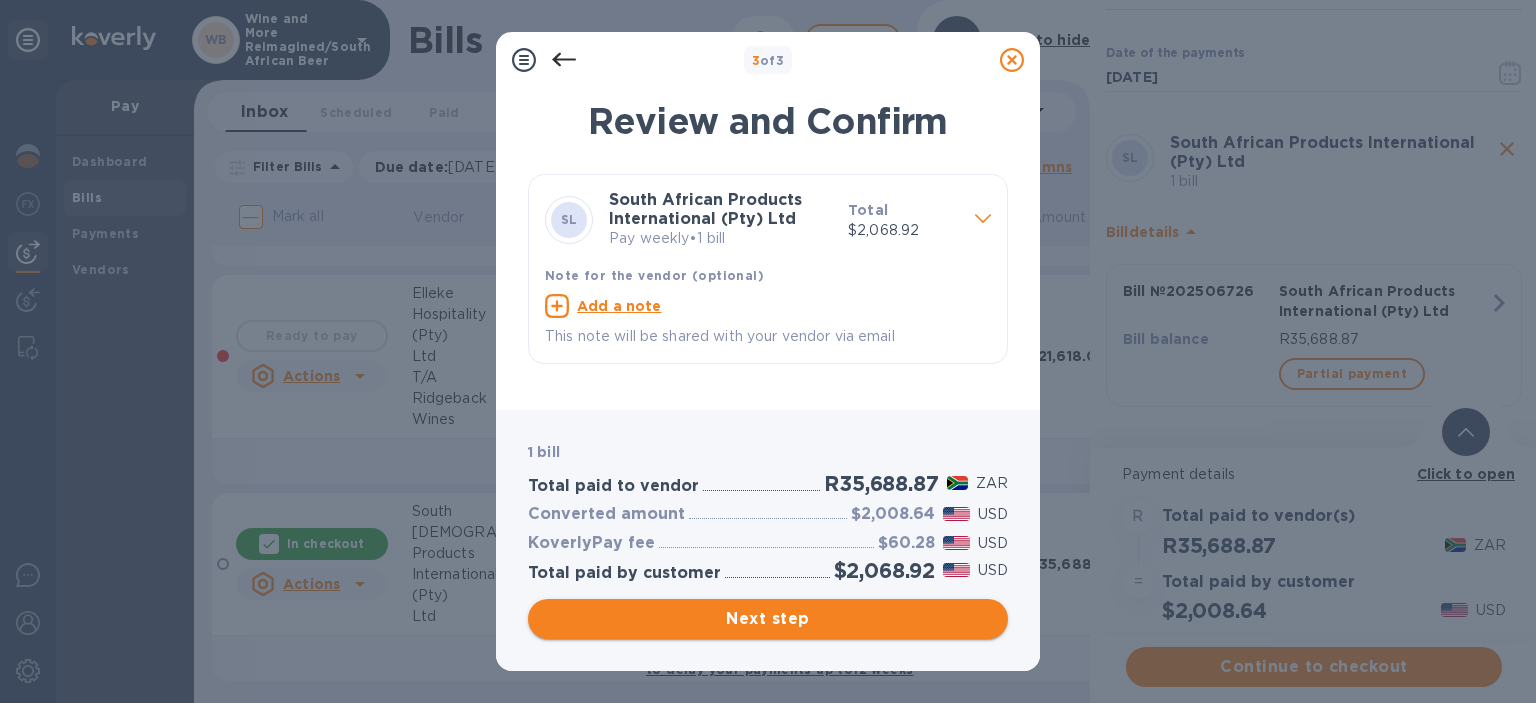 click on "Next step" at bounding box center [768, 619] 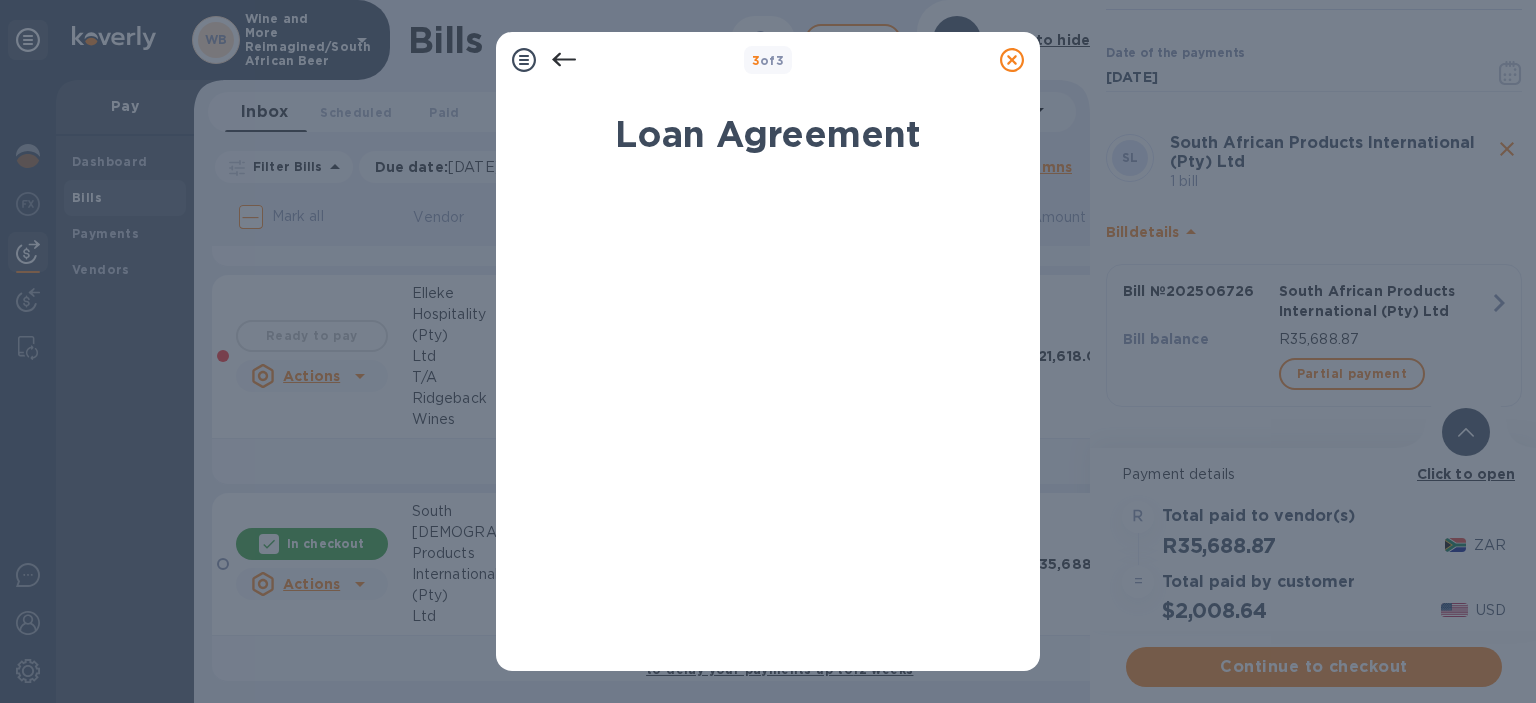 scroll, scrollTop: 435, scrollLeft: 0, axis: vertical 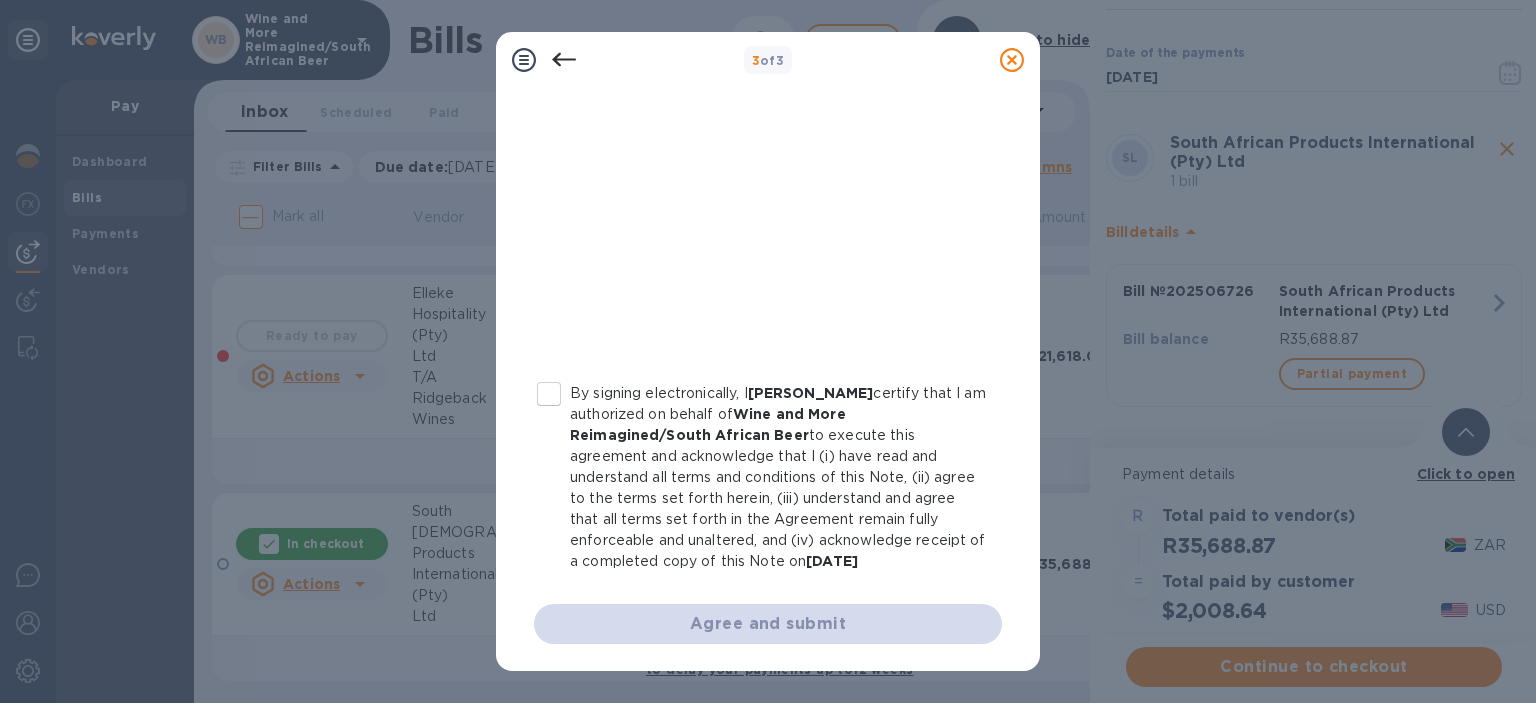 drag, startPoint x: 554, startPoint y: 394, endPoint x: 566, endPoint y: 406, distance: 16.970562 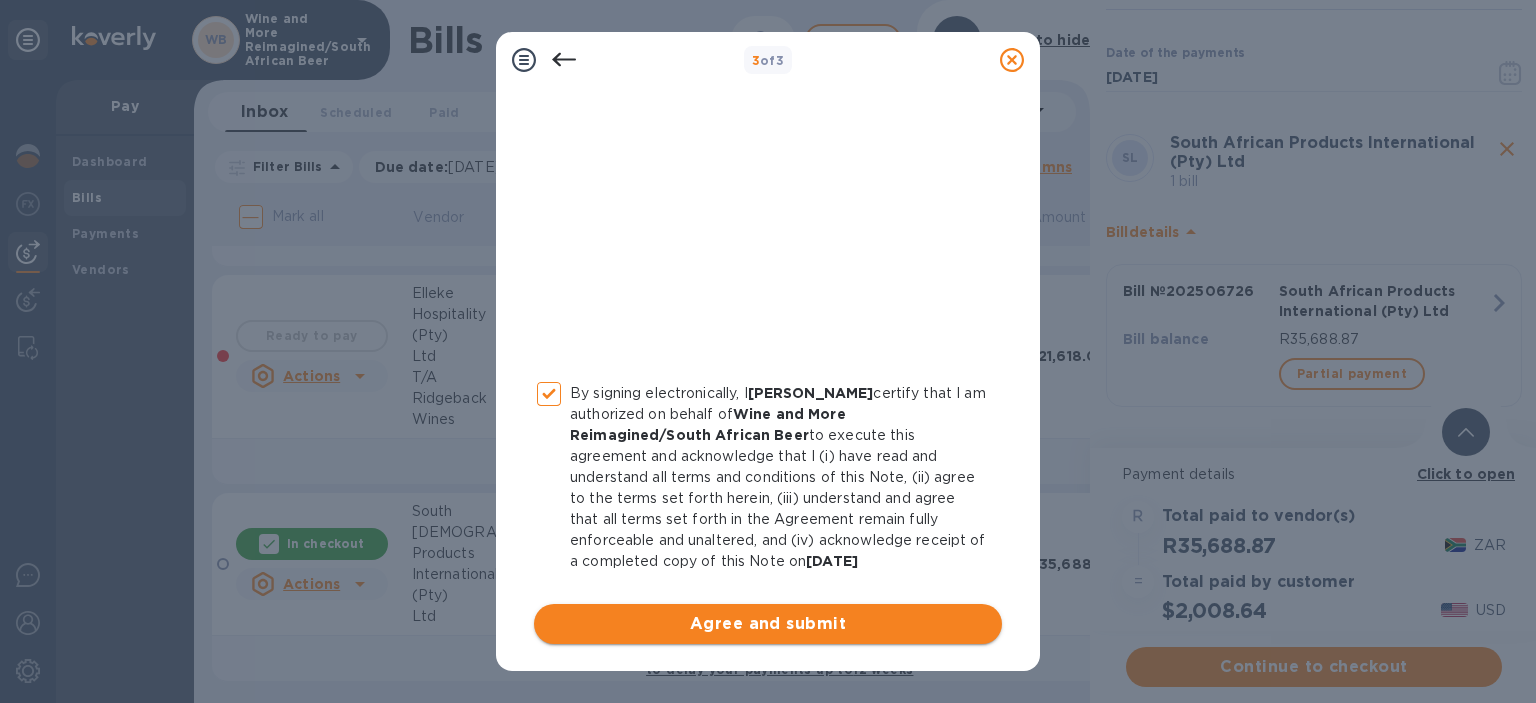 click on "Agree and submit" at bounding box center (768, 624) 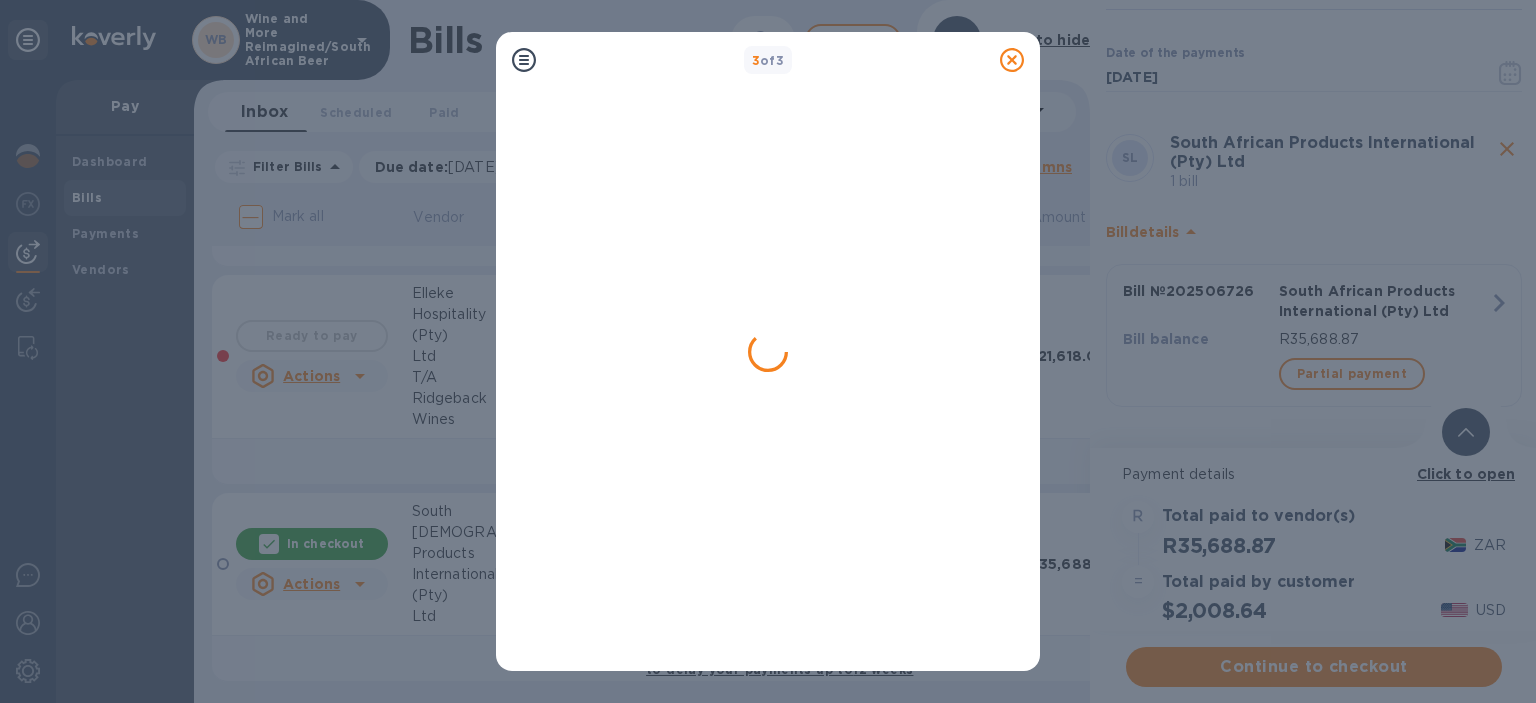 scroll, scrollTop: 0, scrollLeft: 0, axis: both 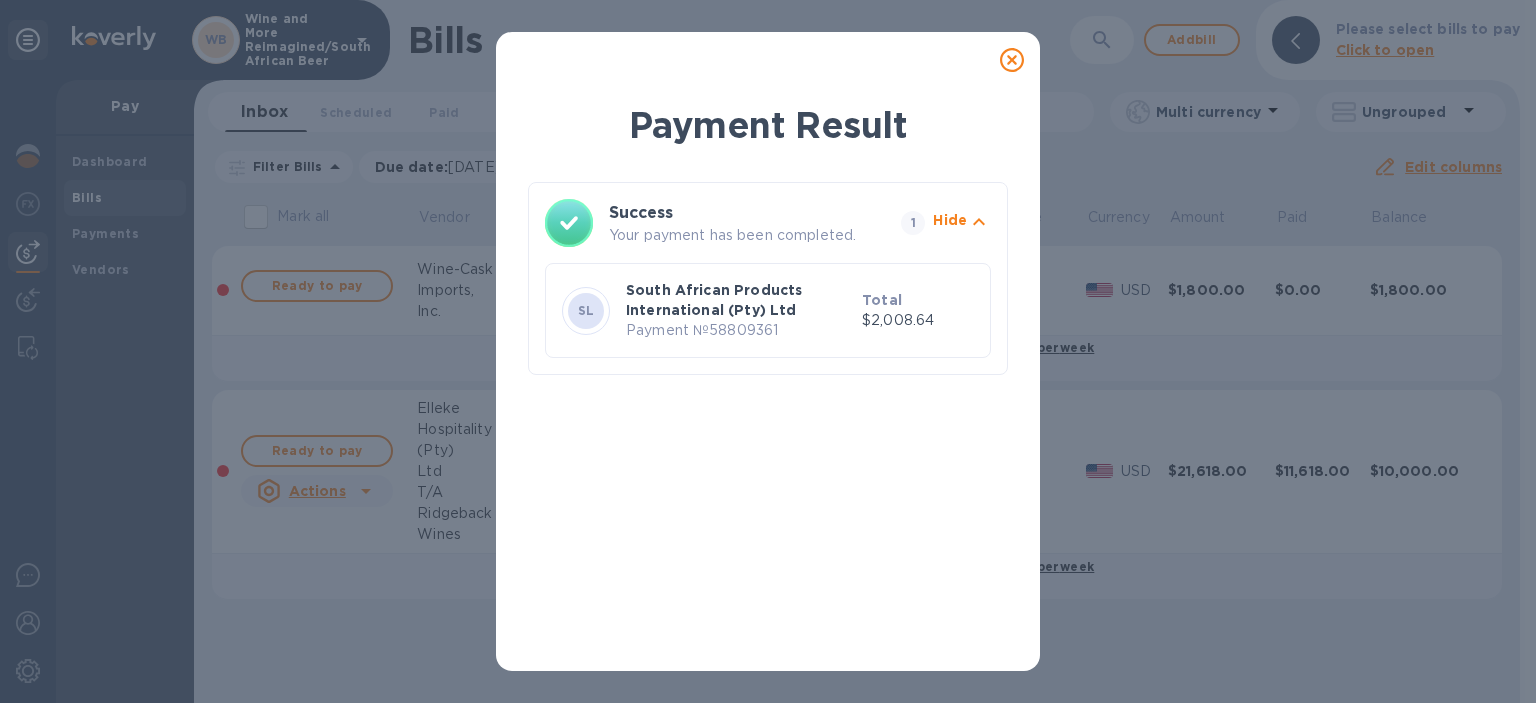 click 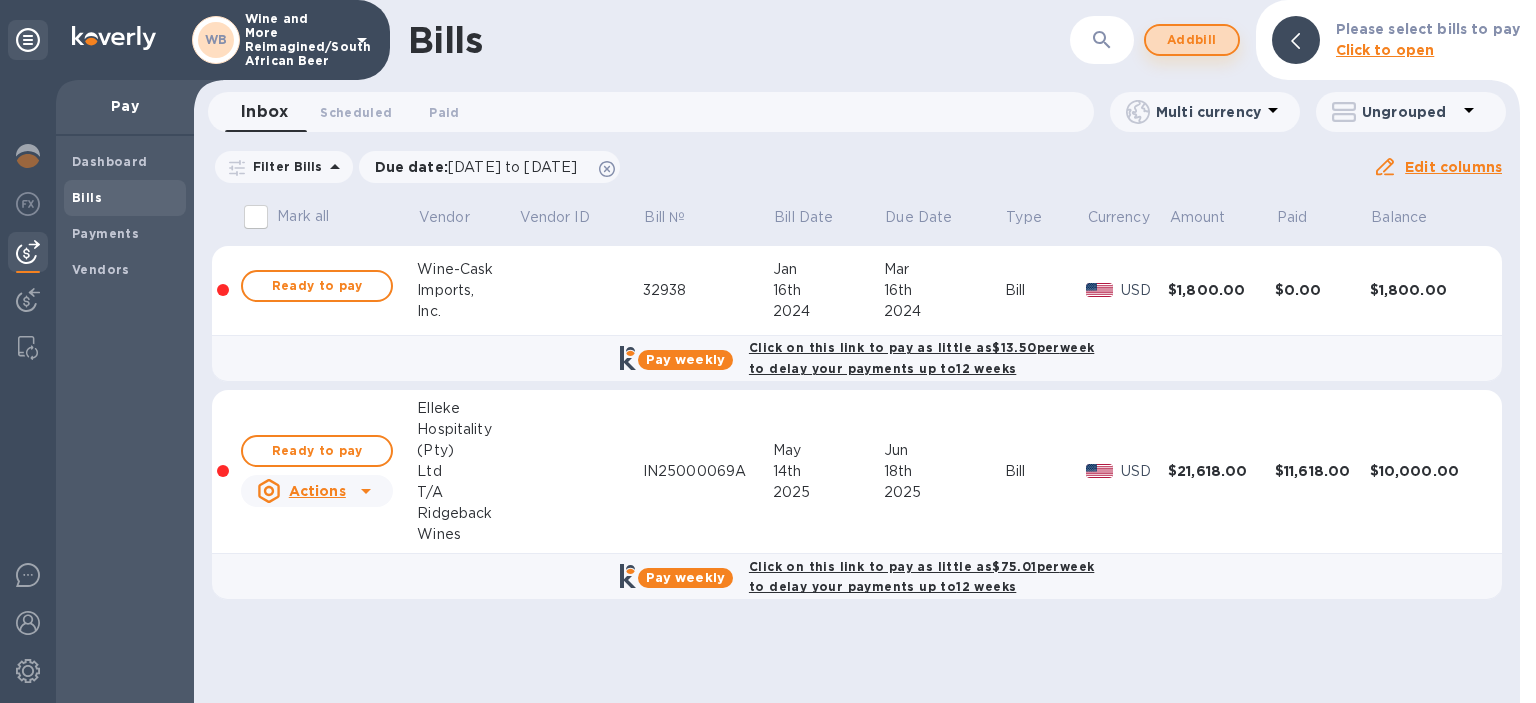 click on "Add   bill" at bounding box center [1192, 40] 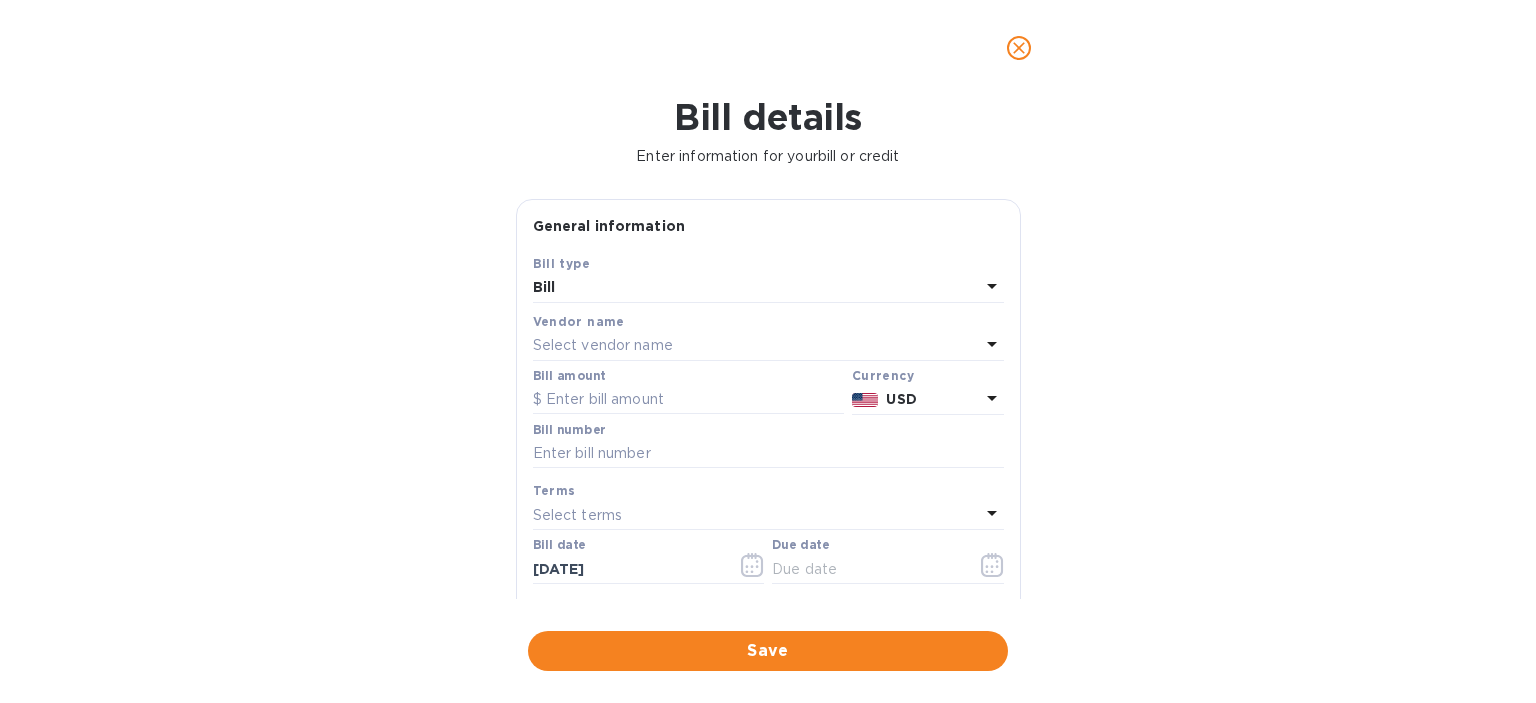 click on "Select vendor name" at bounding box center (603, 345) 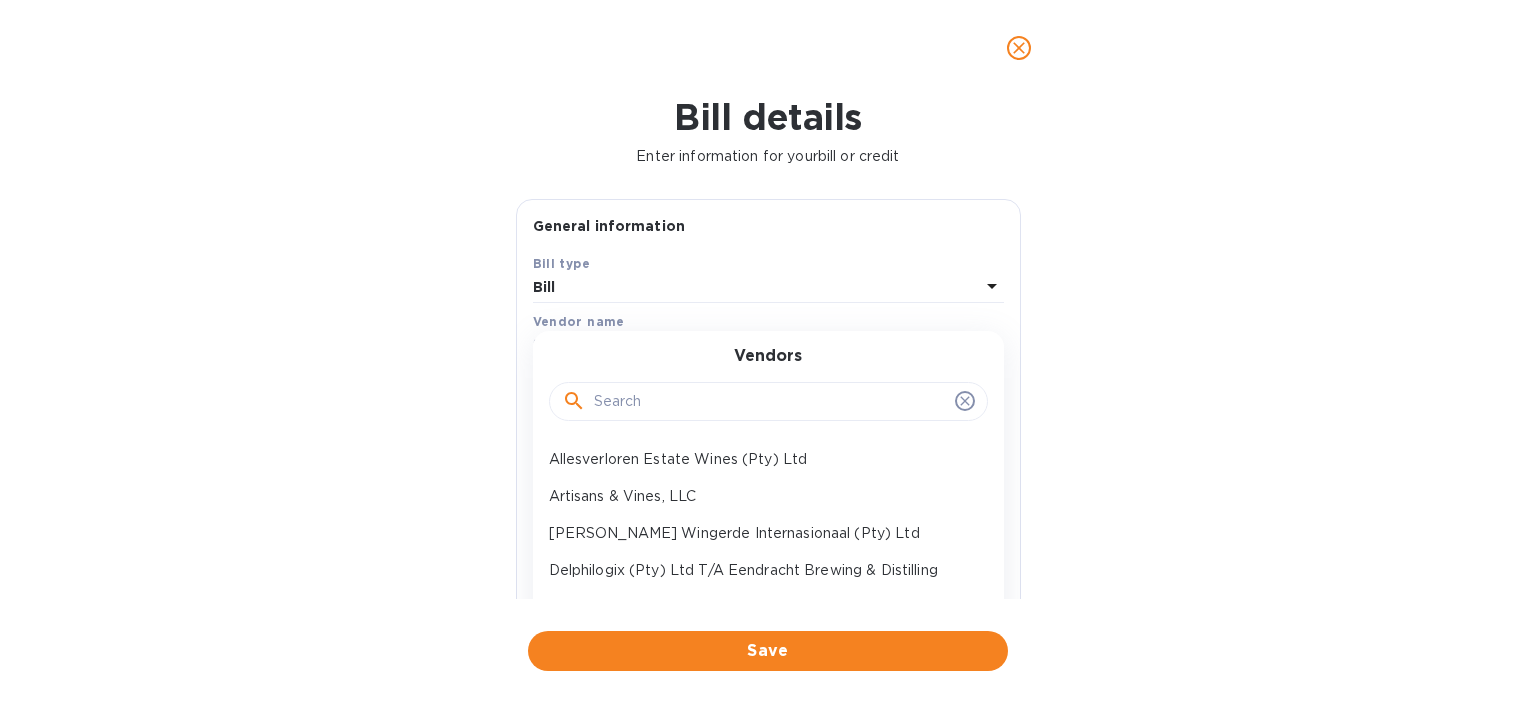 click at bounding box center (770, 402) 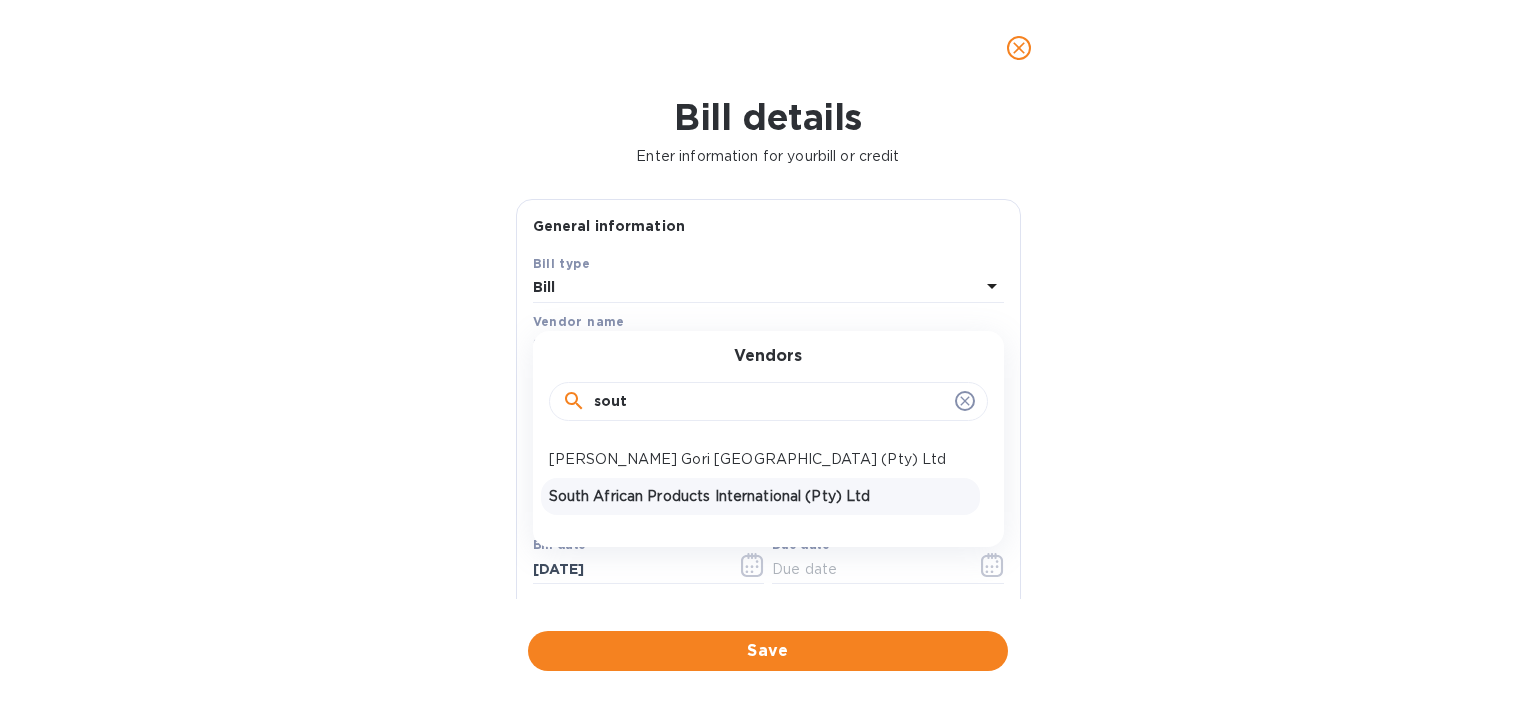 type on "sout" 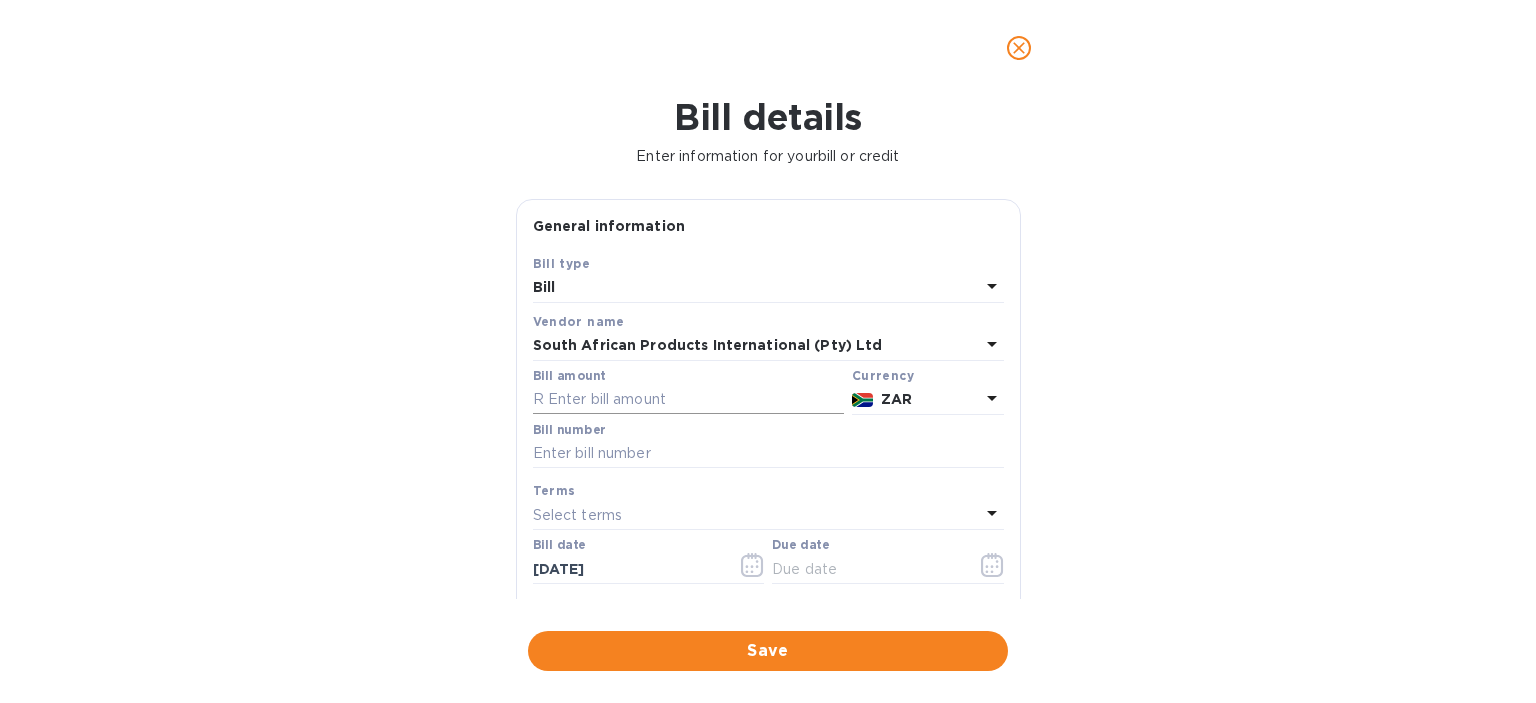 click at bounding box center [688, 400] 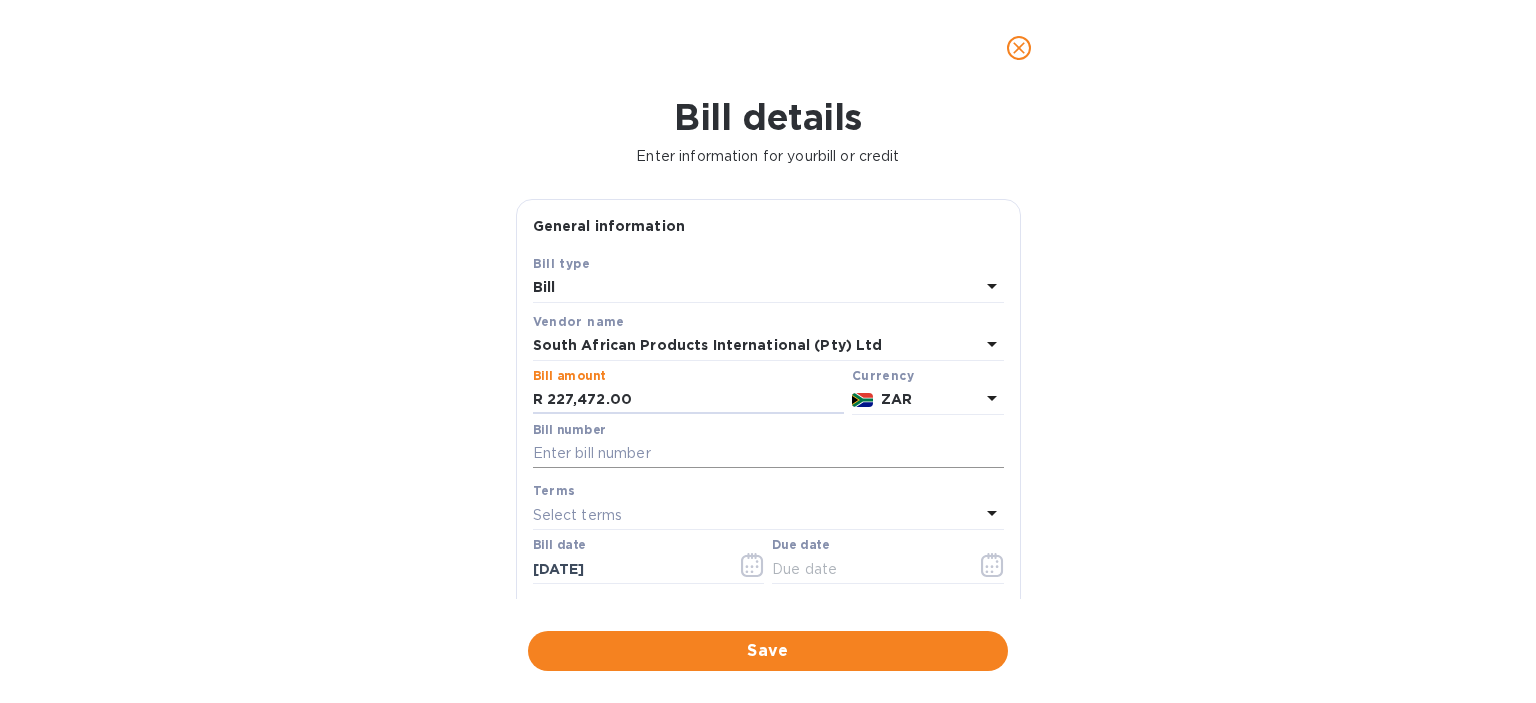 type on "227,472.00" 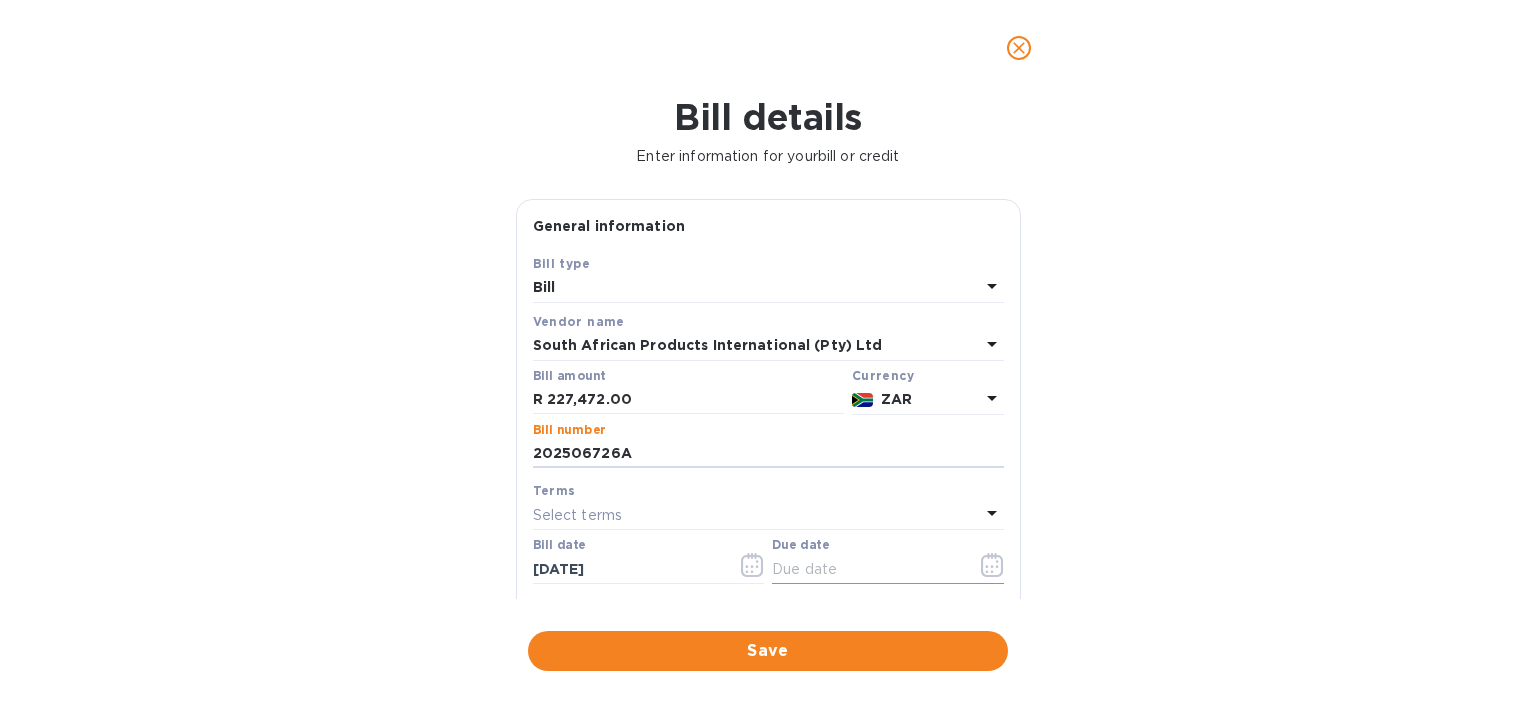 type on "202506726A" 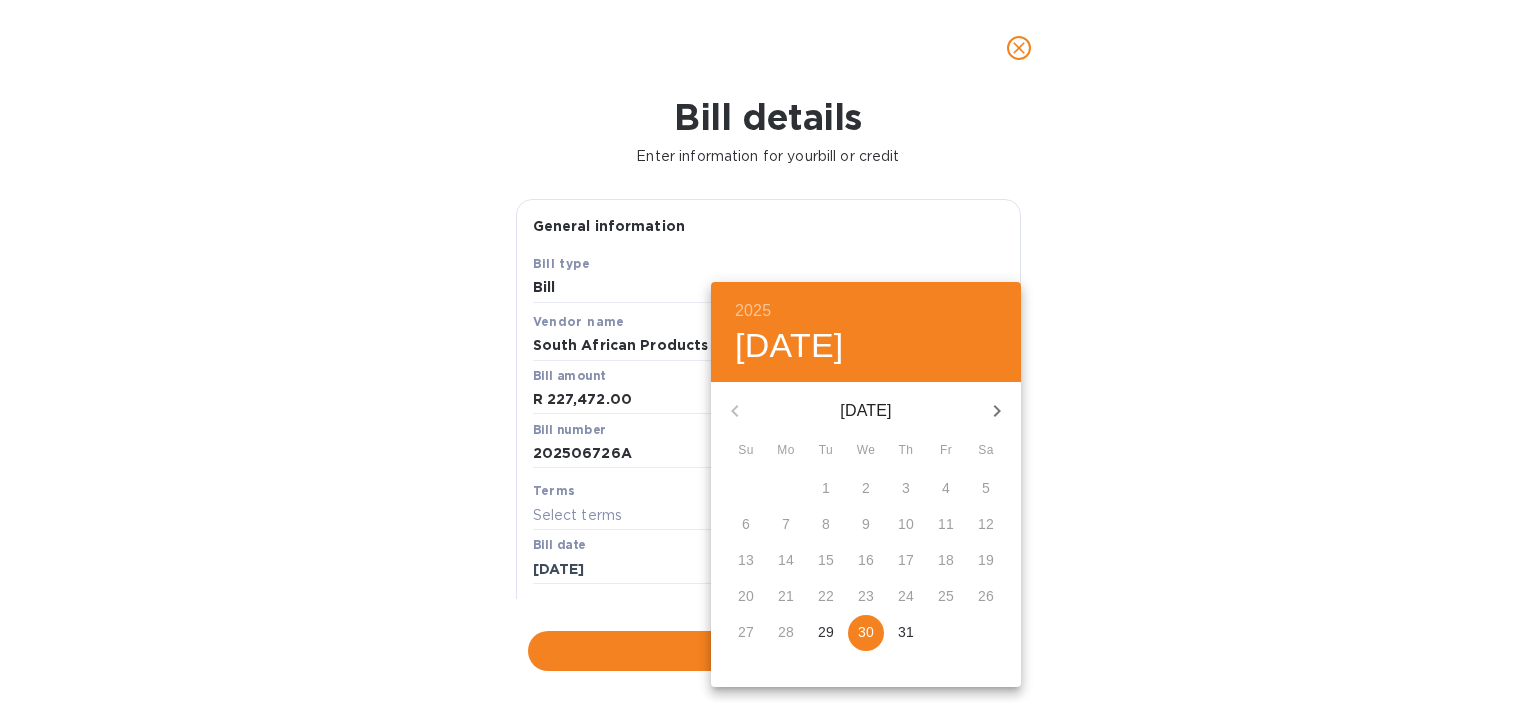 click 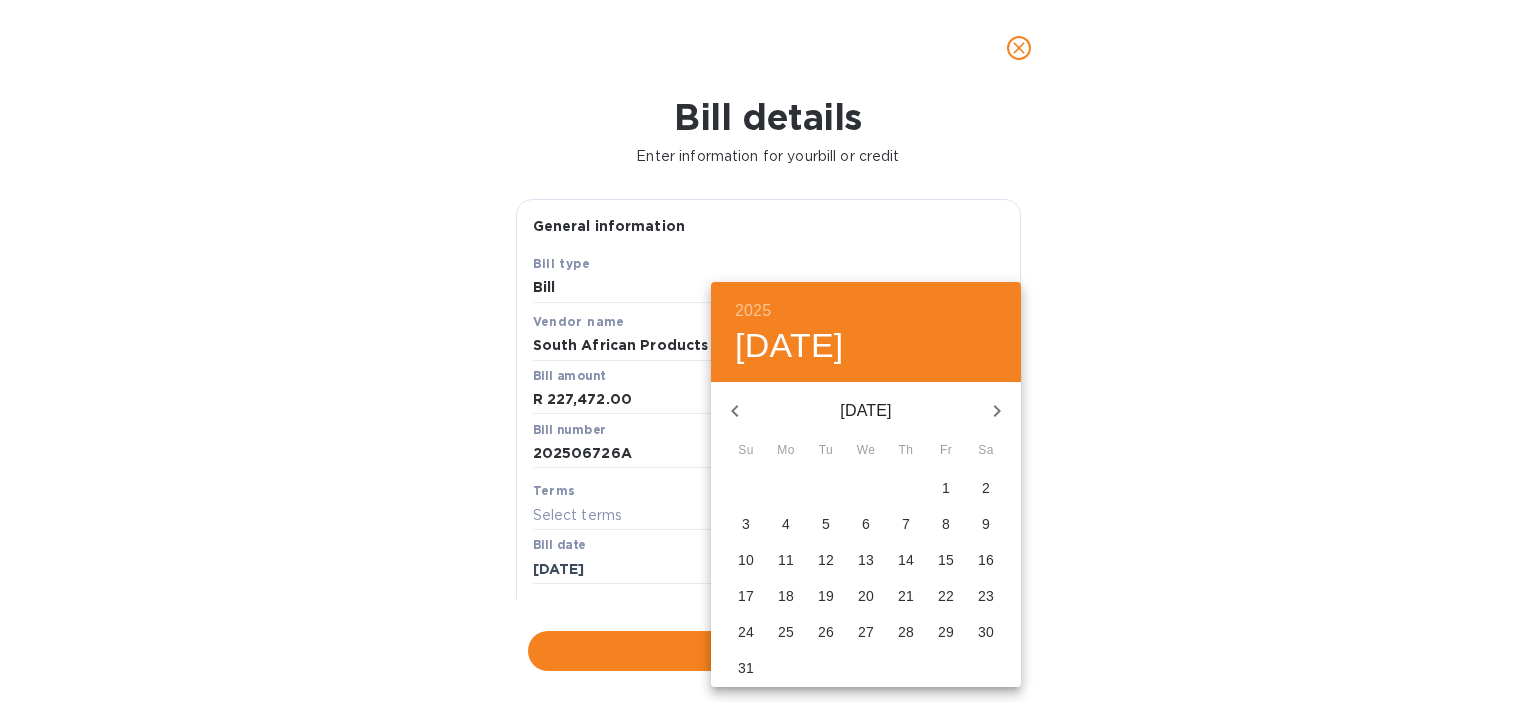 click on "31" at bounding box center [746, 668] 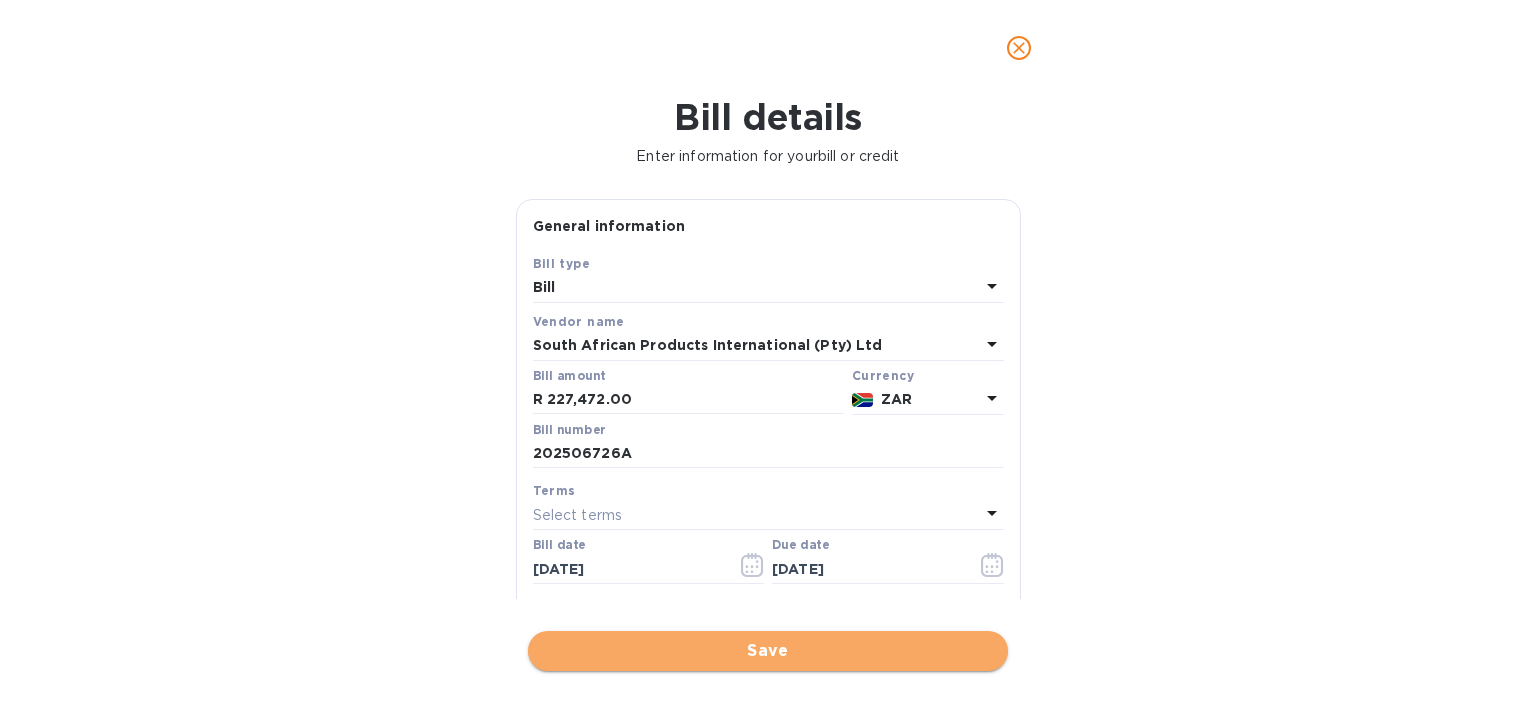 click on "Save" at bounding box center [768, 651] 